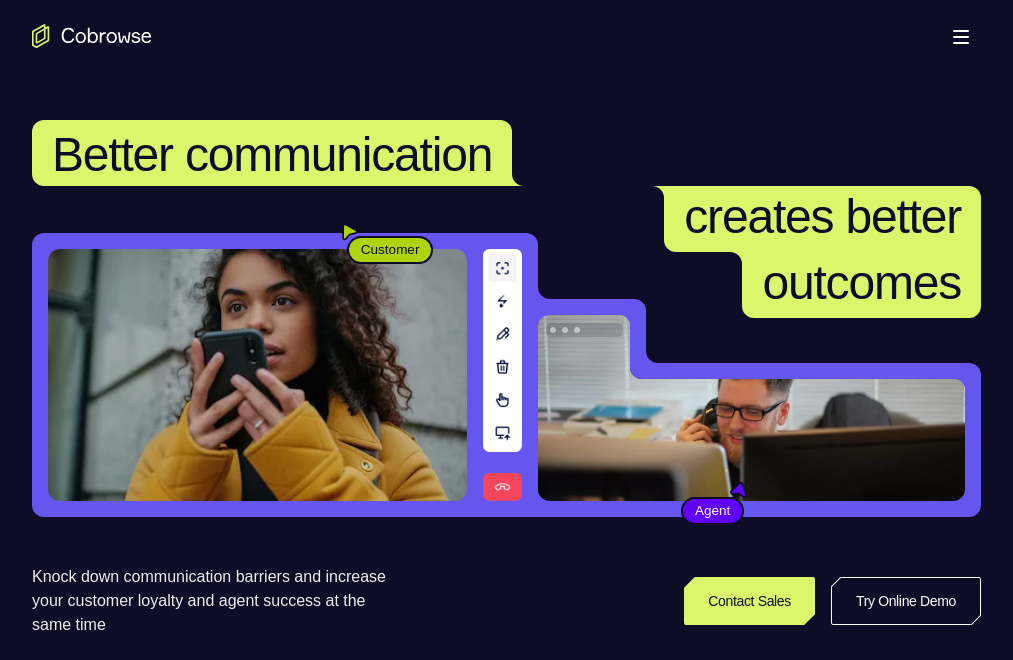 scroll, scrollTop: 500, scrollLeft: 0, axis: vertical 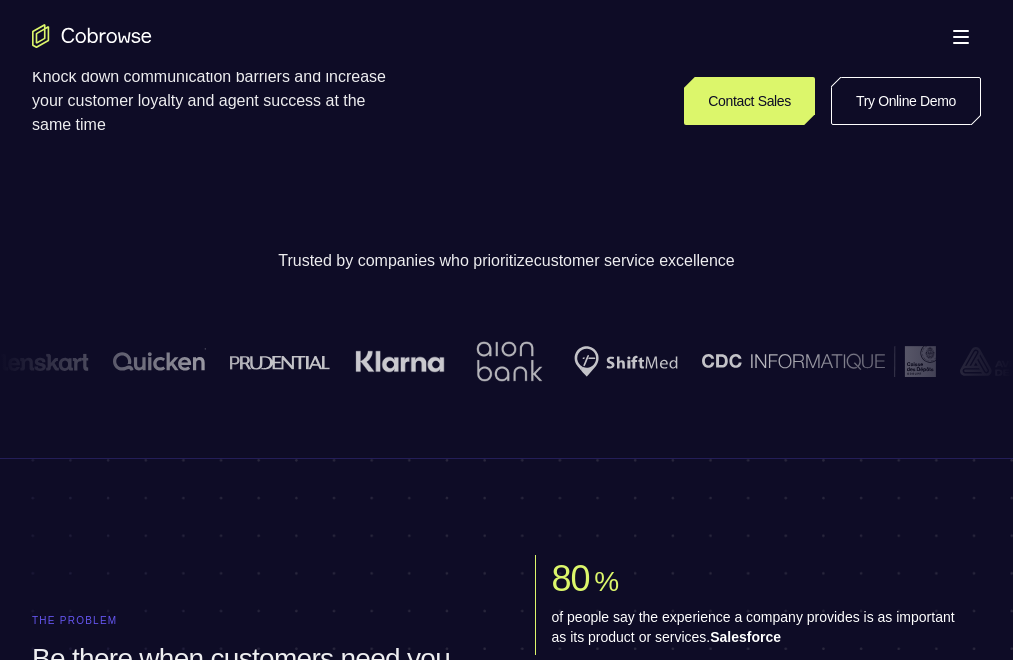 drag, startPoint x: 0, startPoint y: 0, endPoint x: 825, endPoint y: 24, distance: 825.349 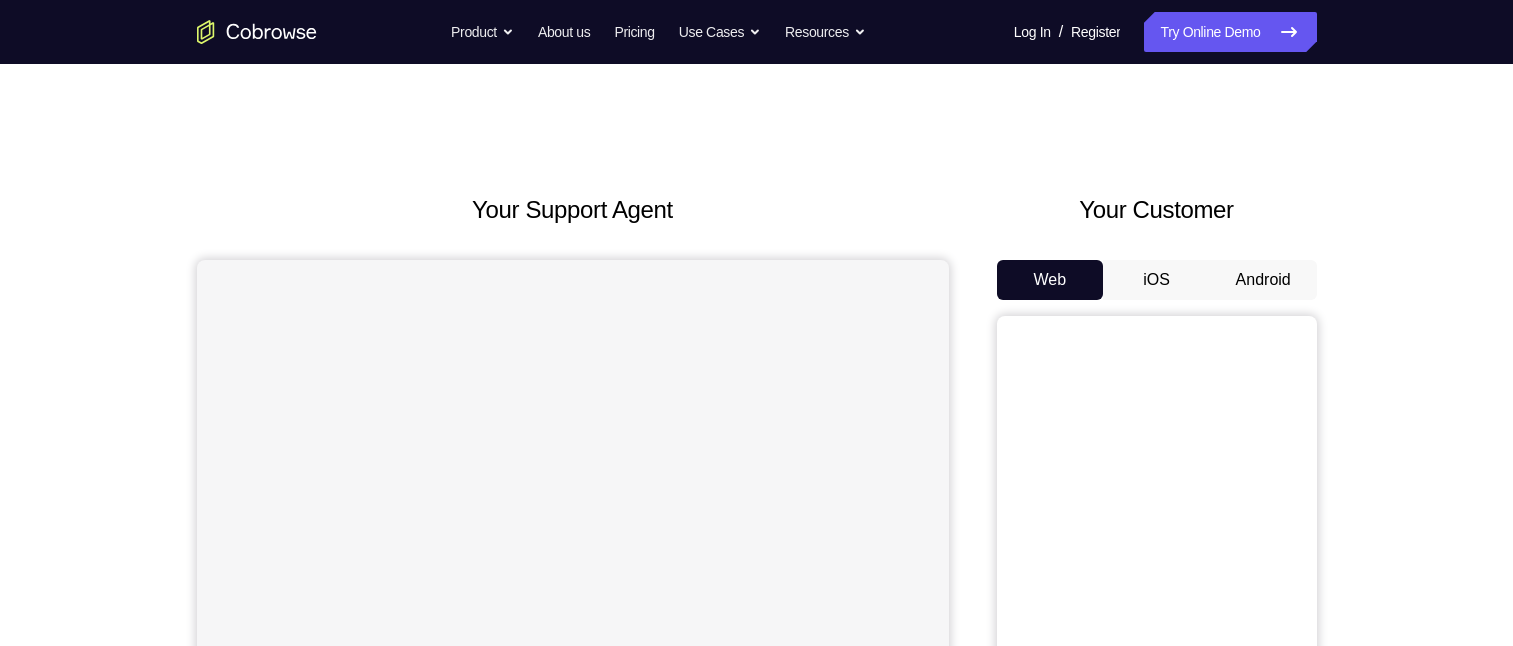 scroll, scrollTop: 0, scrollLeft: 0, axis: both 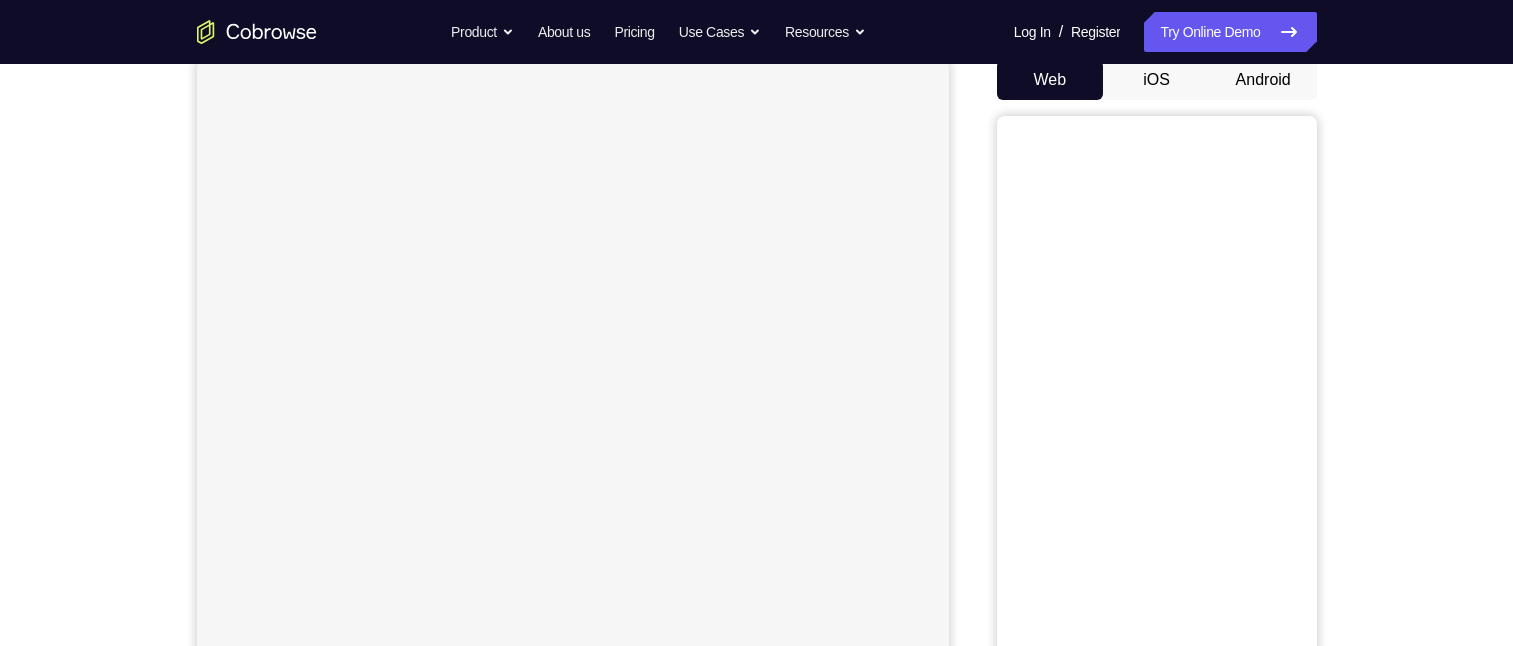 click on "Your Customer       Web   iOS   Android" at bounding box center (1157, 361) 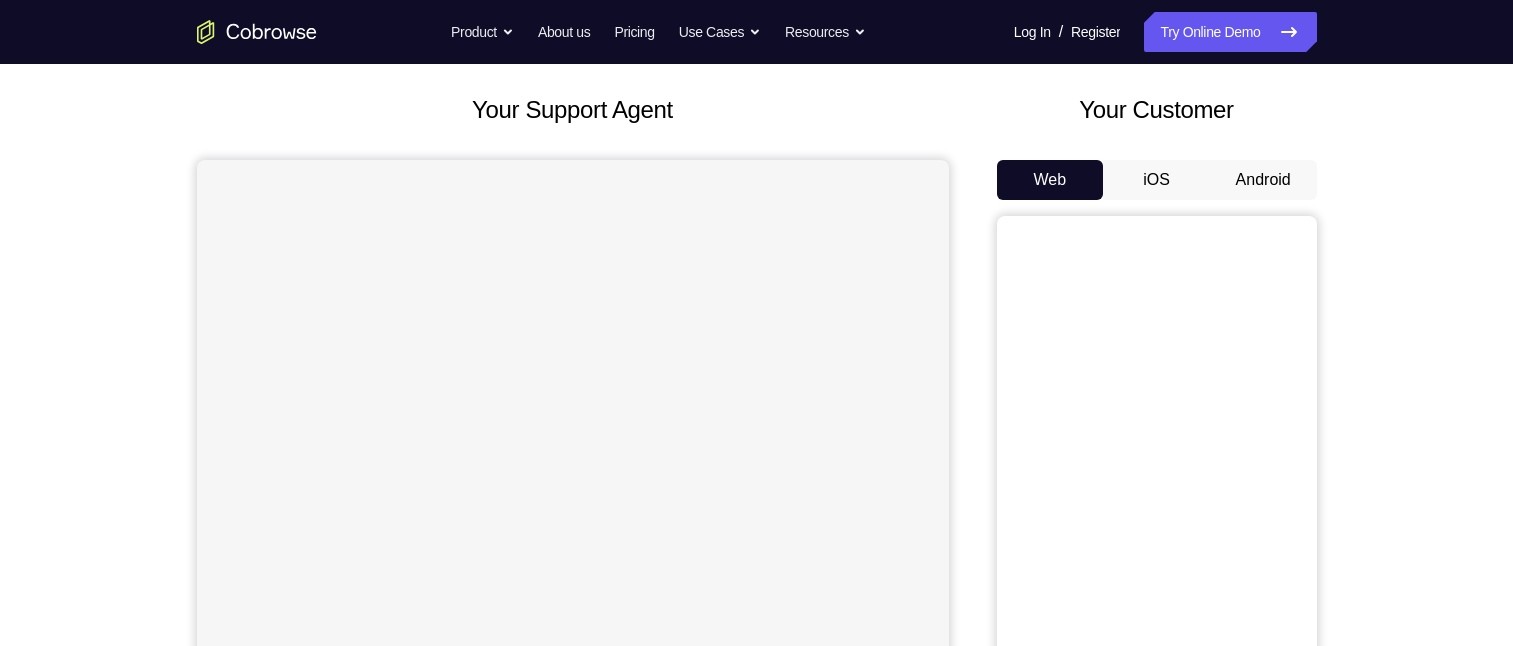 click on "Android" at bounding box center (1263, 180) 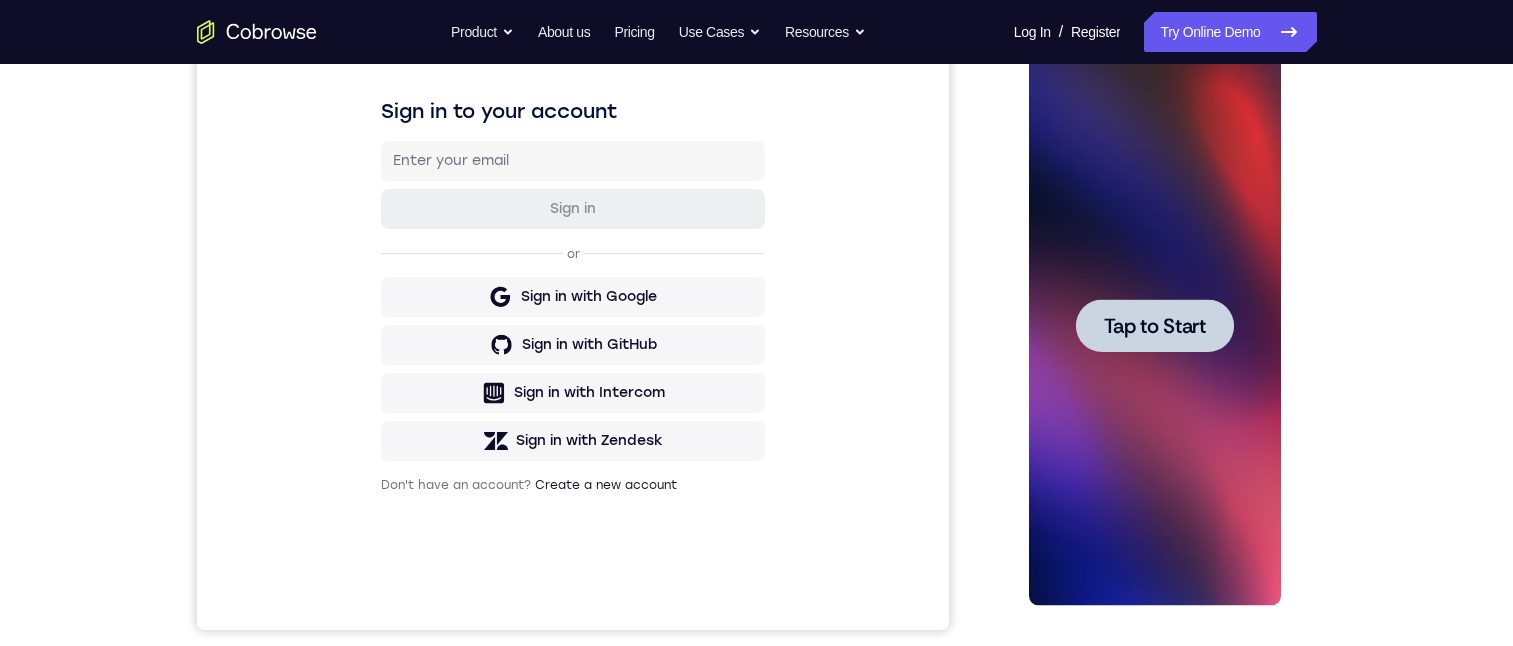 scroll, scrollTop: 0, scrollLeft: 0, axis: both 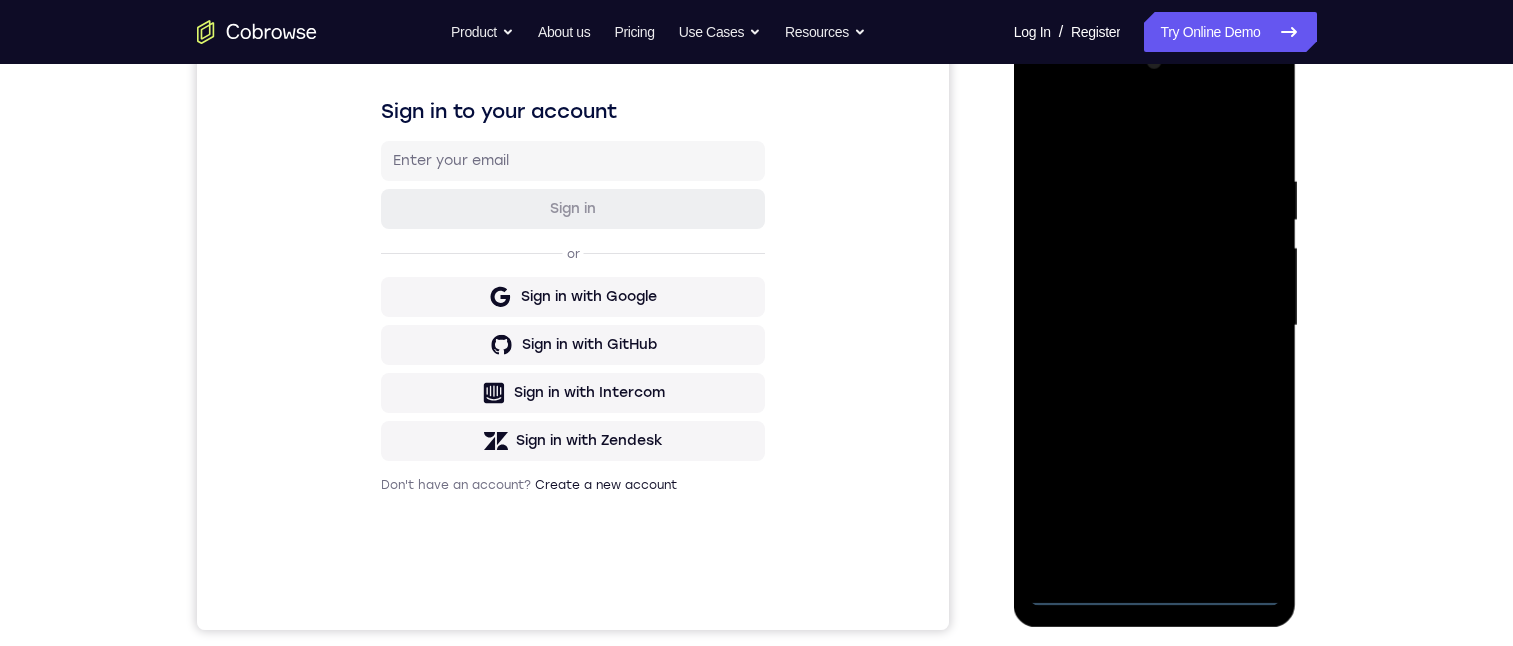 drag, startPoint x: 111, startPoint y: 220, endPoint x: 993, endPoint y: 261, distance: 882.95245 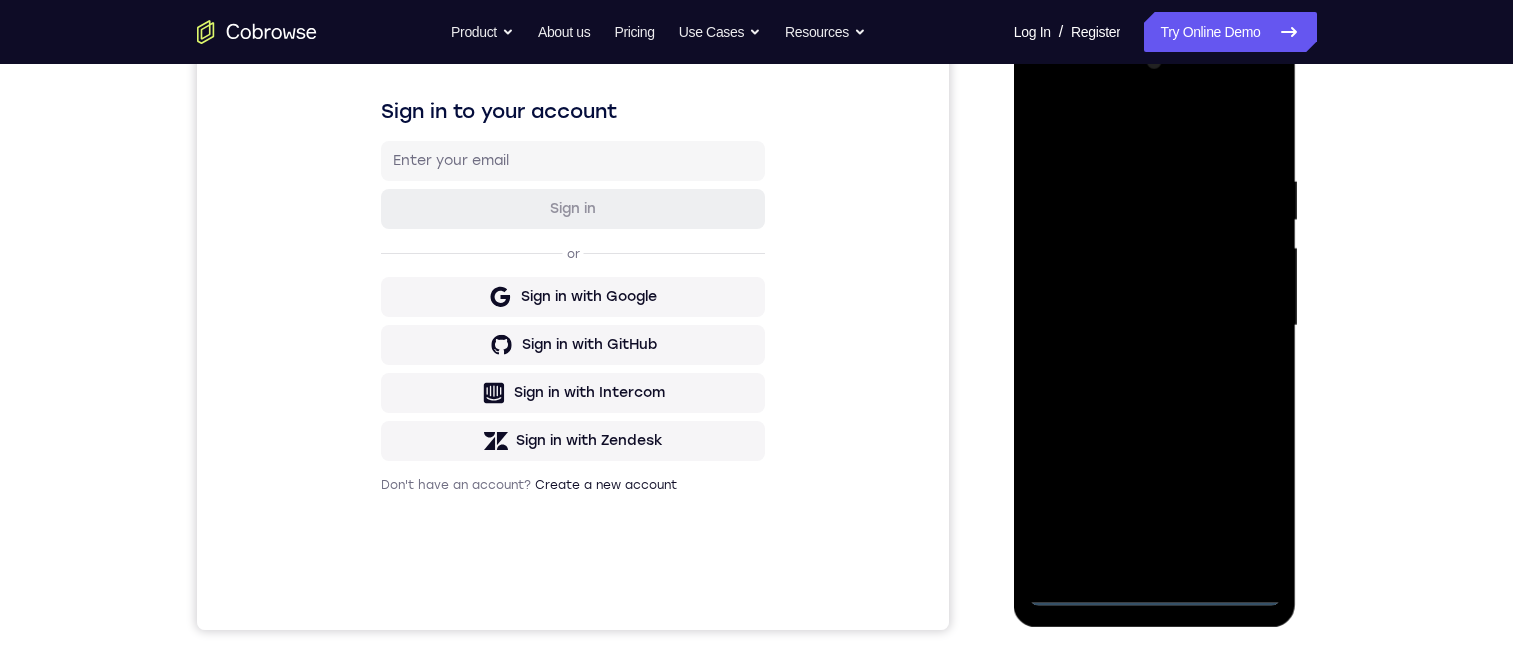click at bounding box center (1155, 326) 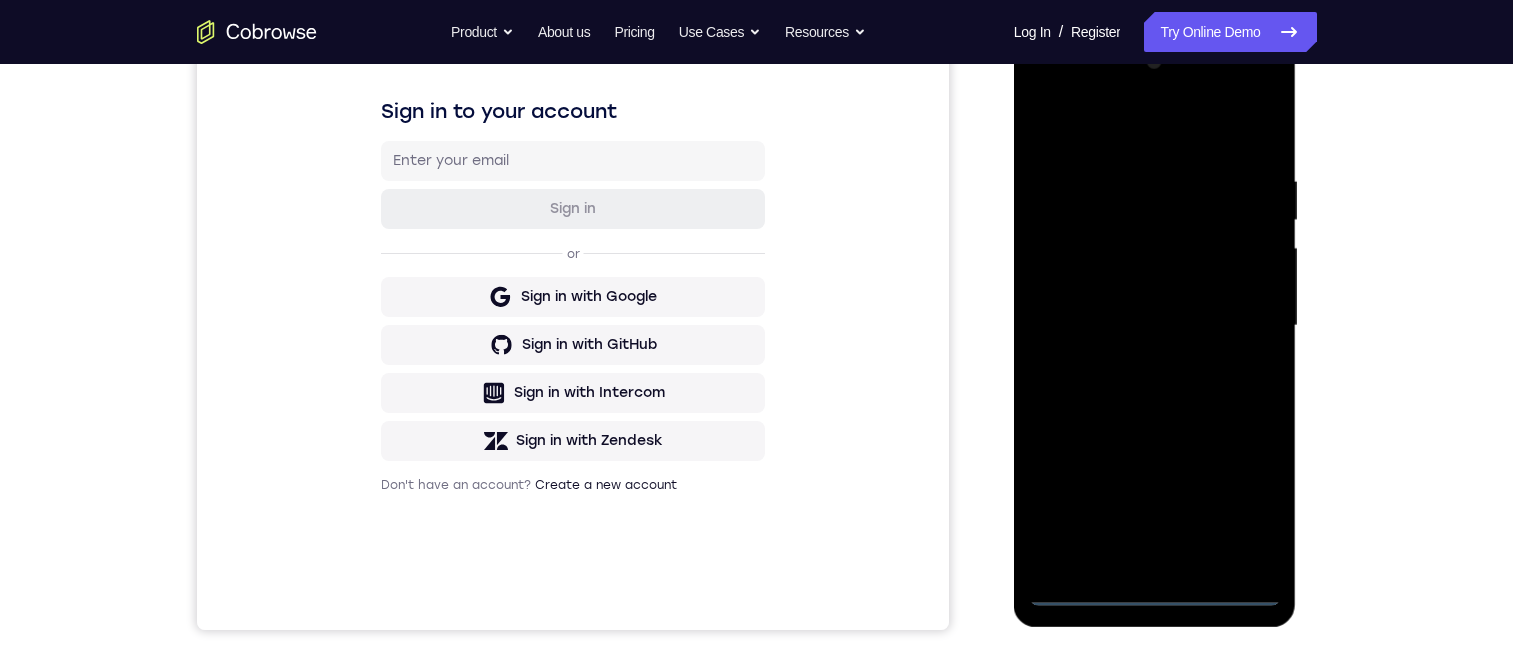 click at bounding box center (1155, 326) 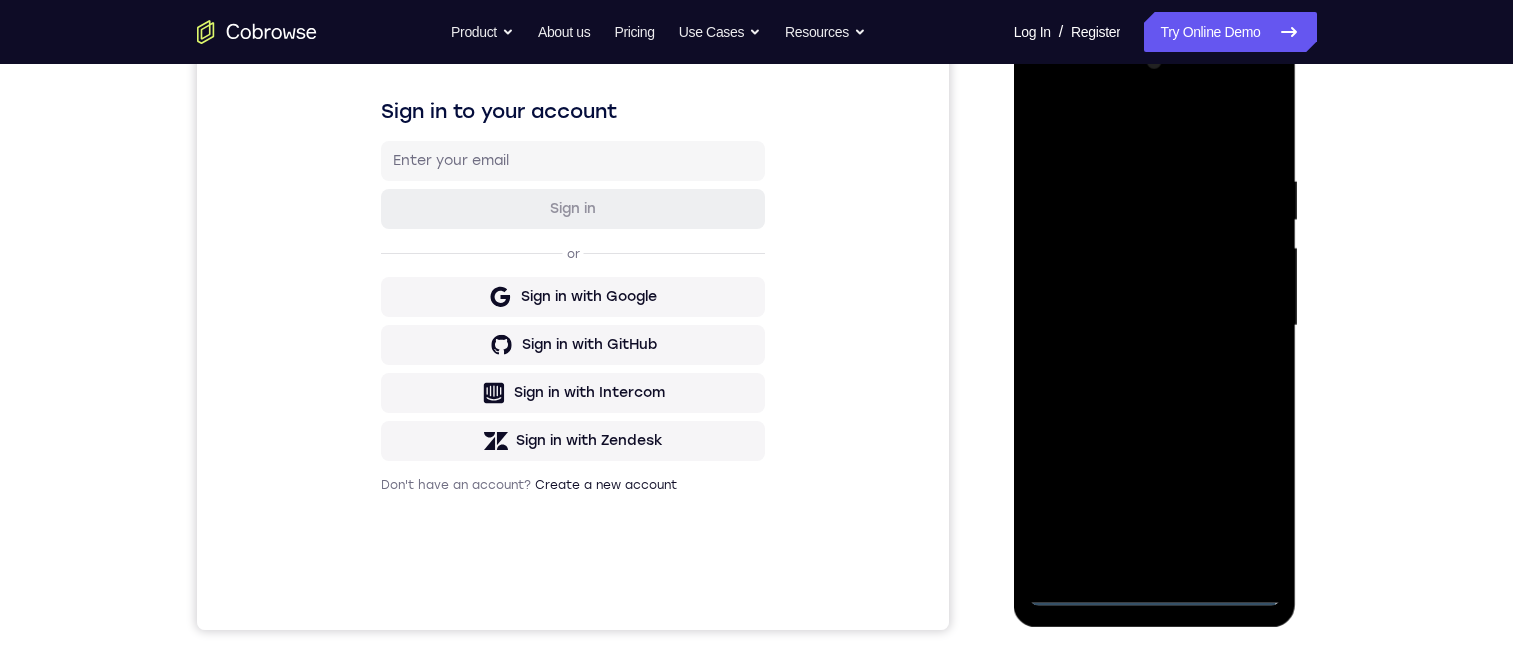 click at bounding box center (1155, 326) 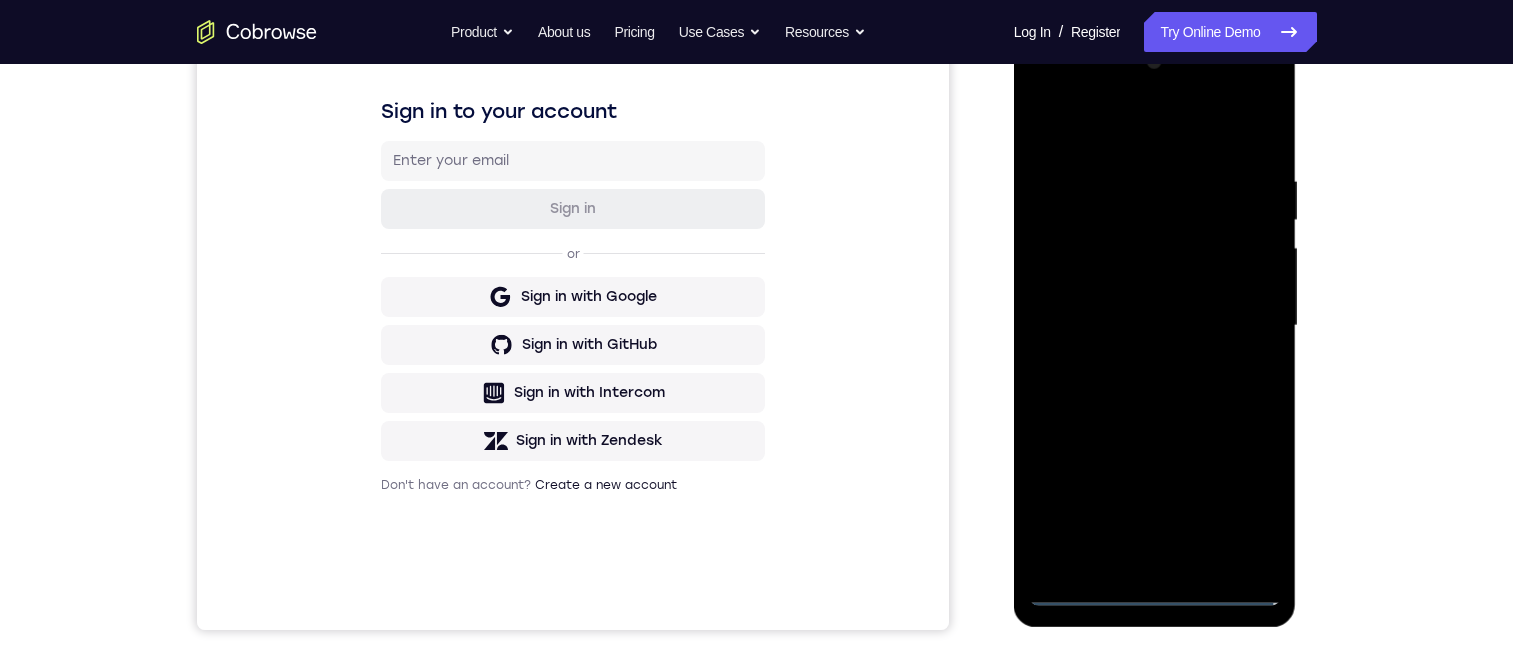 click at bounding box center [1155, 326] 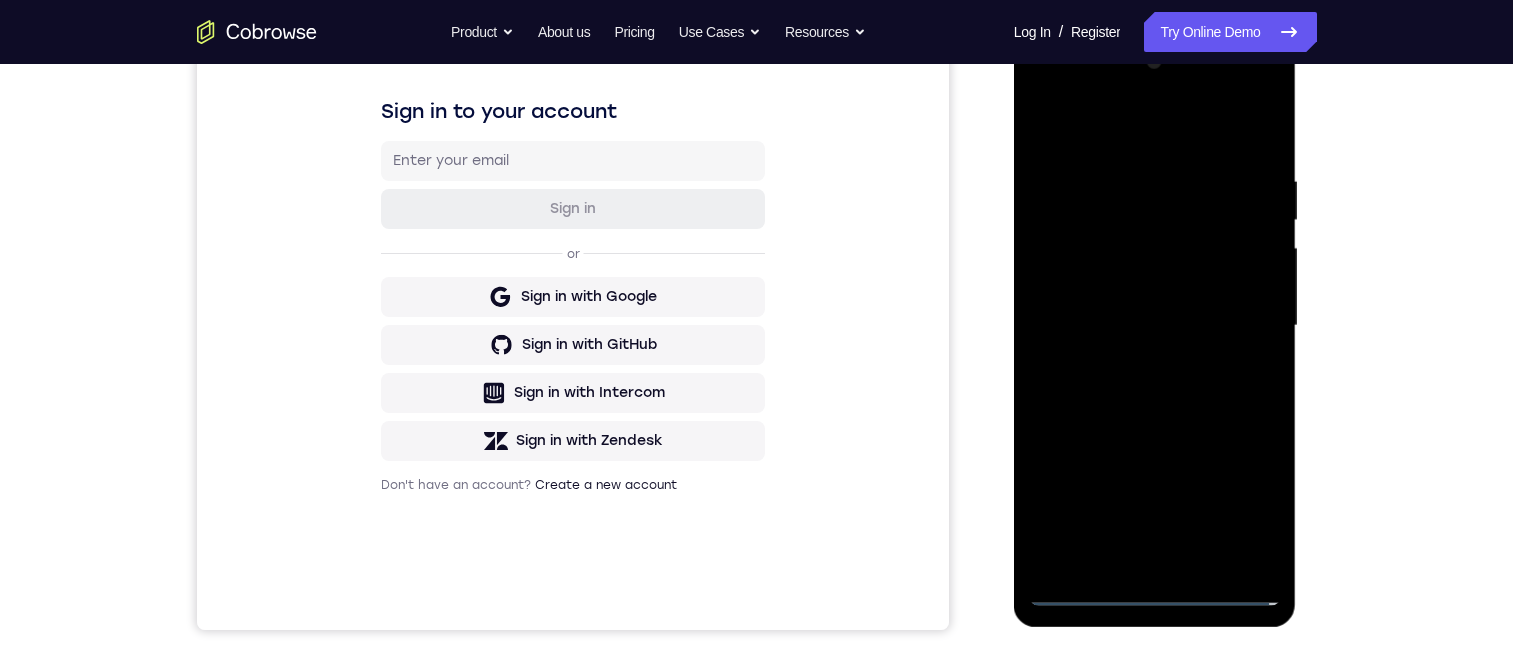 click at bounding box center (1155, 326) 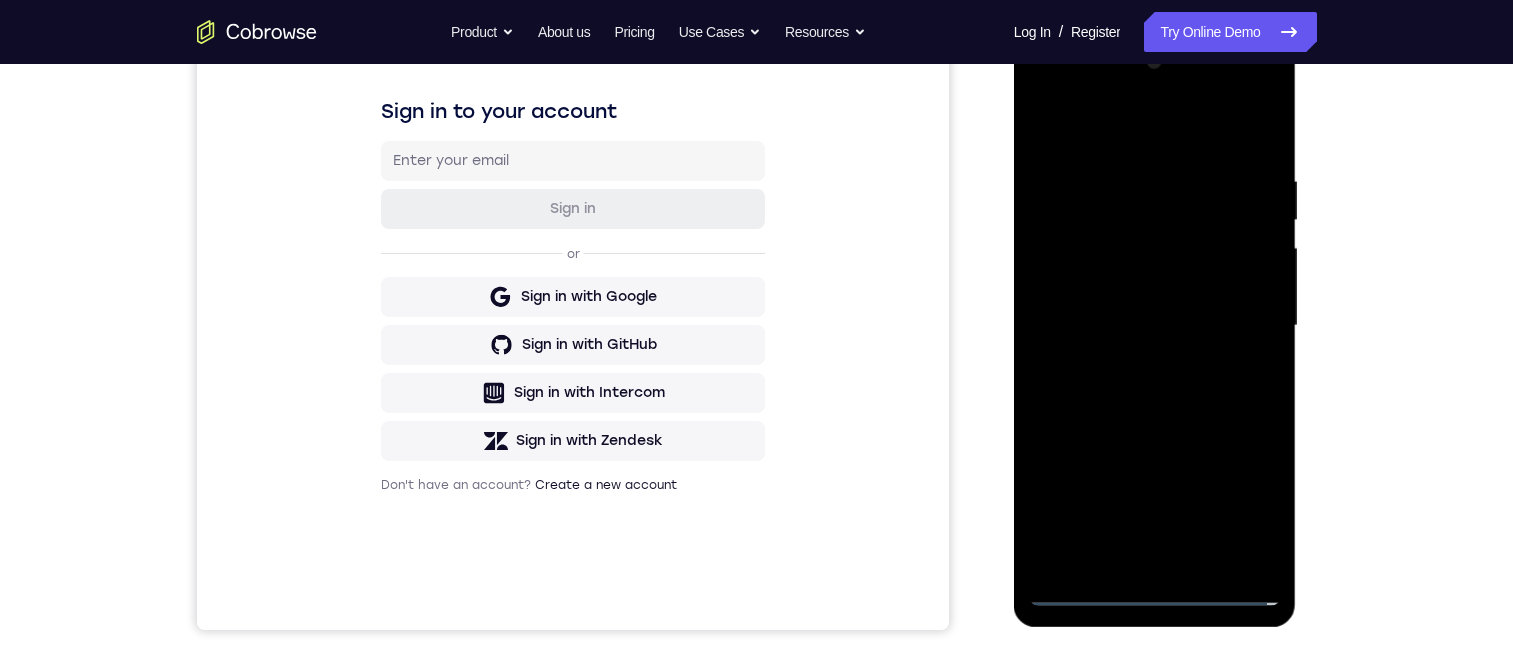 click at bounding box center [1155, 326] 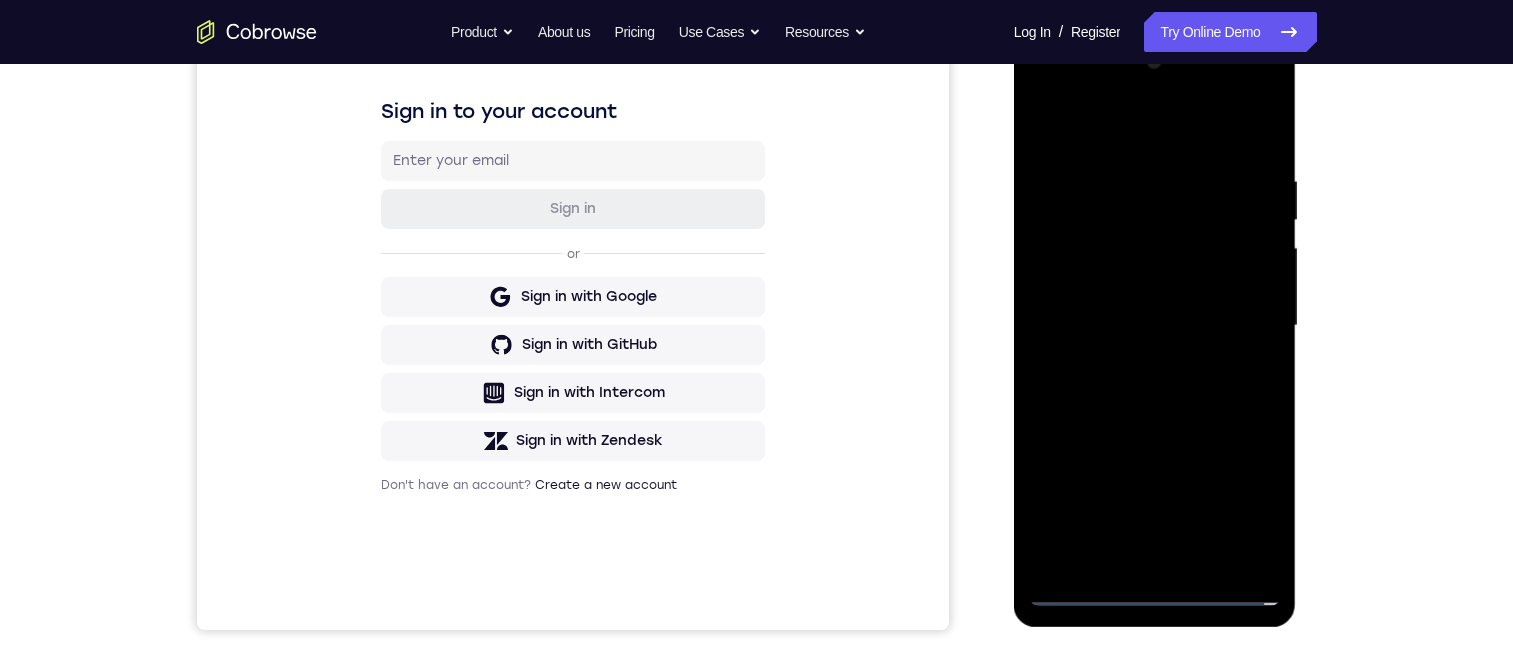 click at bounding box center (1155, 326) 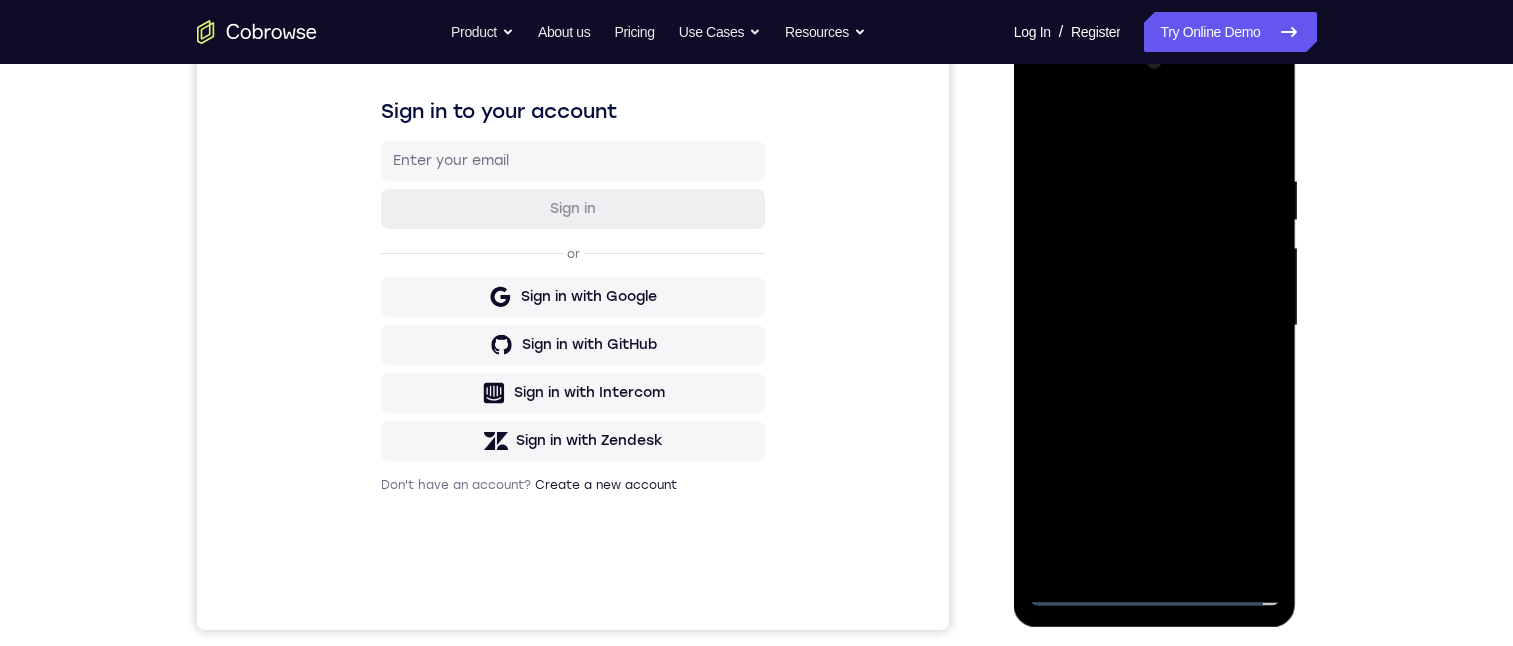 click at bounding box center (1155, 326) 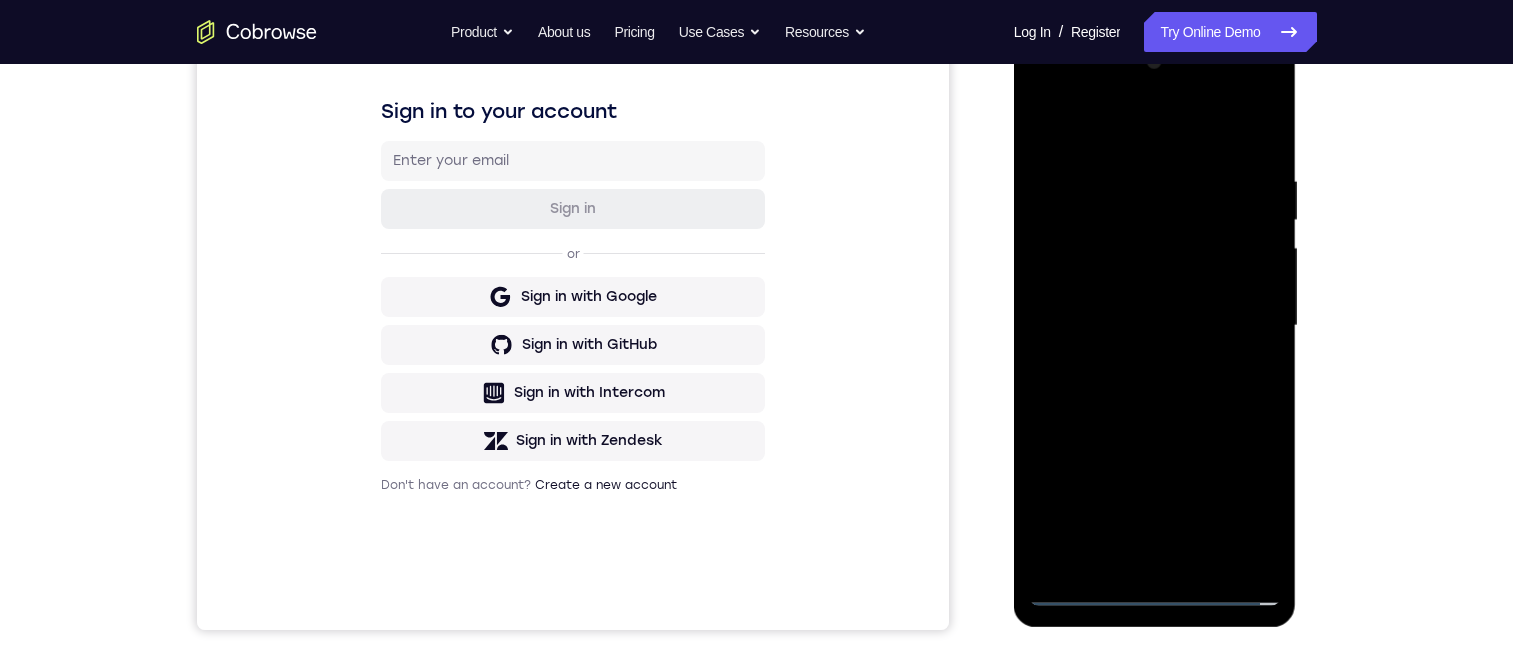 click at bounding box center (1155, 326) 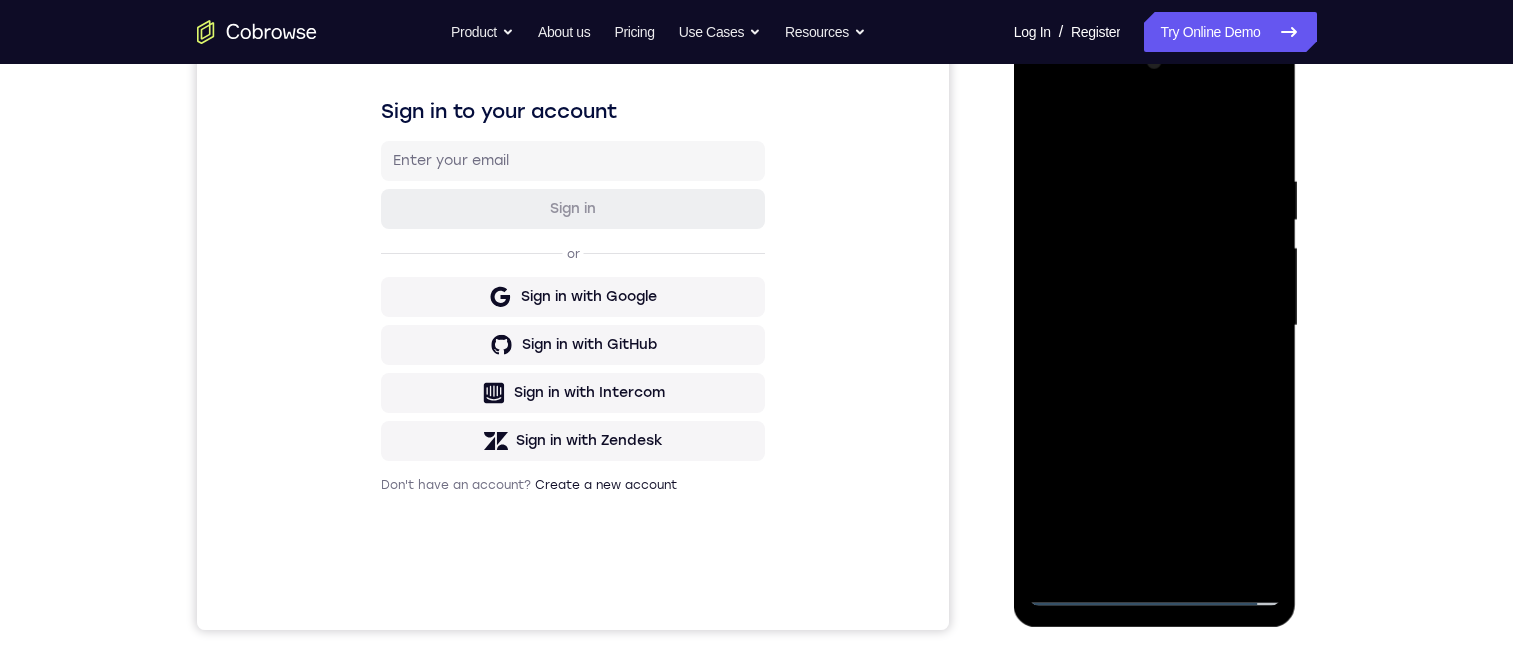 click at bounding box center [1155, 326] 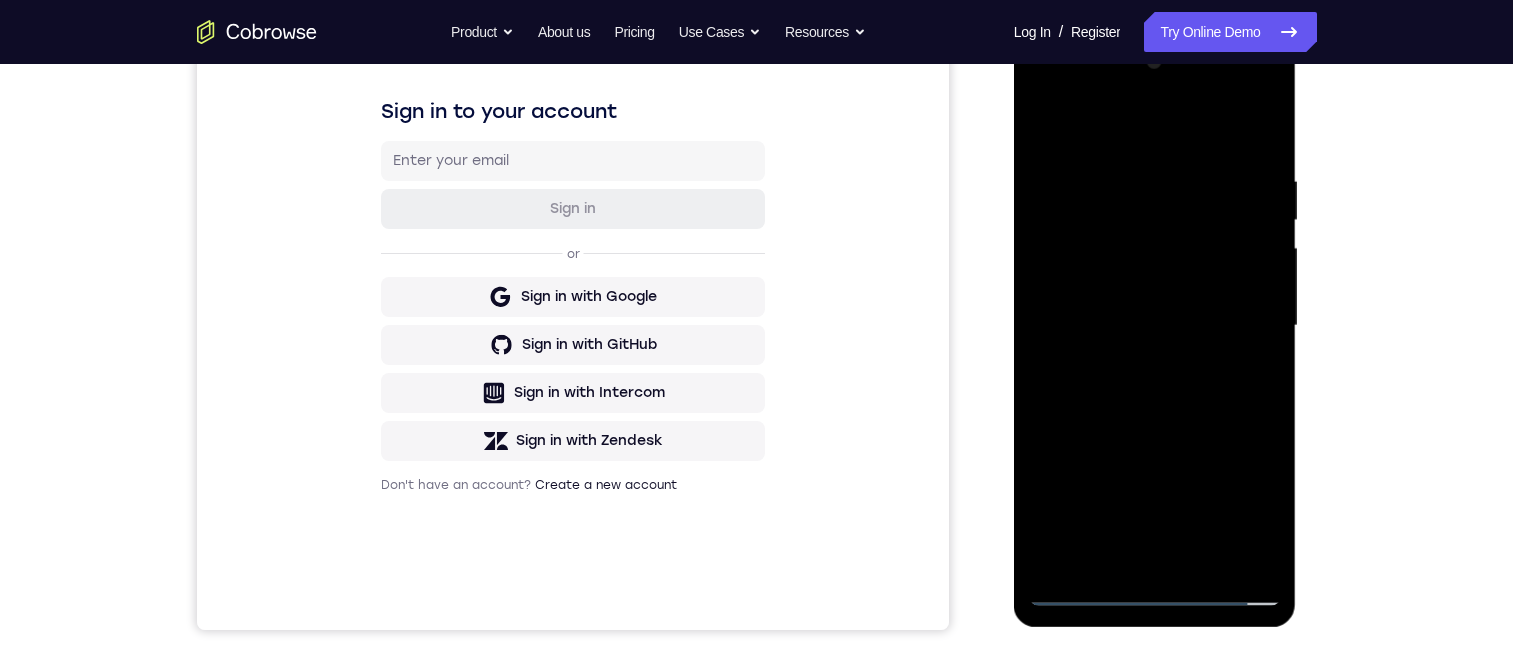 click at bounding box center [1155, 326] 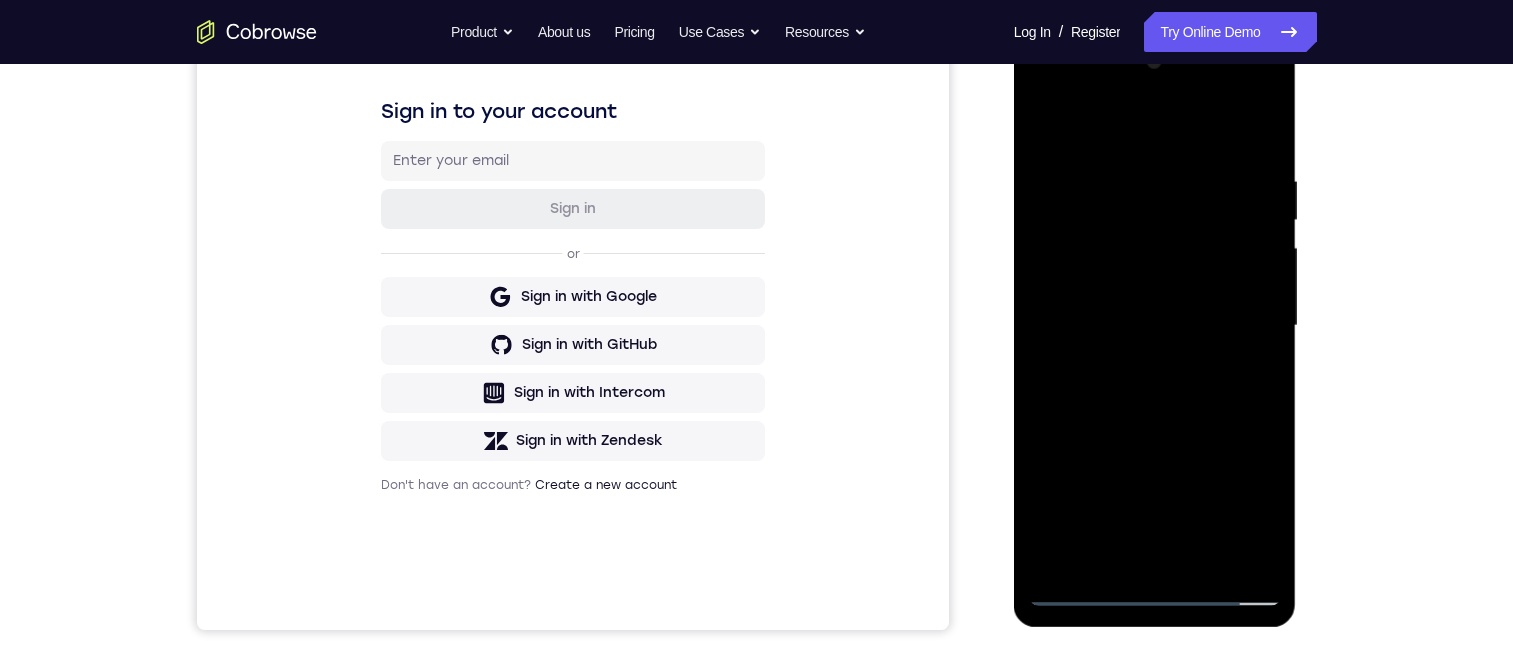 click at bounding box center [1155, 326] 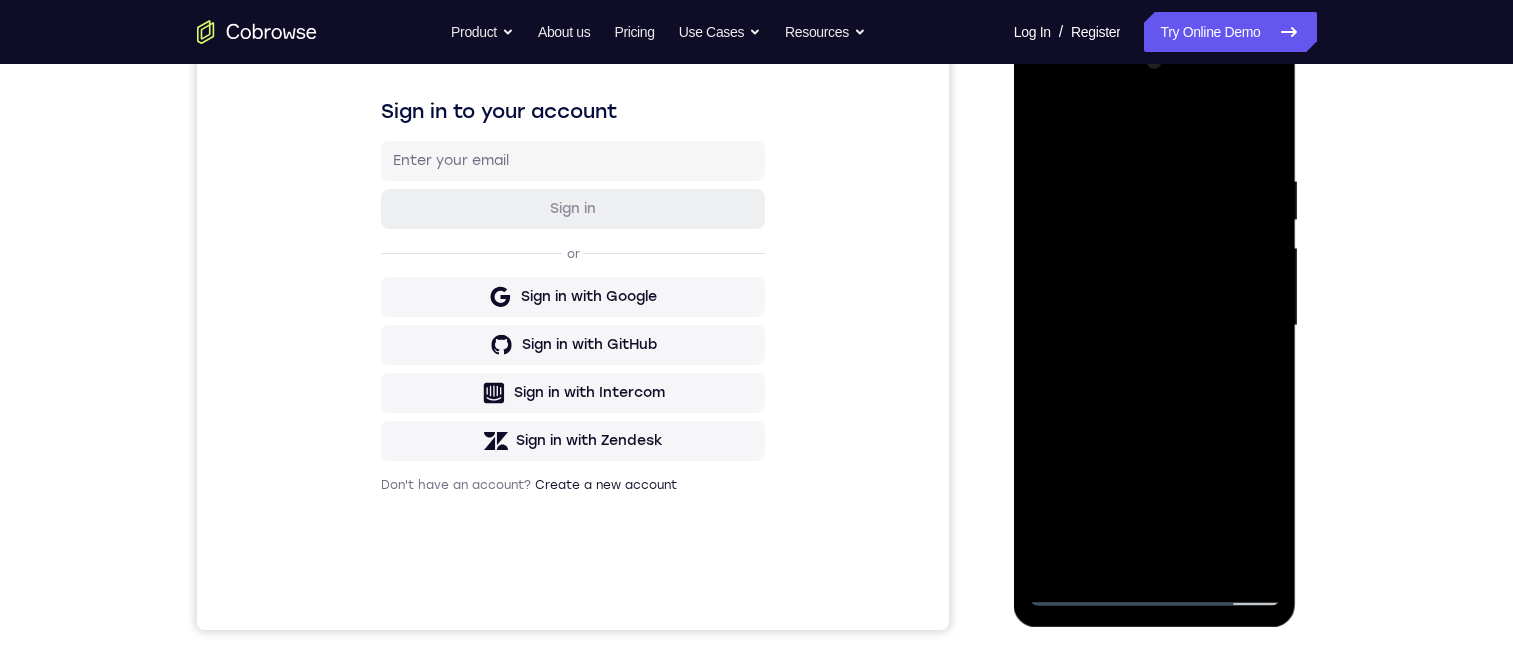click at bounding box center (1155, 326) 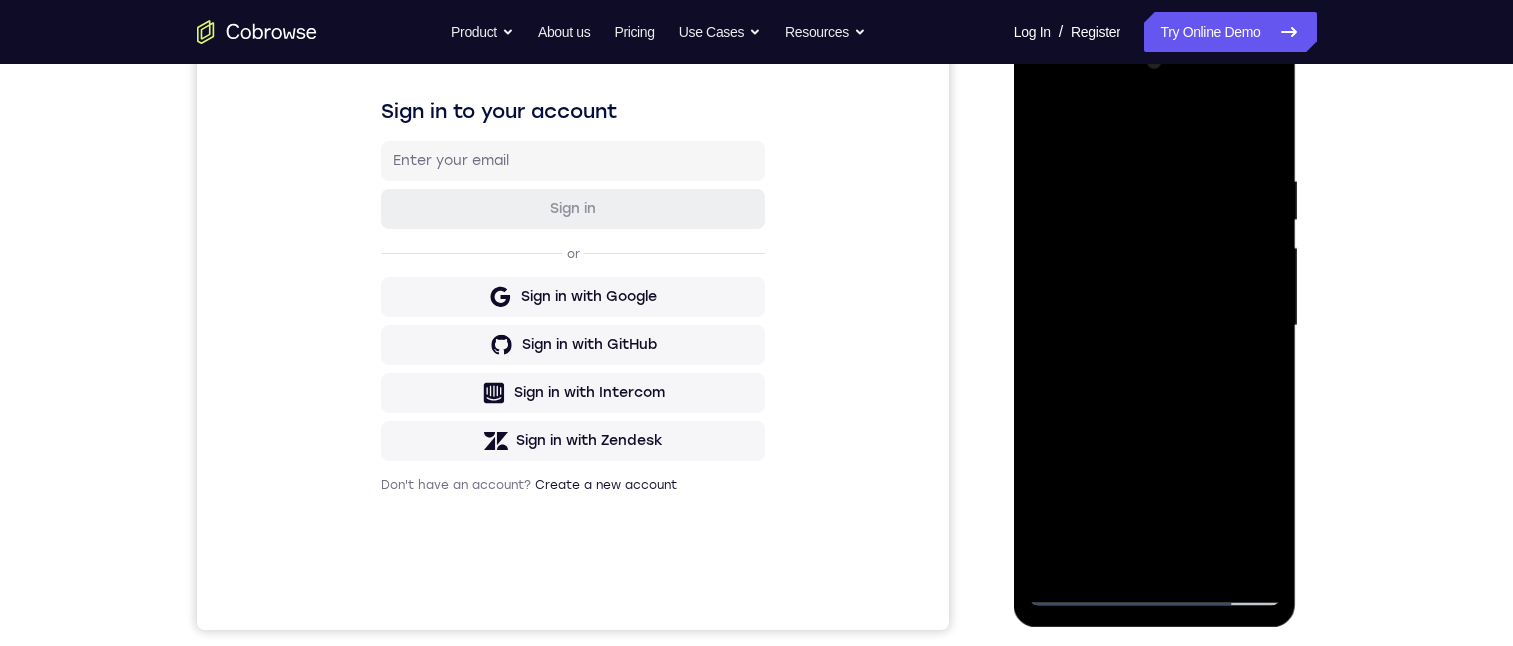 click at bounding box center (1155, 326) 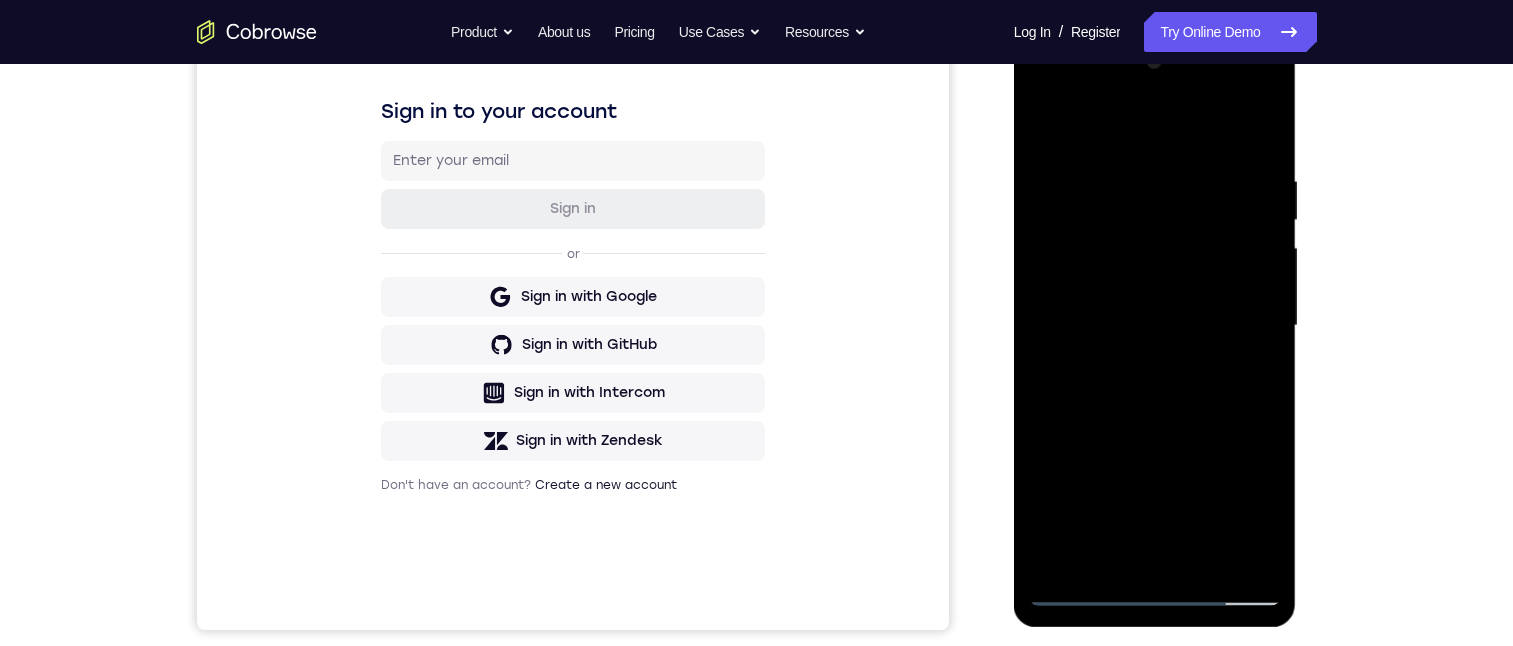click at bounding box center (1155, 326) 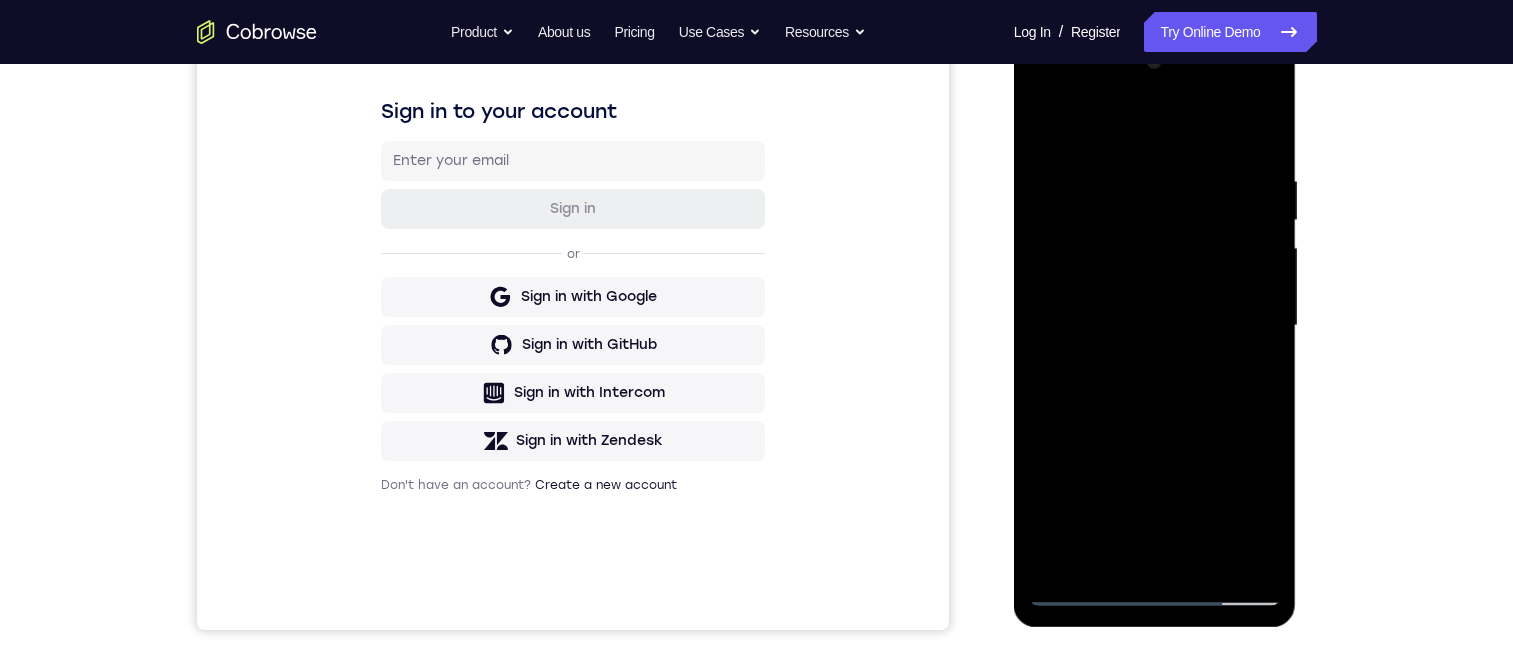 click at bounding box center (1155, 326) 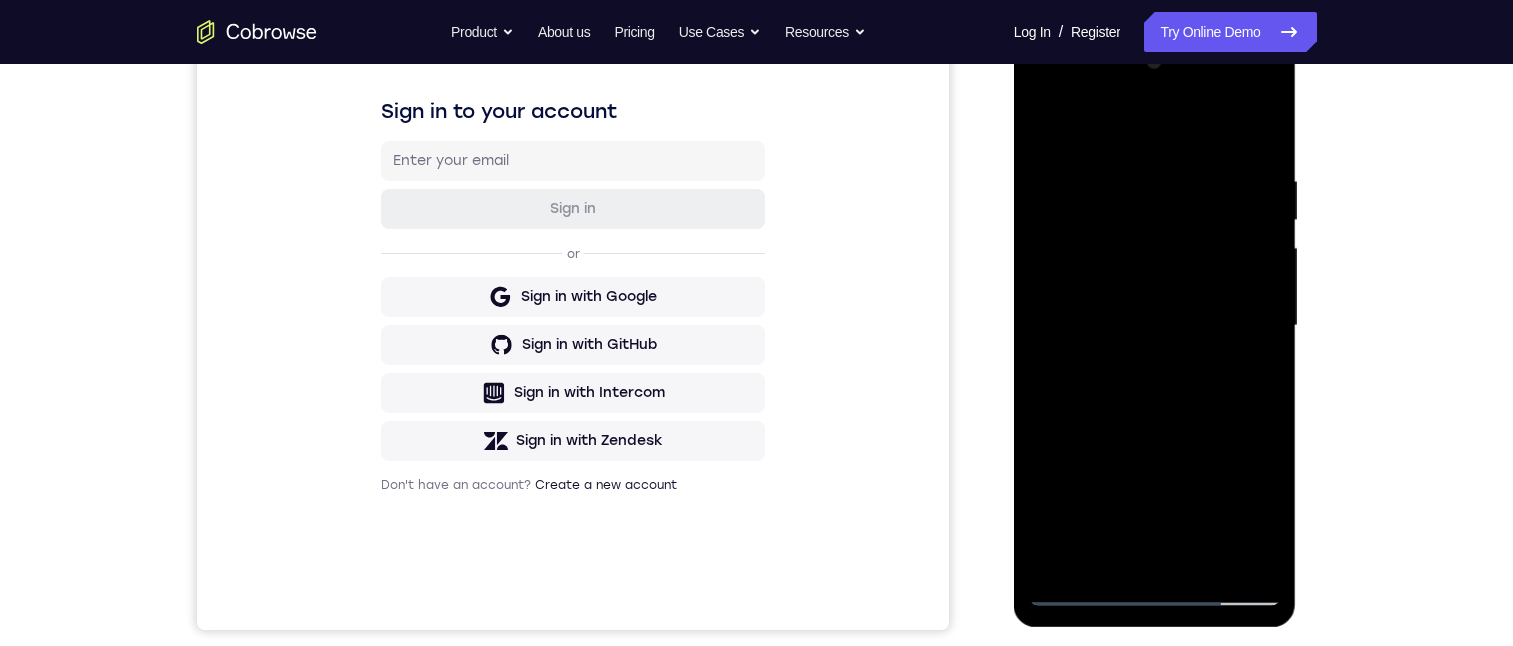 click at bounding box center [1155, 326] 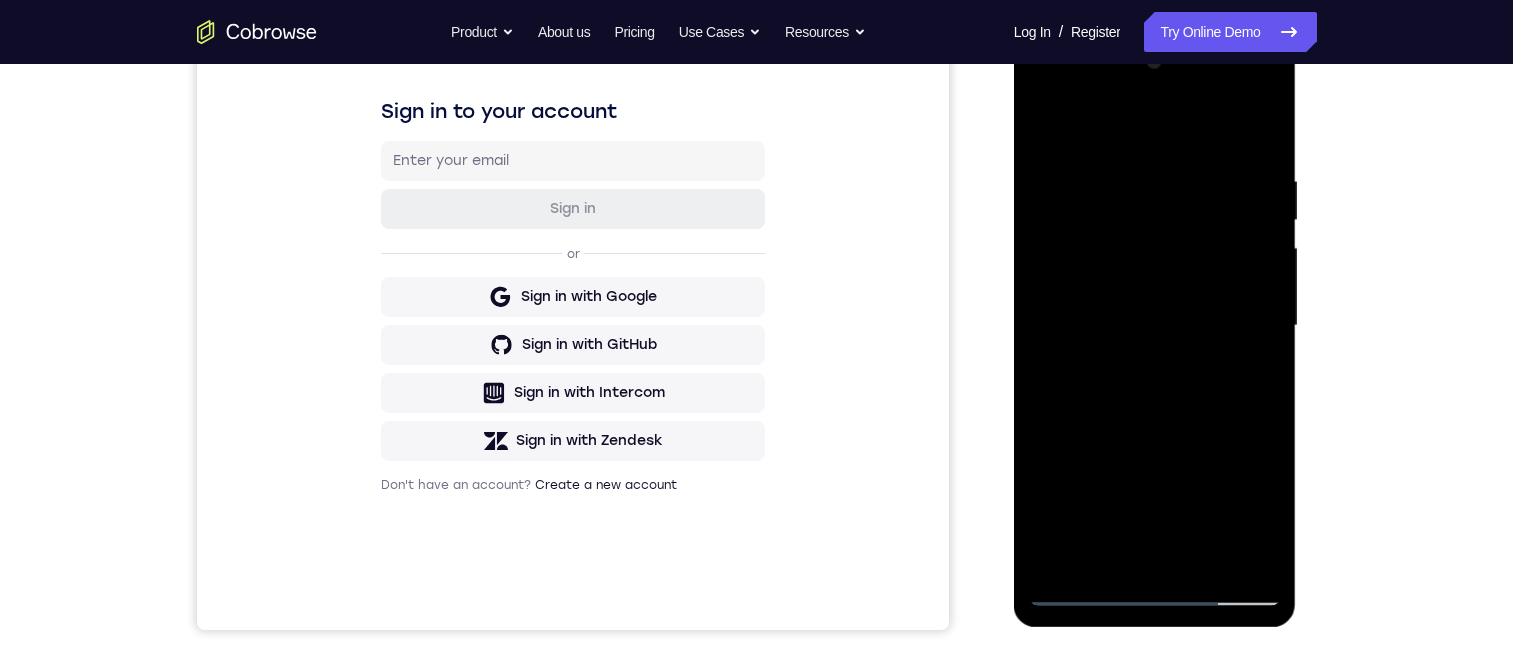 click at bounding box center [1155, 326] 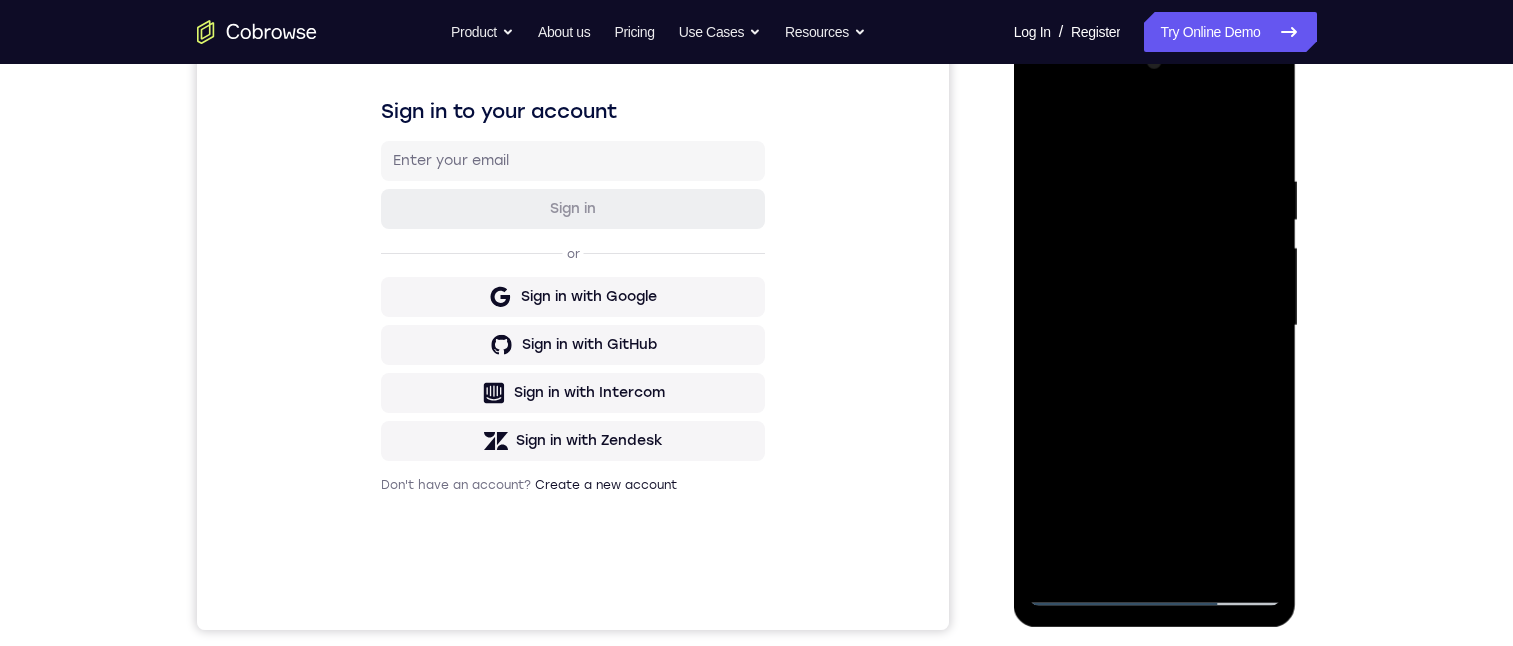click at bounding box center (1155, 326) 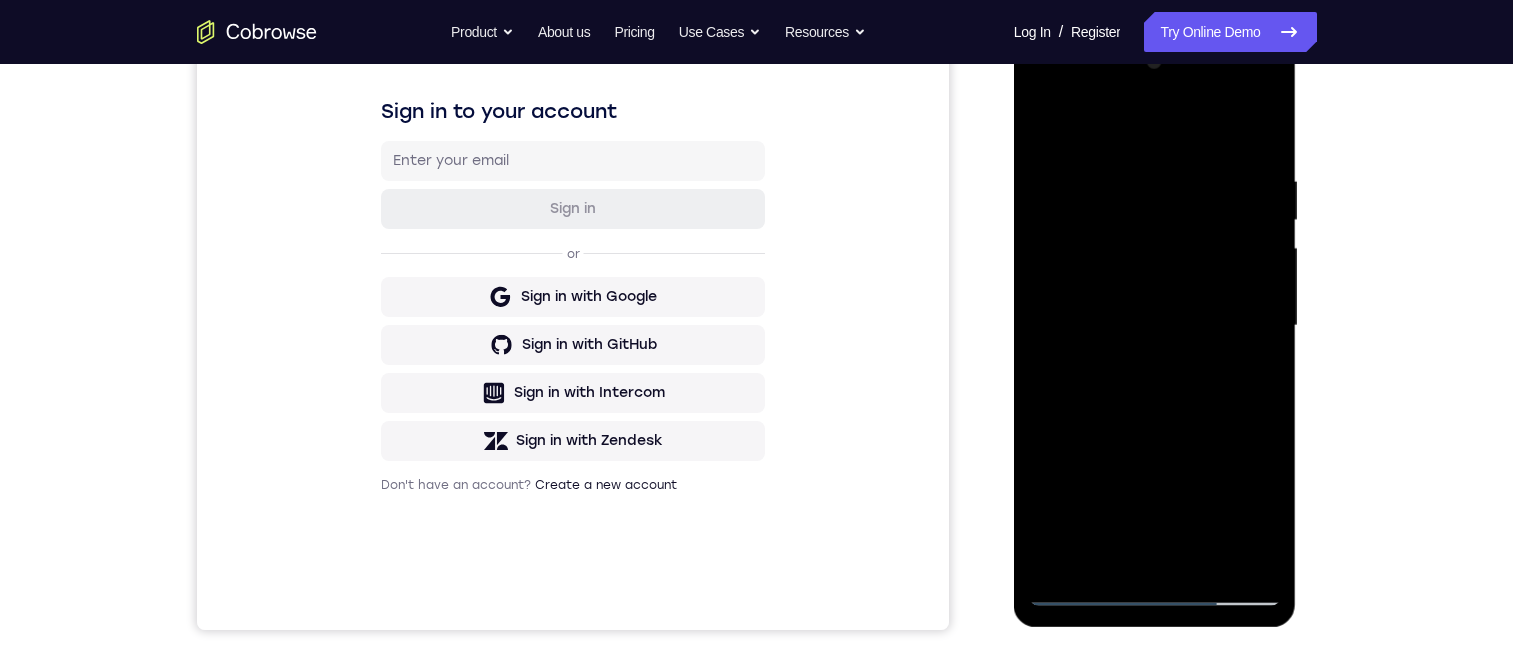 click at bounding box center (1155, 326) 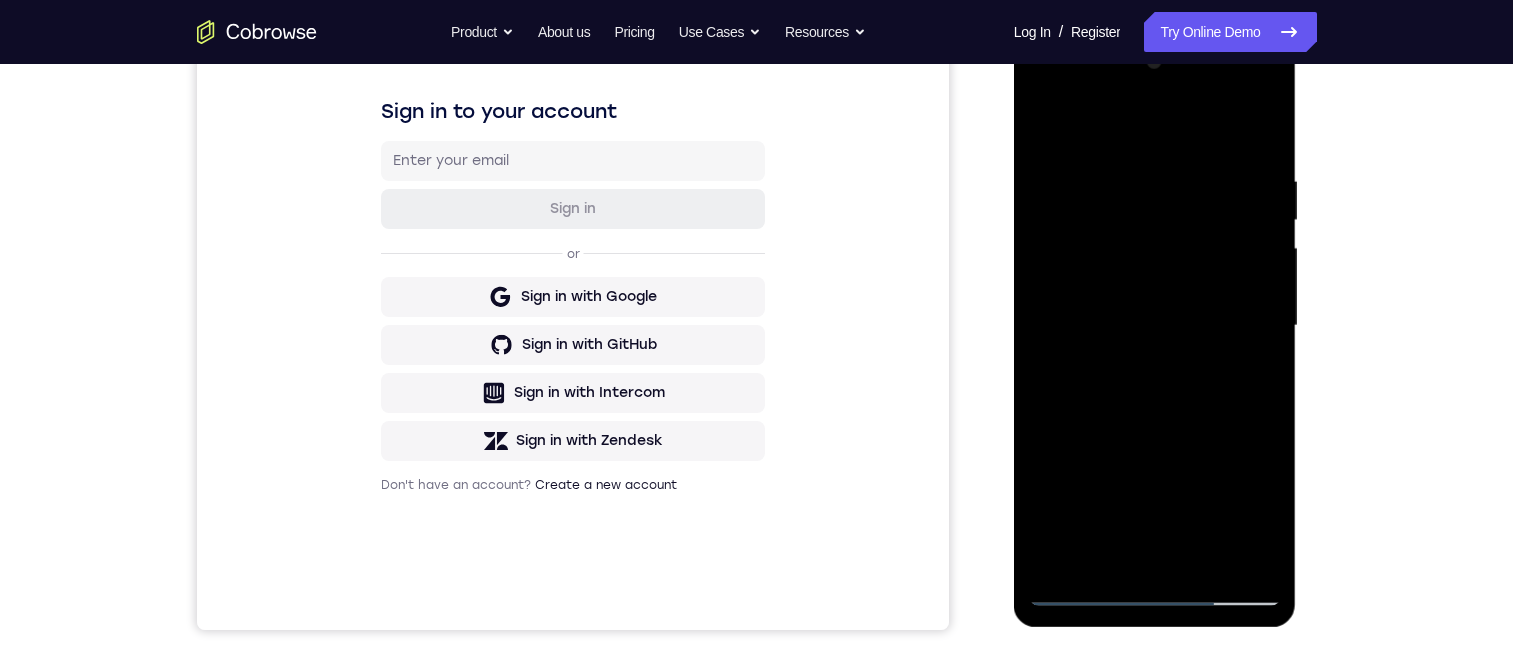 click at bounding box center (1155, 326) 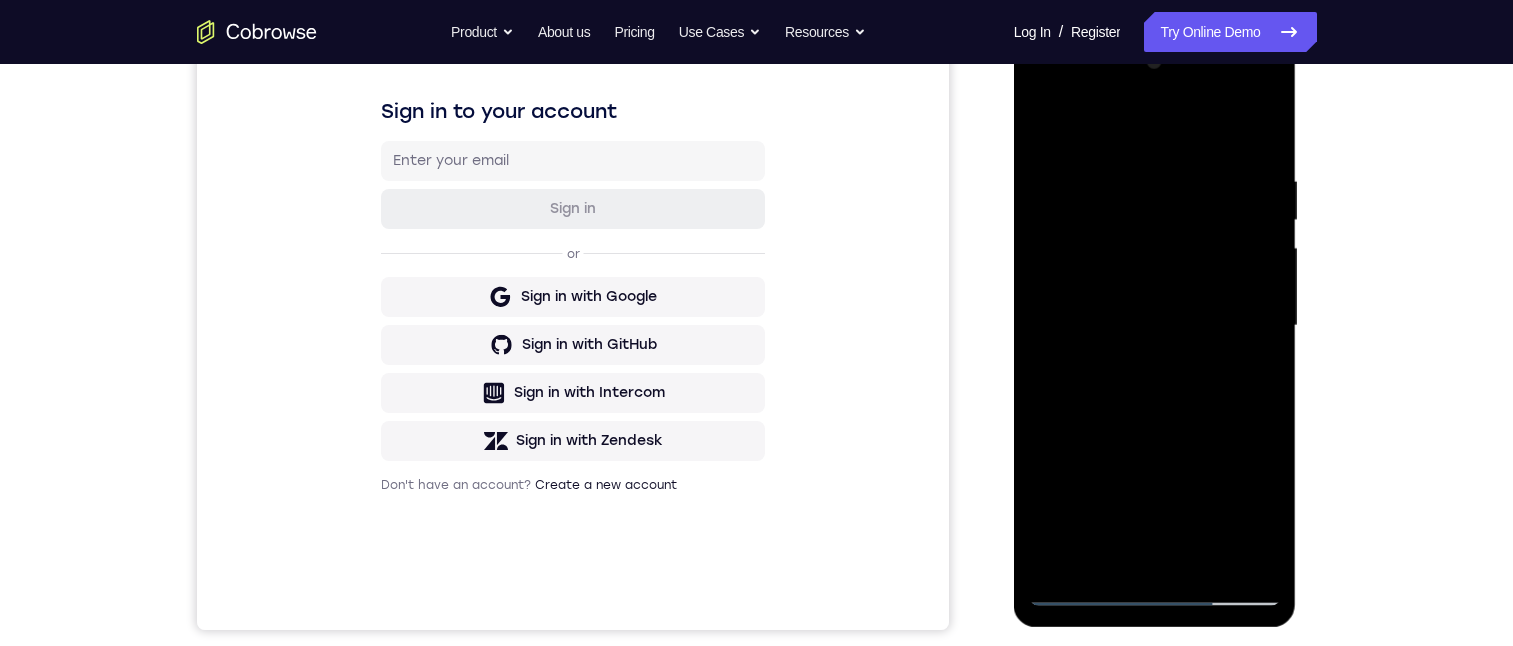 click at bounding box center [1155, 326] 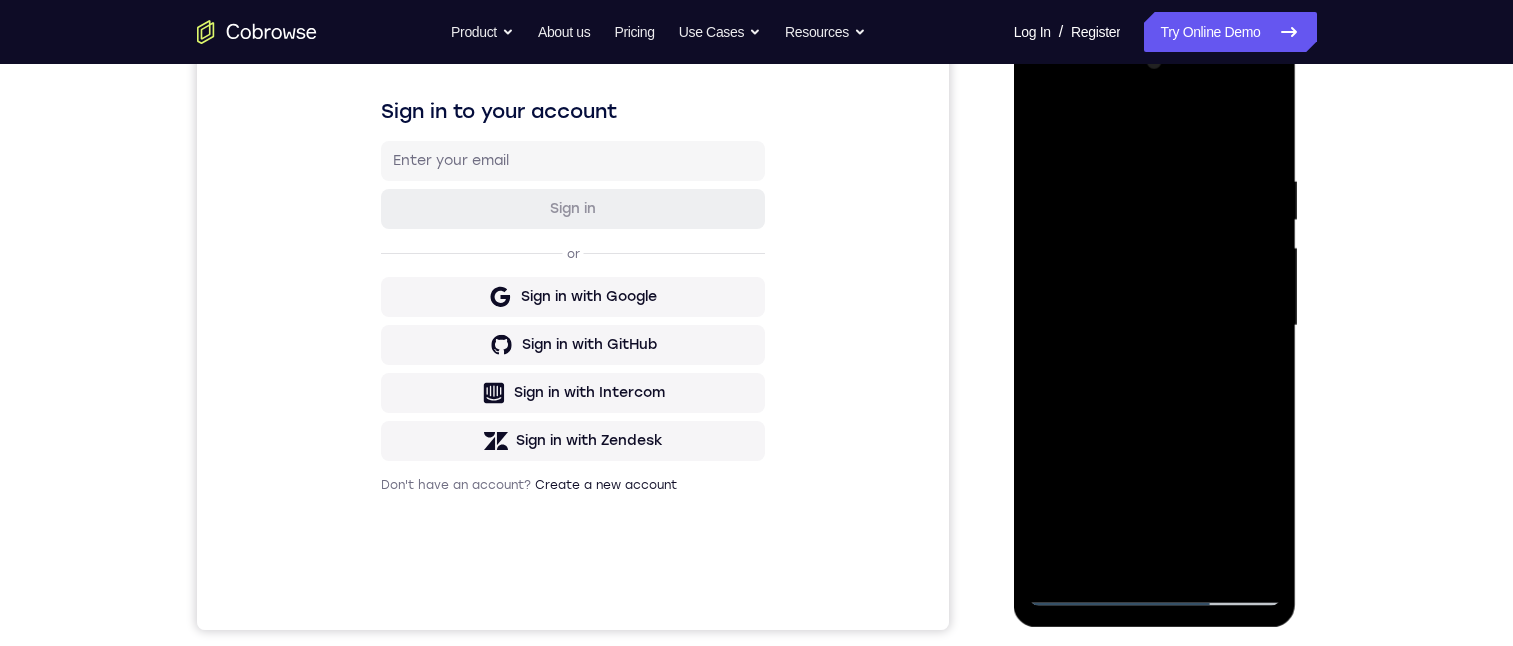 click at bounding box center [1155, 326] 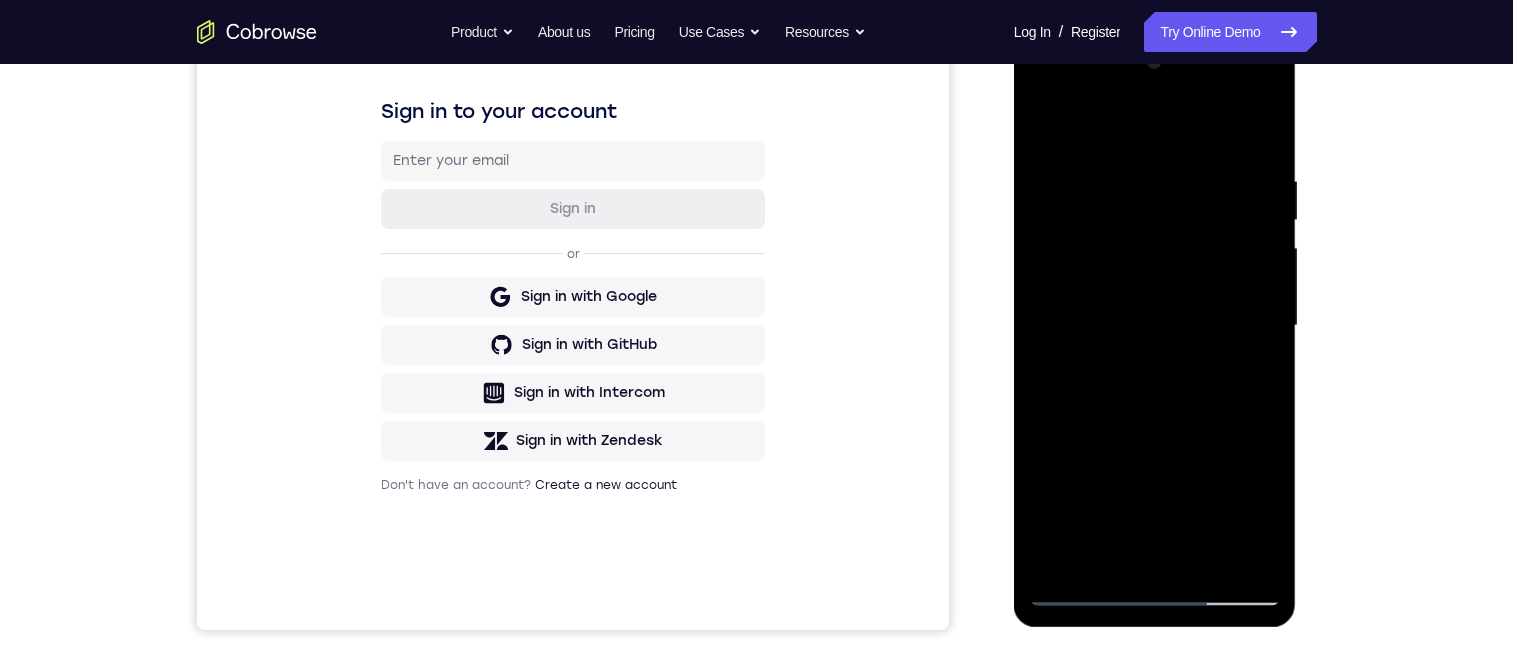 click at bounding box center [1155, 326] 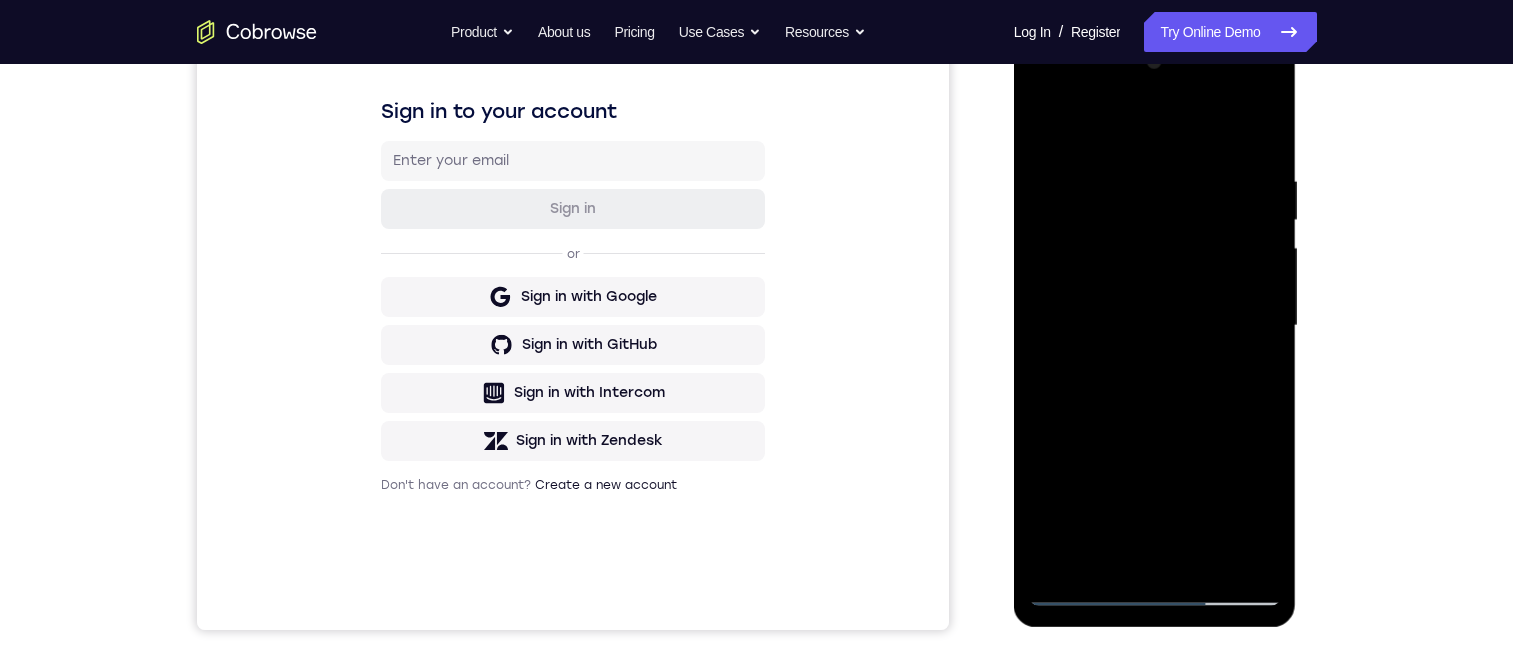 click at bounding box center [1155, 326] 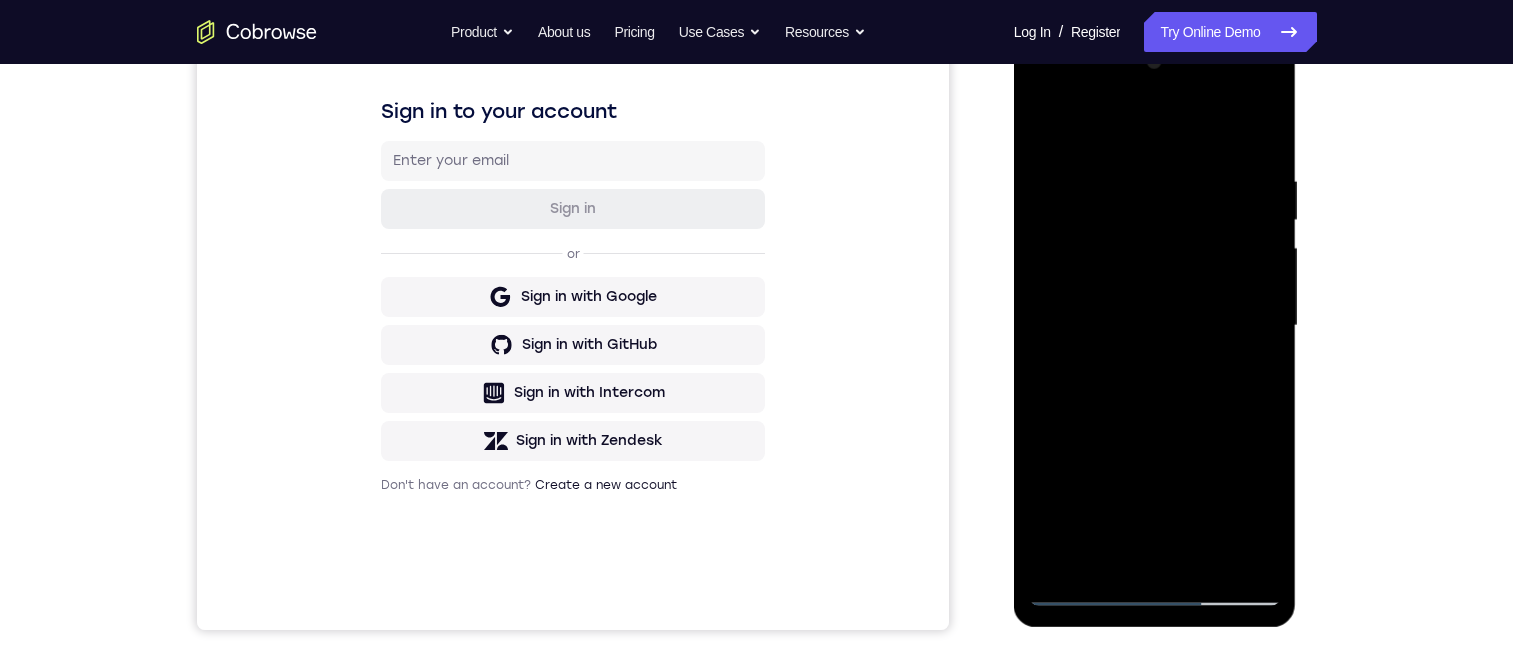 click at bounding box center (1155, 326) 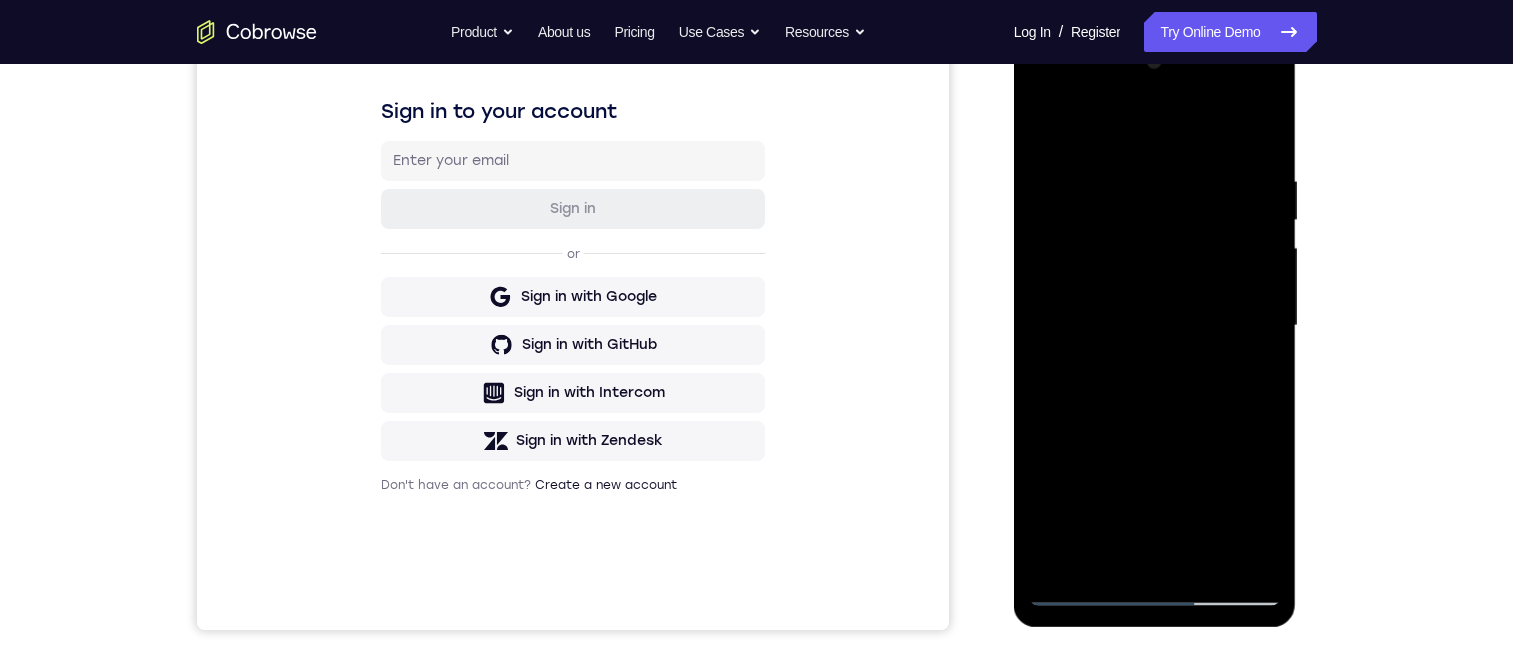 click at bounding box center (1155, 326) 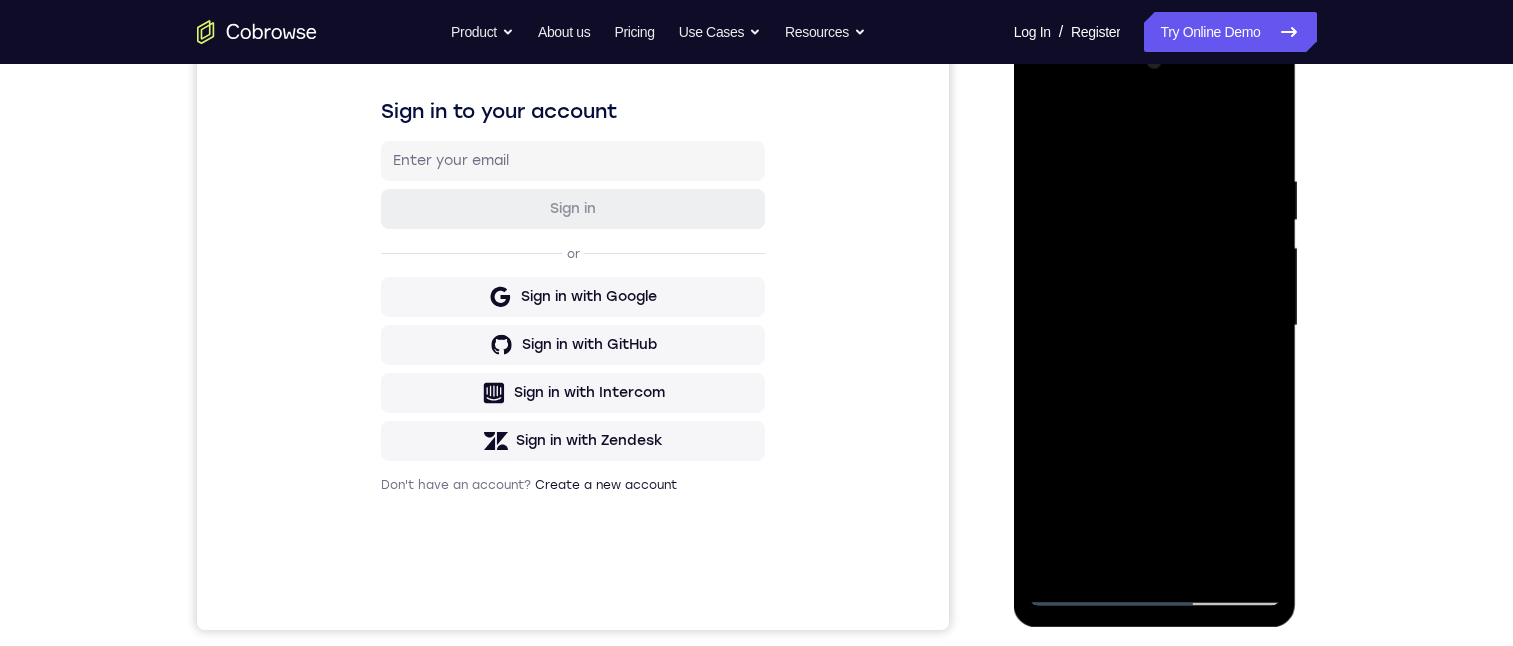 click at bounding box center (1155, 326) 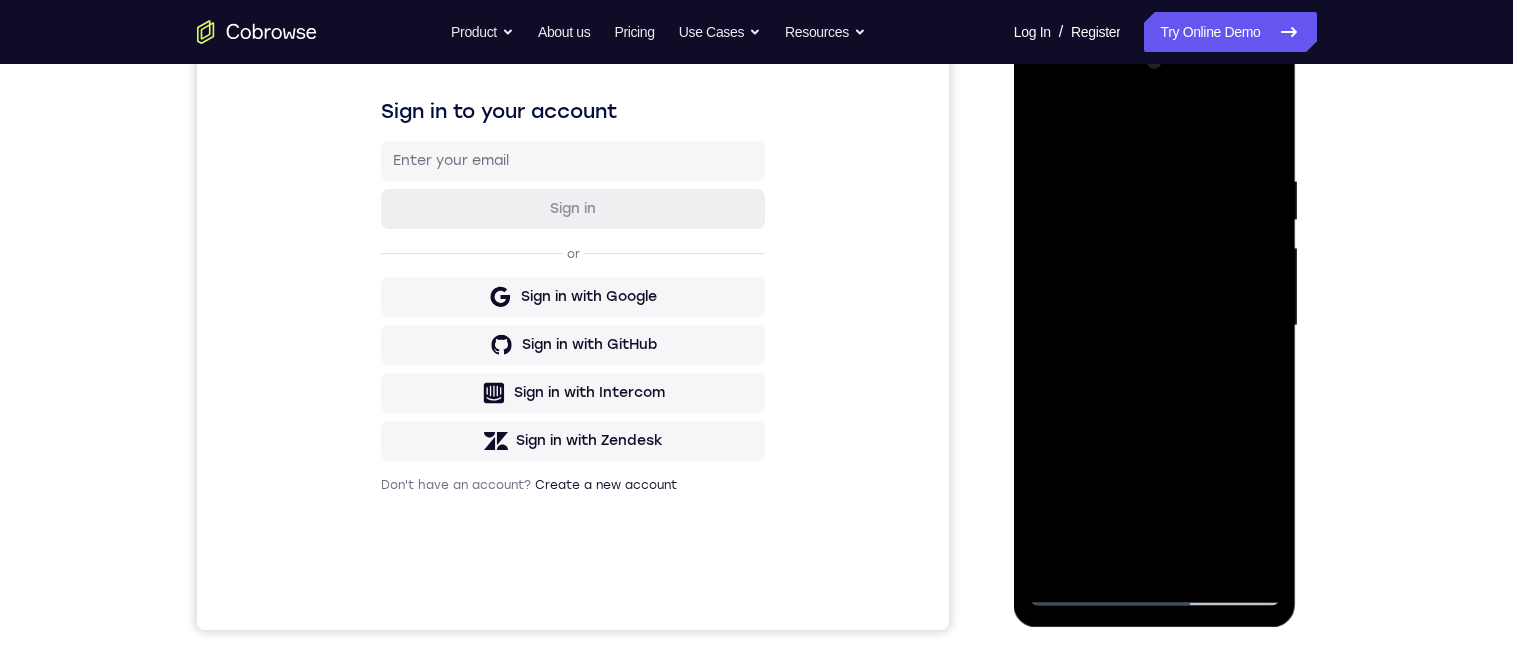 click at bounding box center (1155, 326) 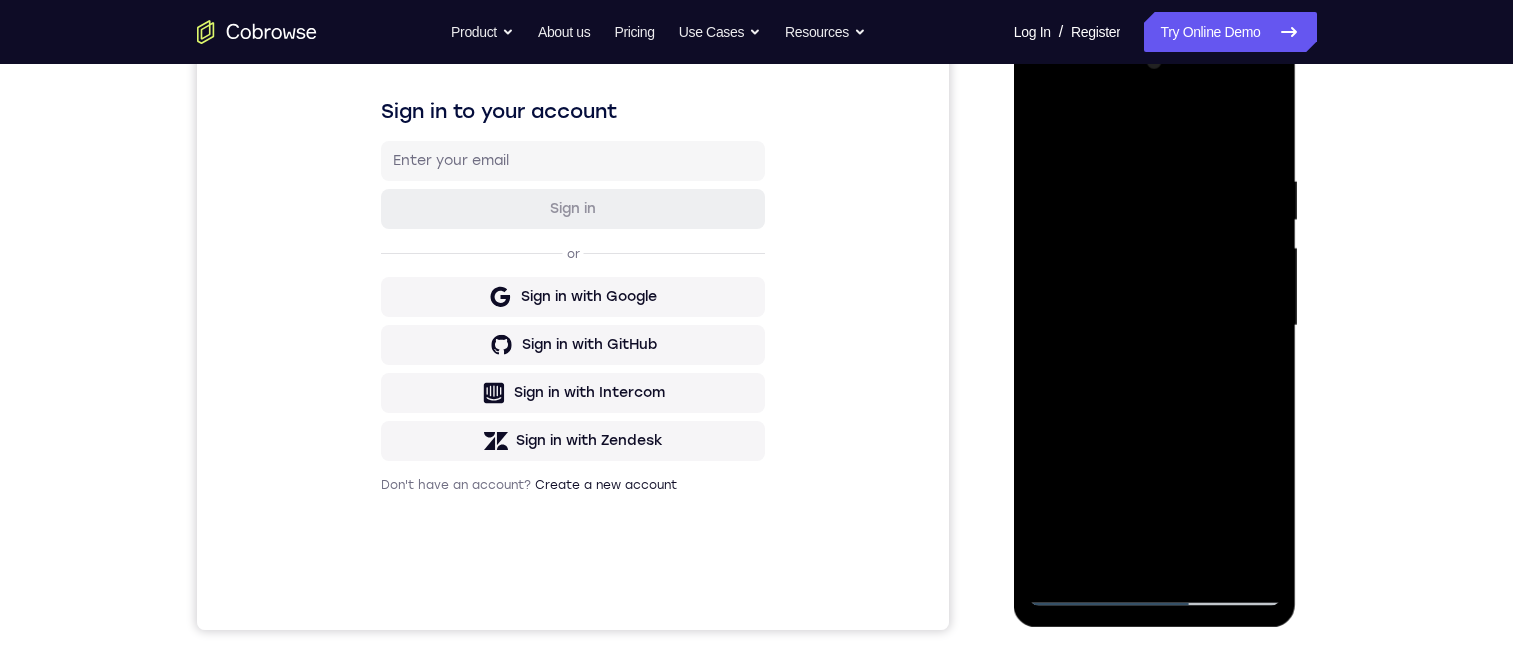click at bounding box center [1155, 326] 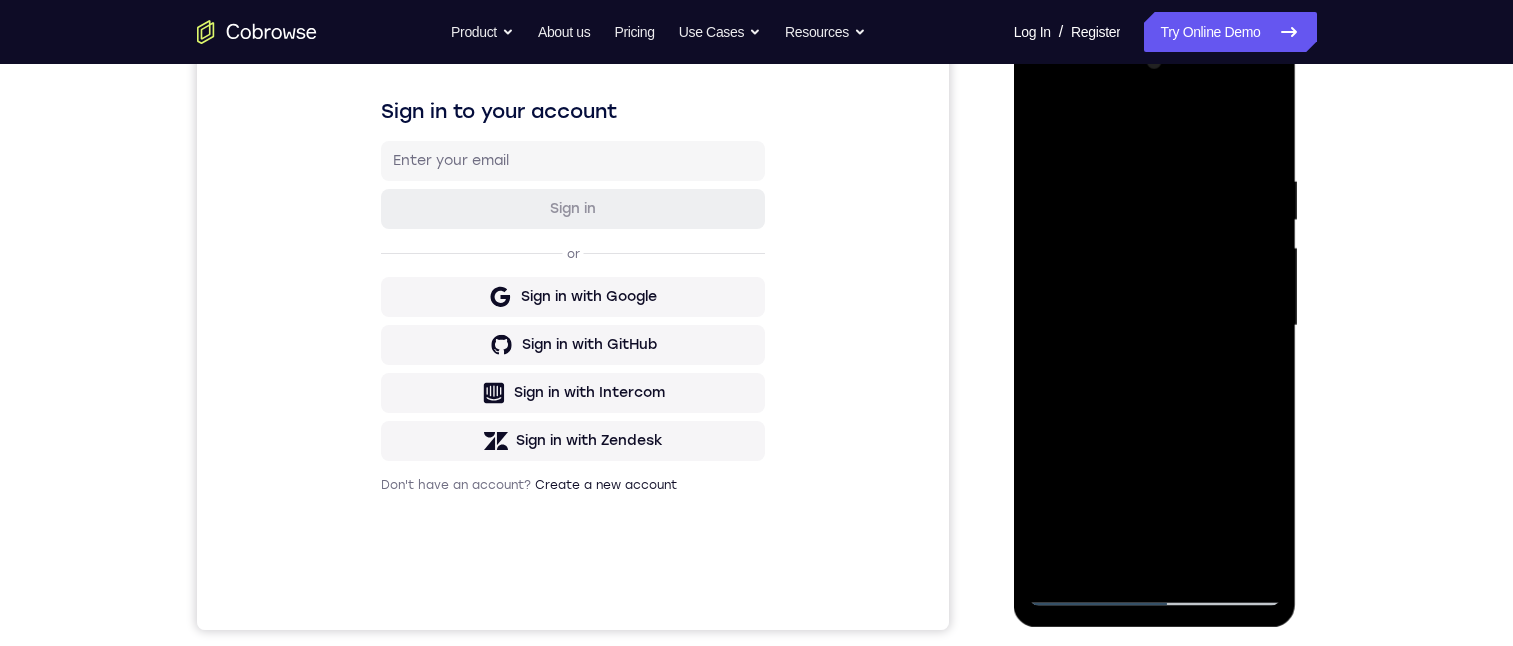 click at bounding box center [1155, 326] 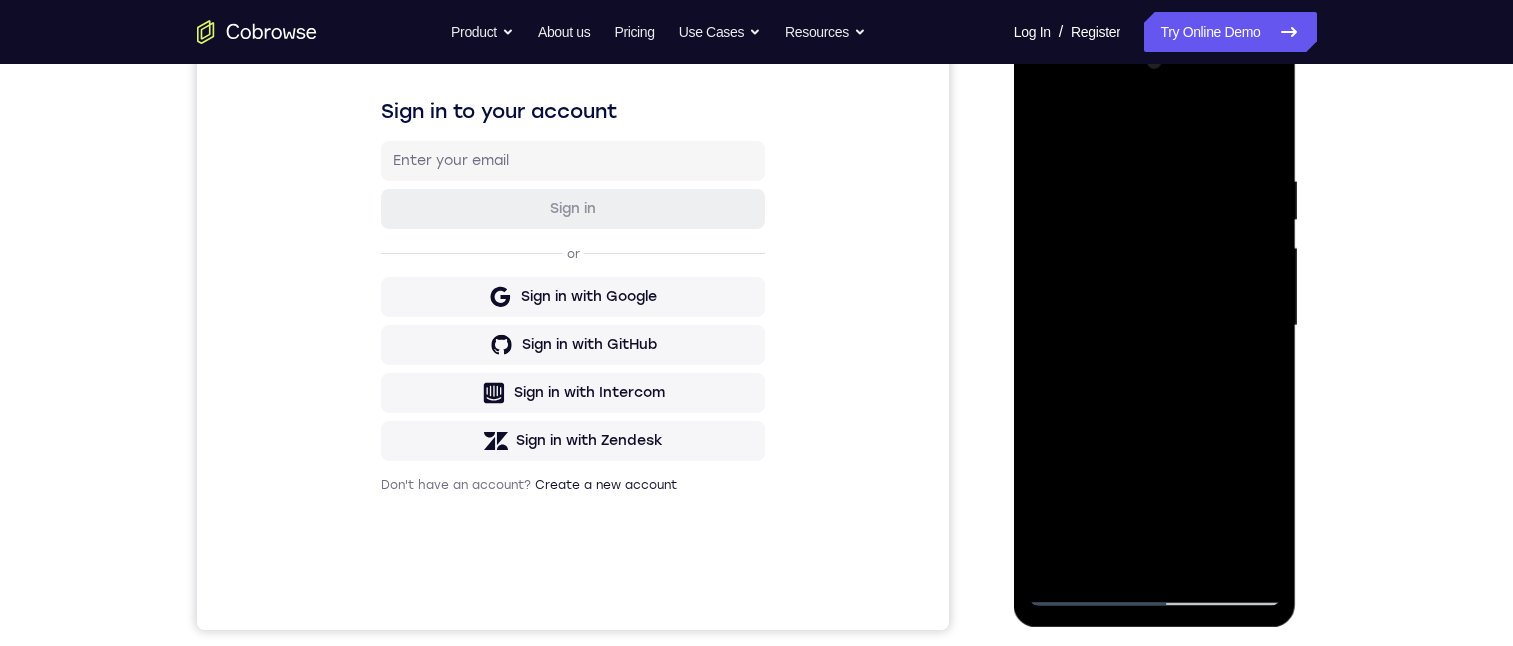 click at bounding box center (1155, 326) 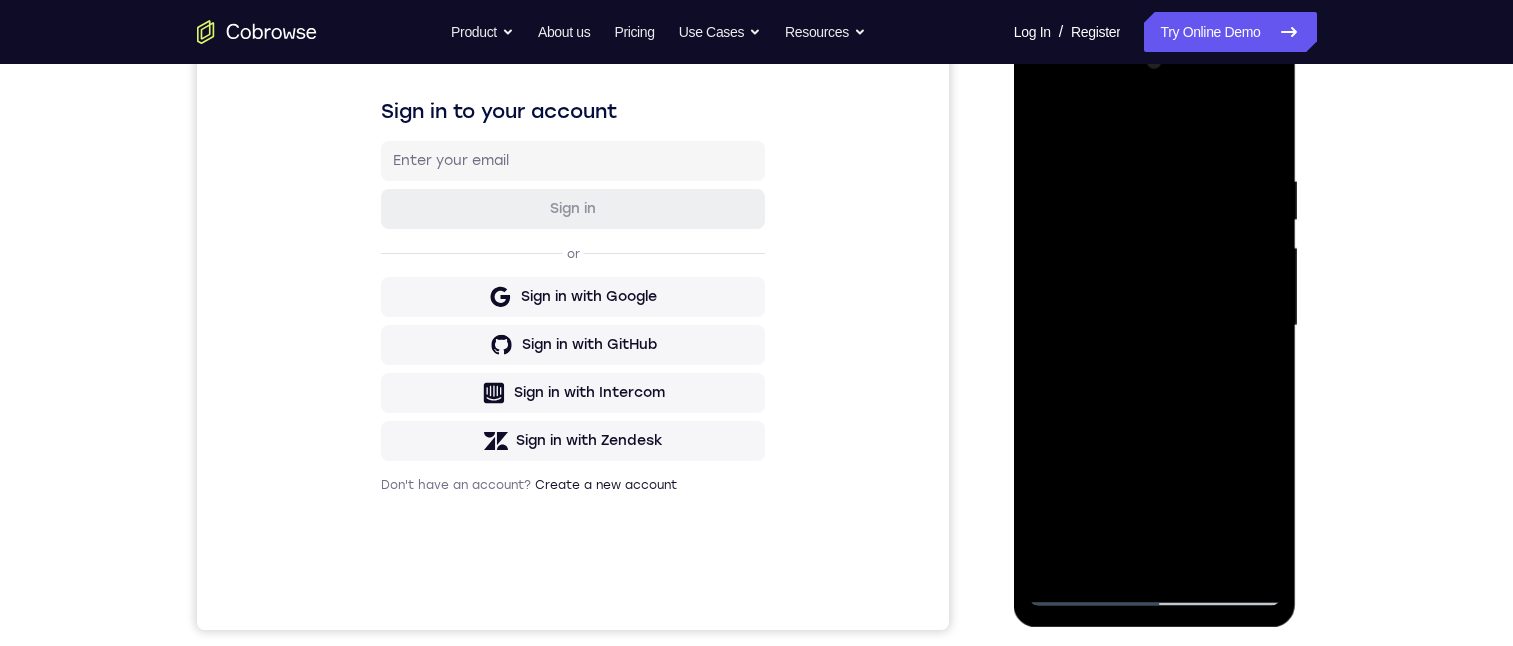 drag, startPoint x: 1163, startPoint y: 476, endPoint x: 1171, endPoint y: 322, distance: 154.20766 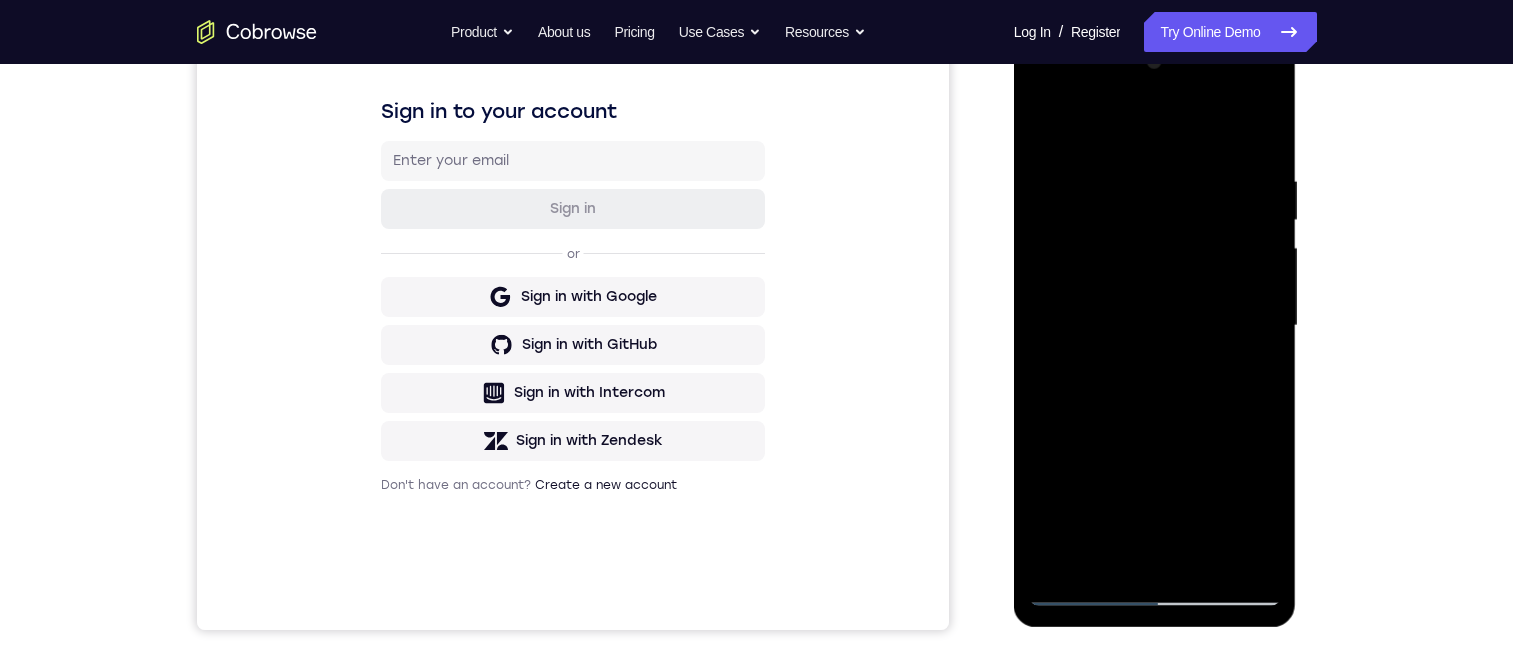 click at bounding box center (1155, 326) 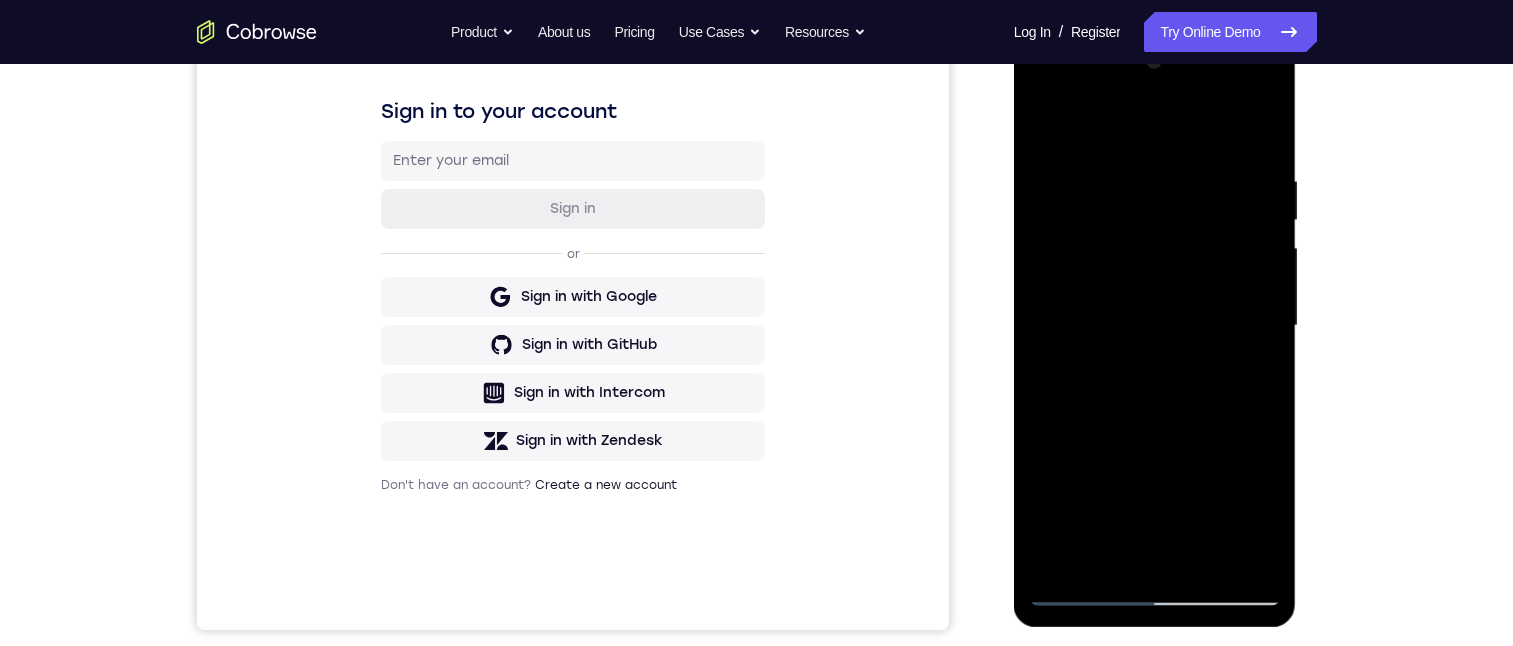 click at bounding box center [1155, 326] 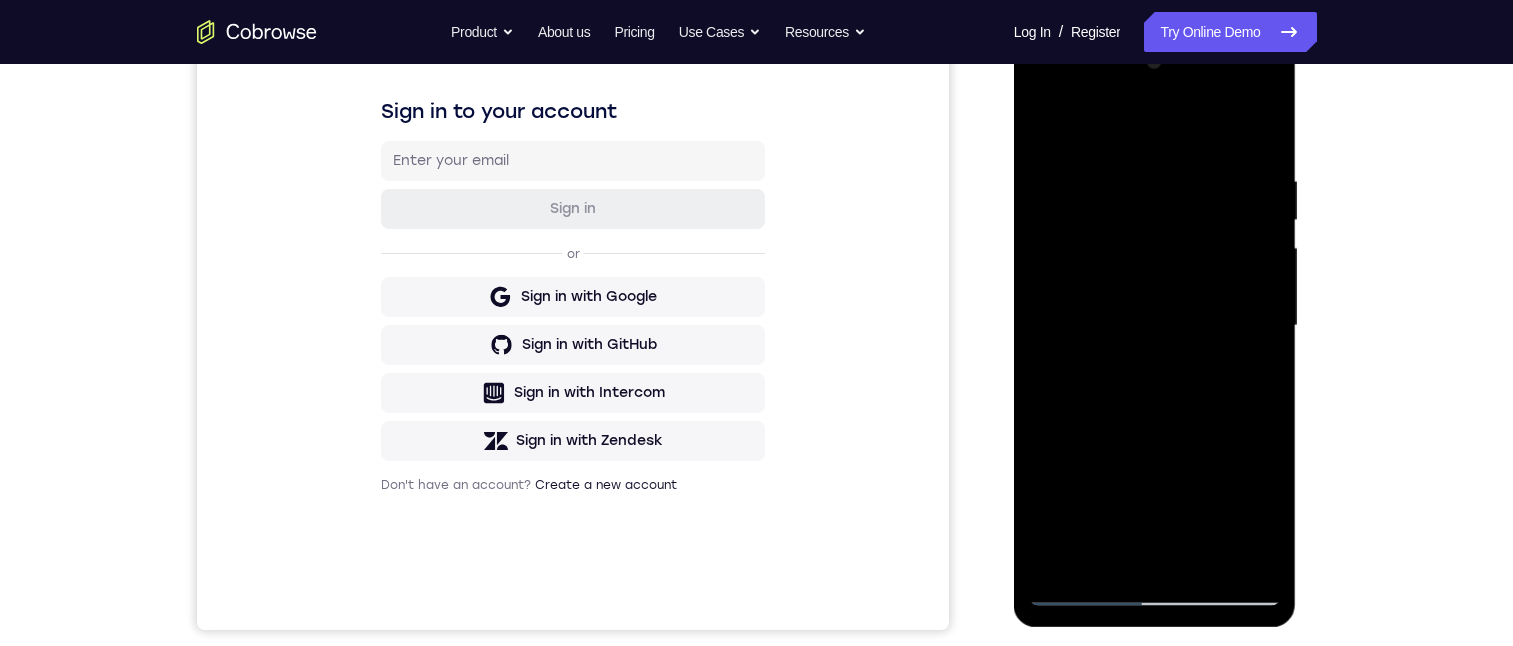 click at bounding box center [1155, 326] 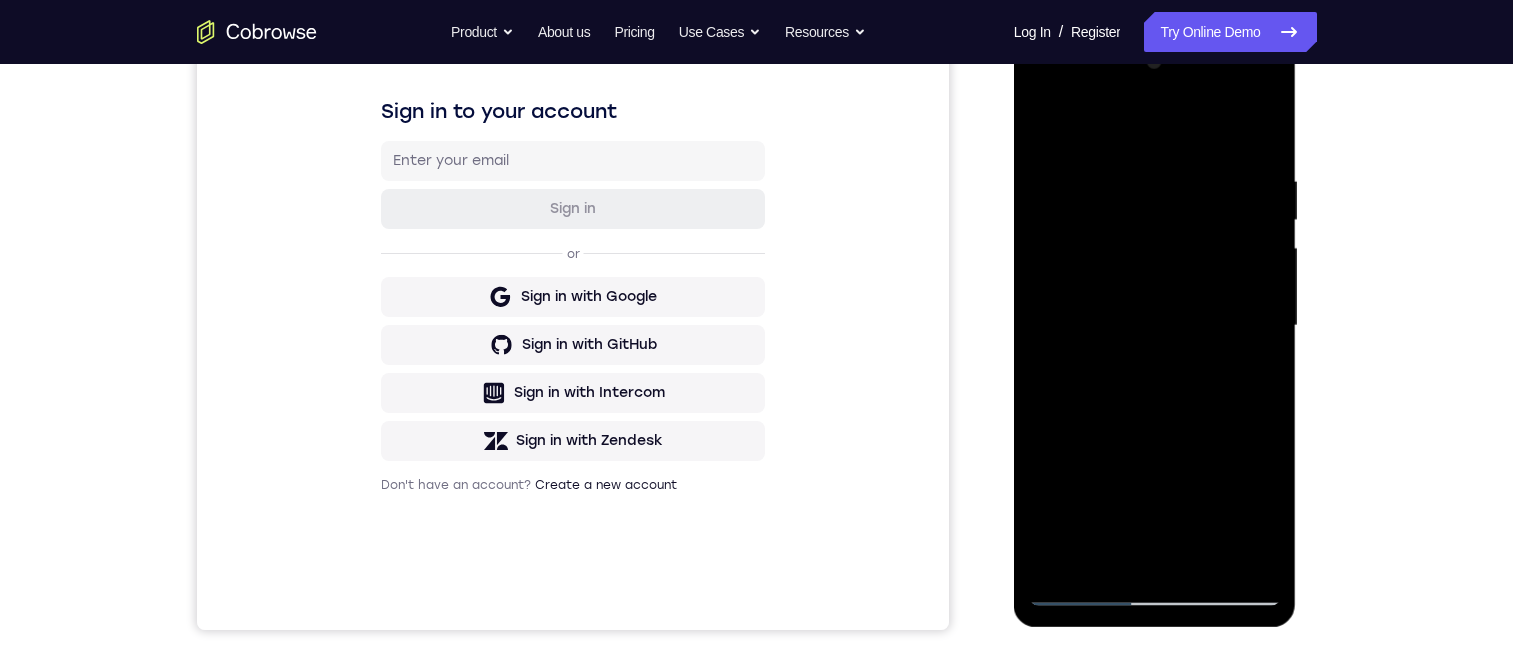 click at bounding box center (1155, 326) 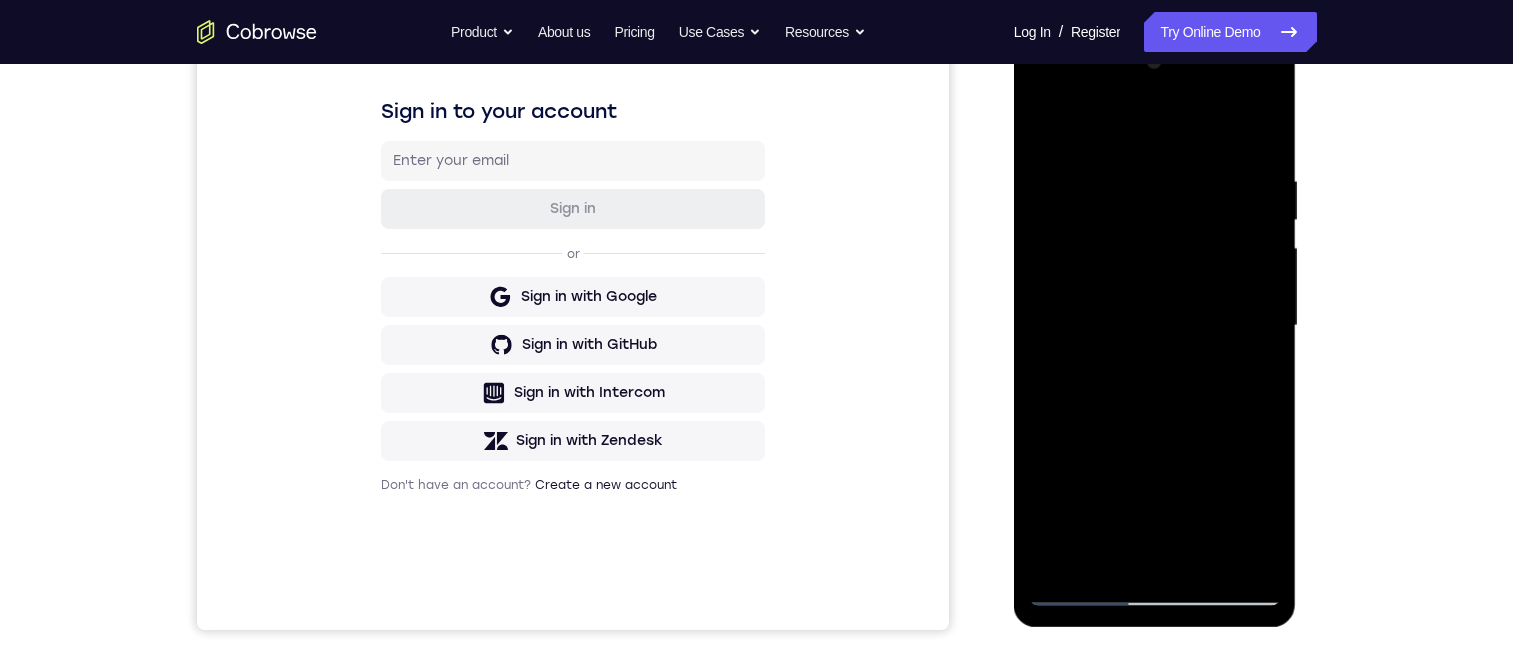 click at bounding box center (1155, 326) 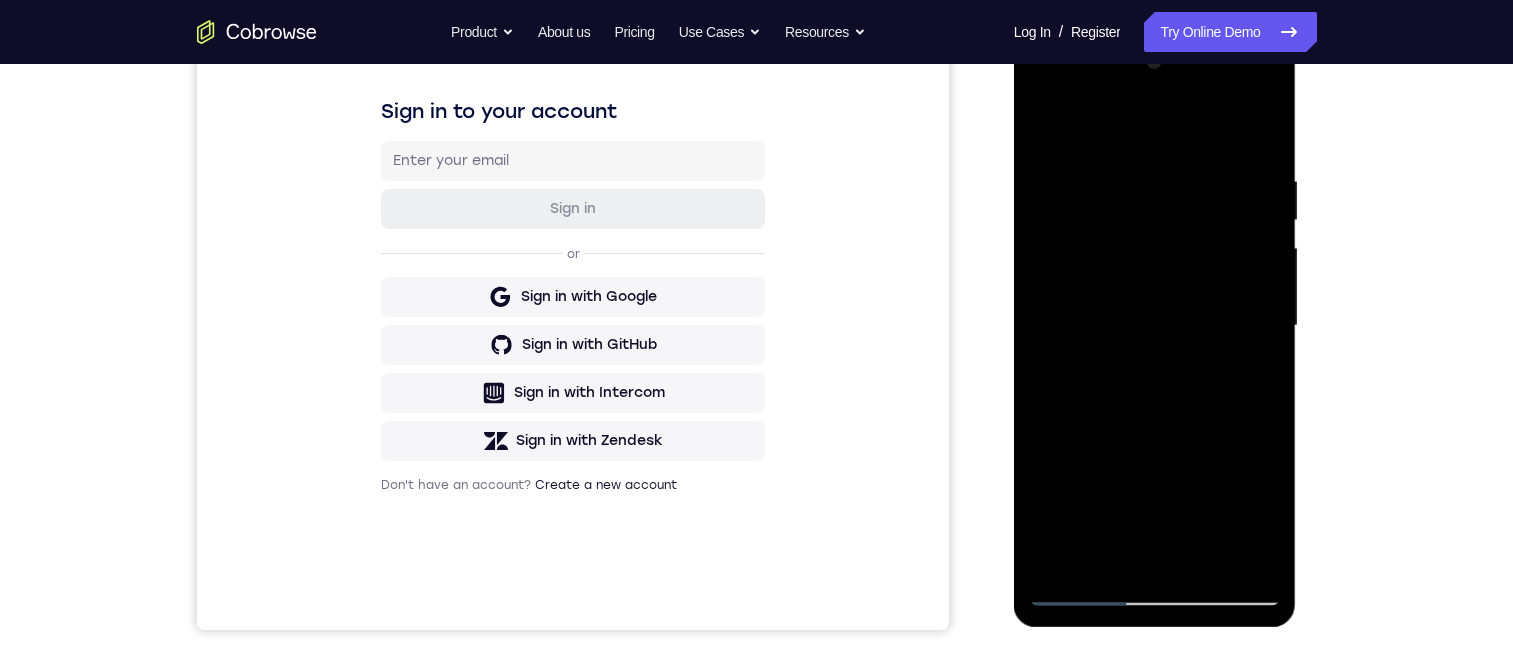 click at bounding box center (1155, 326) 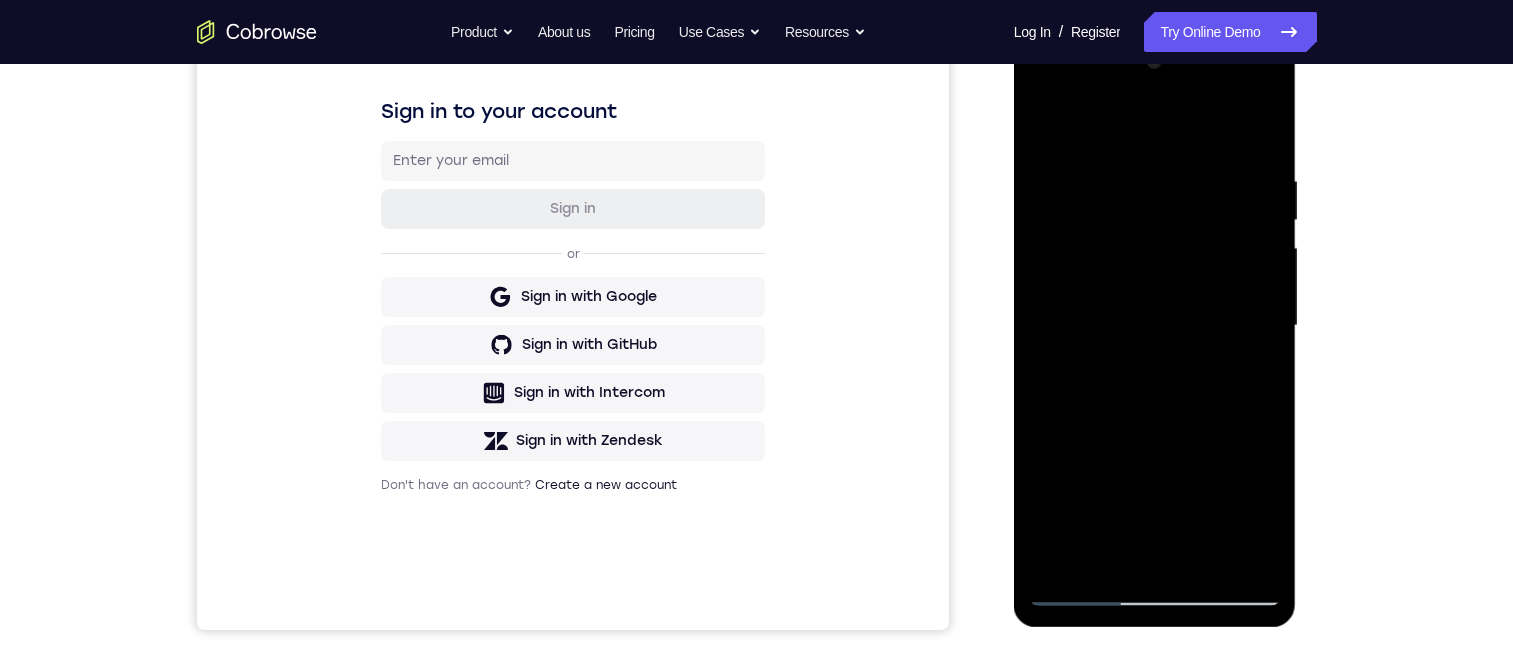 drag, startPoint x: 1175, startPoint y: 423, endPoint x: 1152, endPoint y: 333, distance: 92.89241 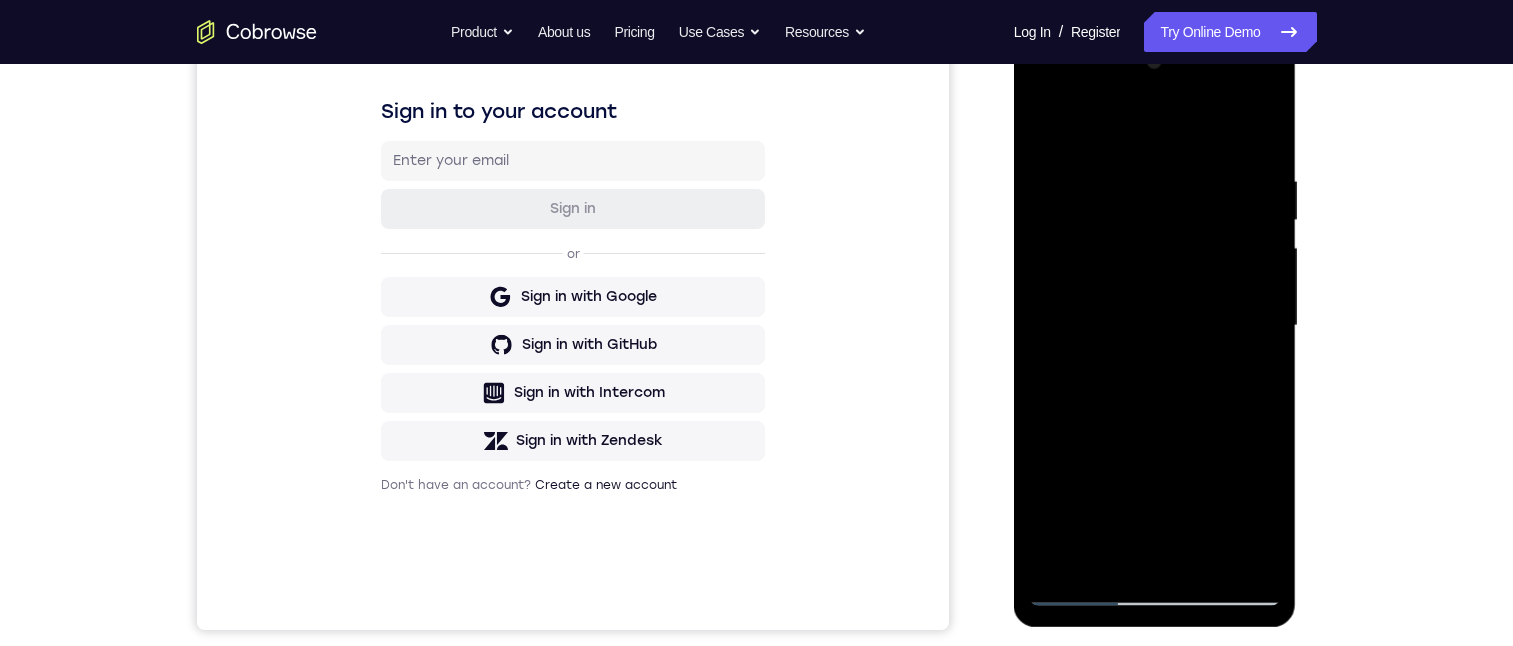 drag, startPoint x: 1174, startPoint y: 443, endPoint x: 1153, endPoint y: 254, distance: 190.16309 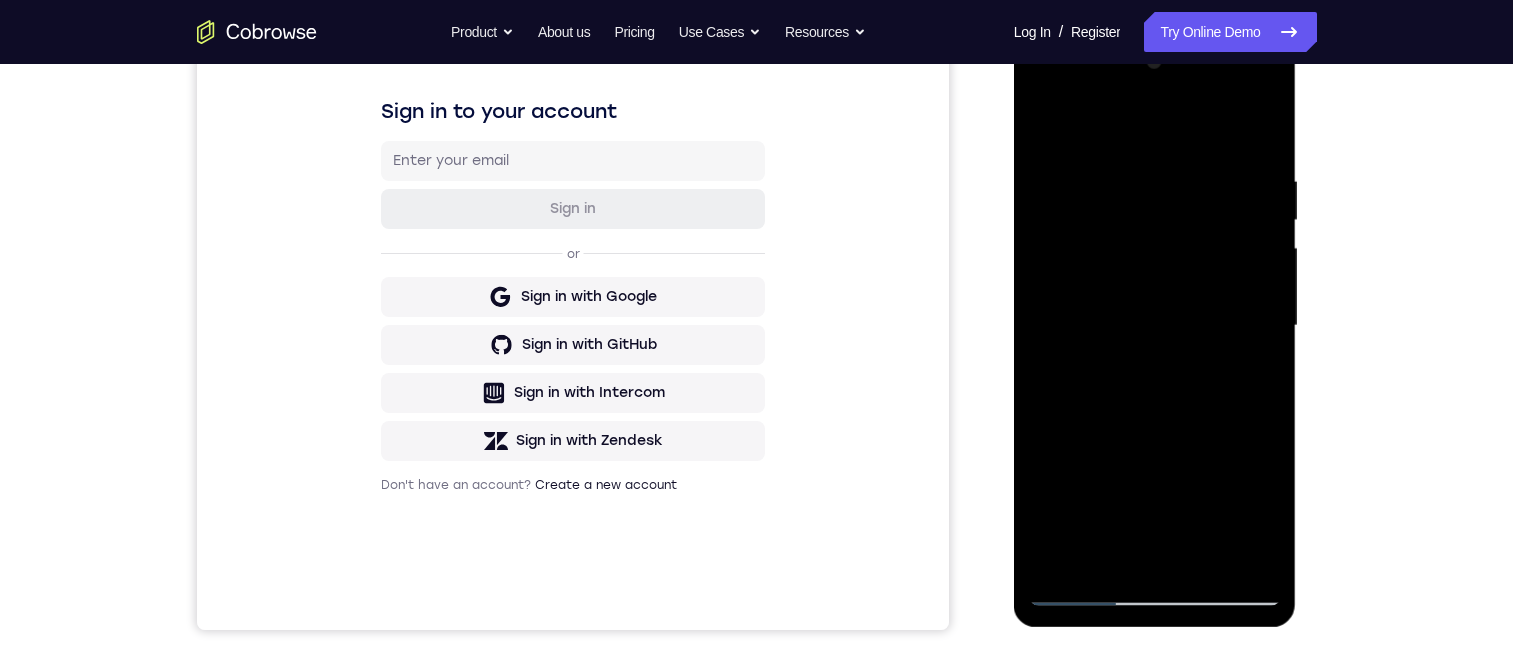 drag, startPoint x: 1170, startPoint y: 443, endPoint x: 1188, endPoint y: 320, distance: 124.3101 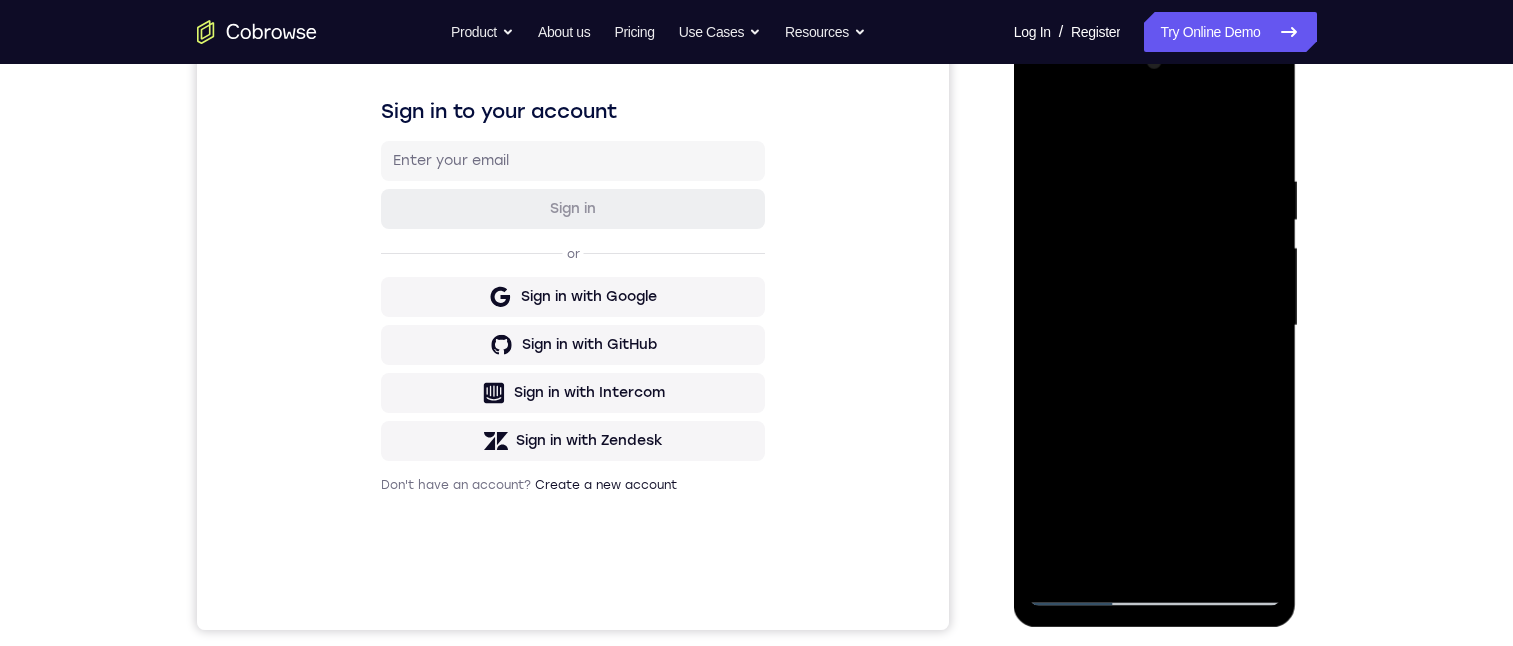 click at bounding box center [1155, 326] 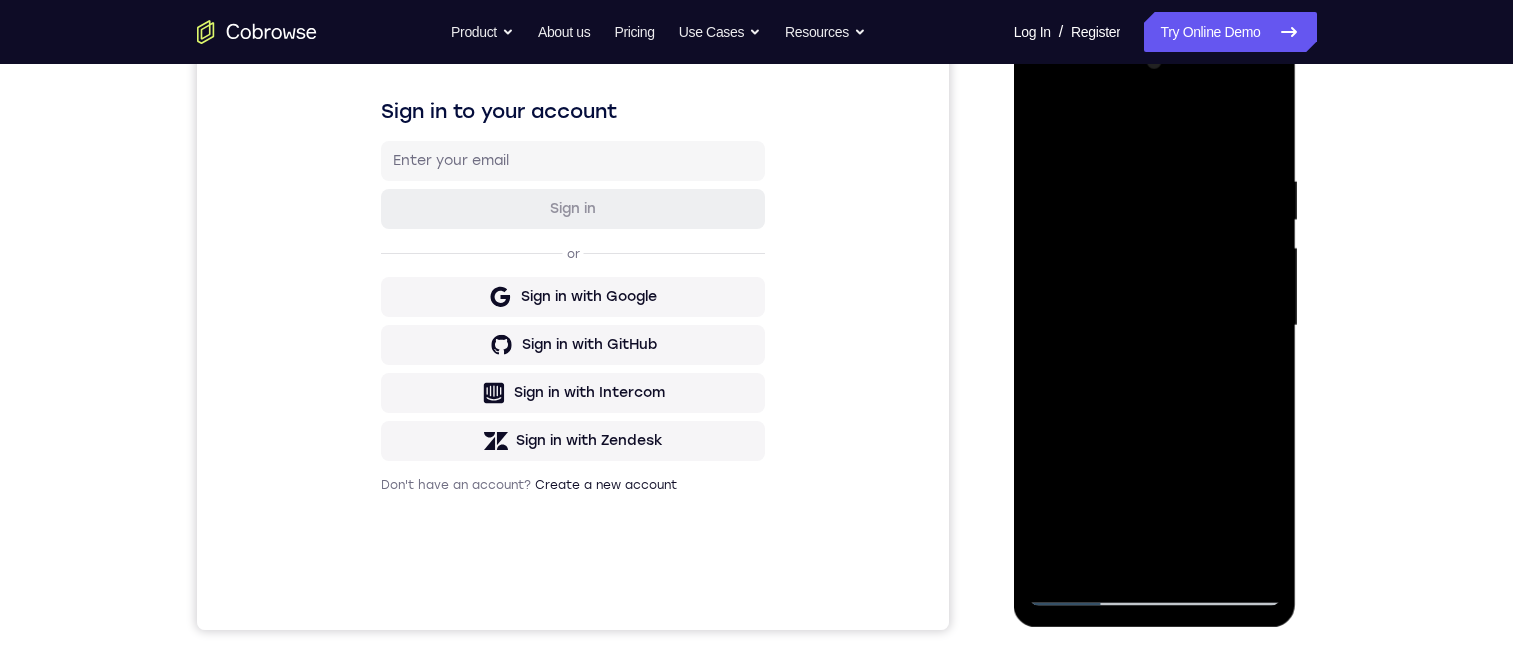 click at bounding box center [1155, 326] 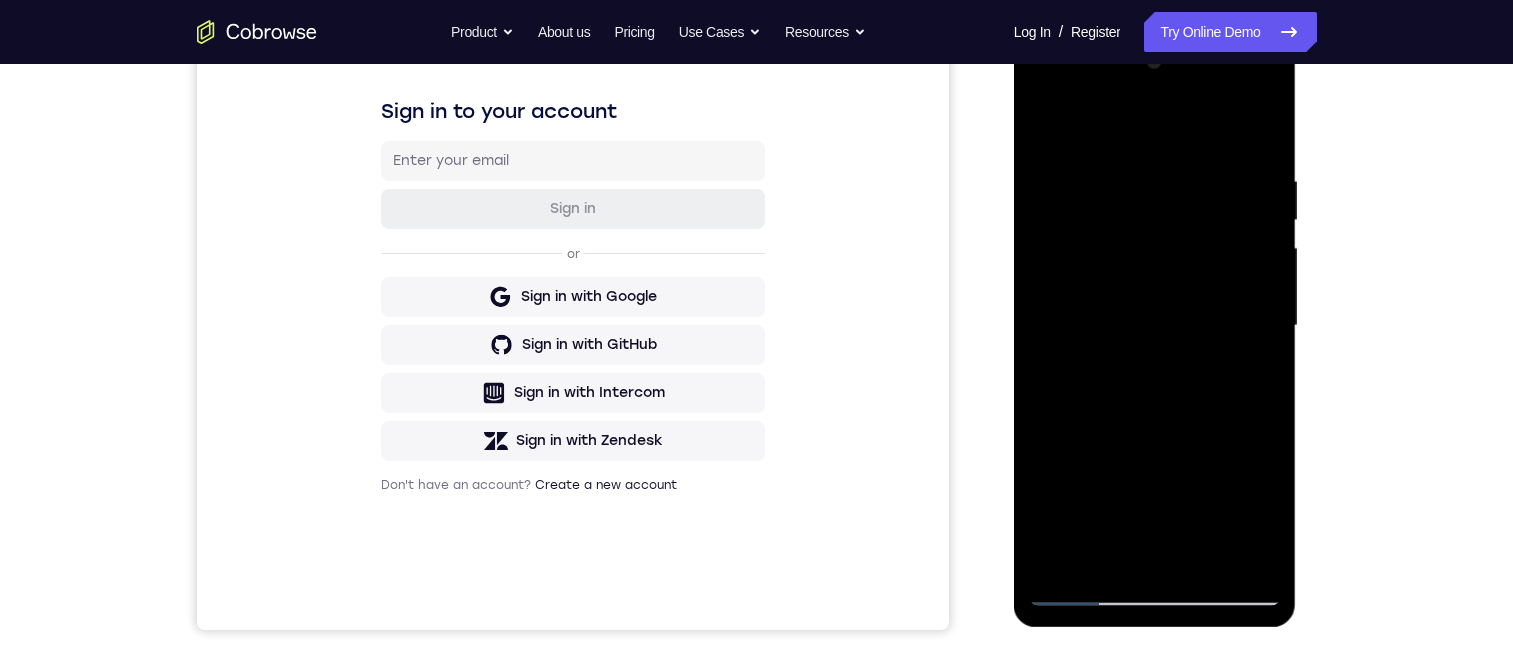 click at bounding box center (1155, 326) 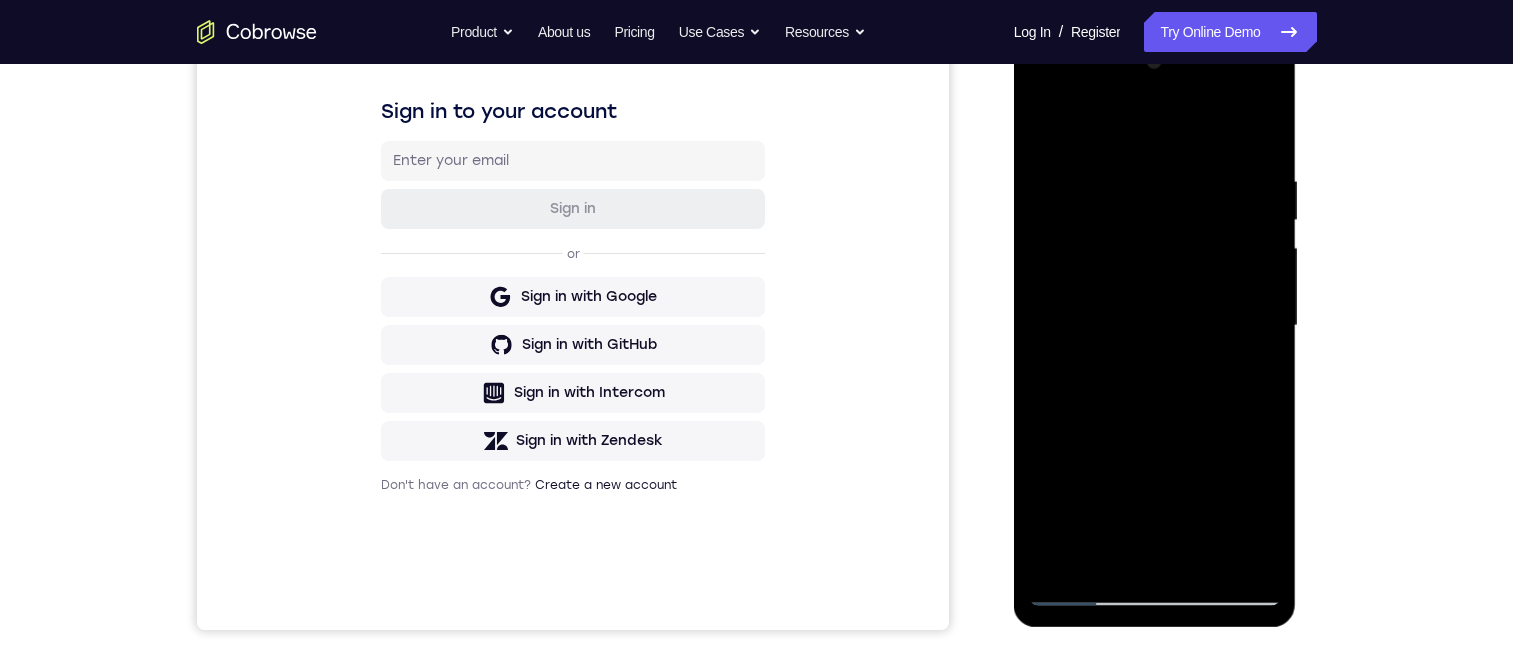 click at bounding box center (1155, 326) 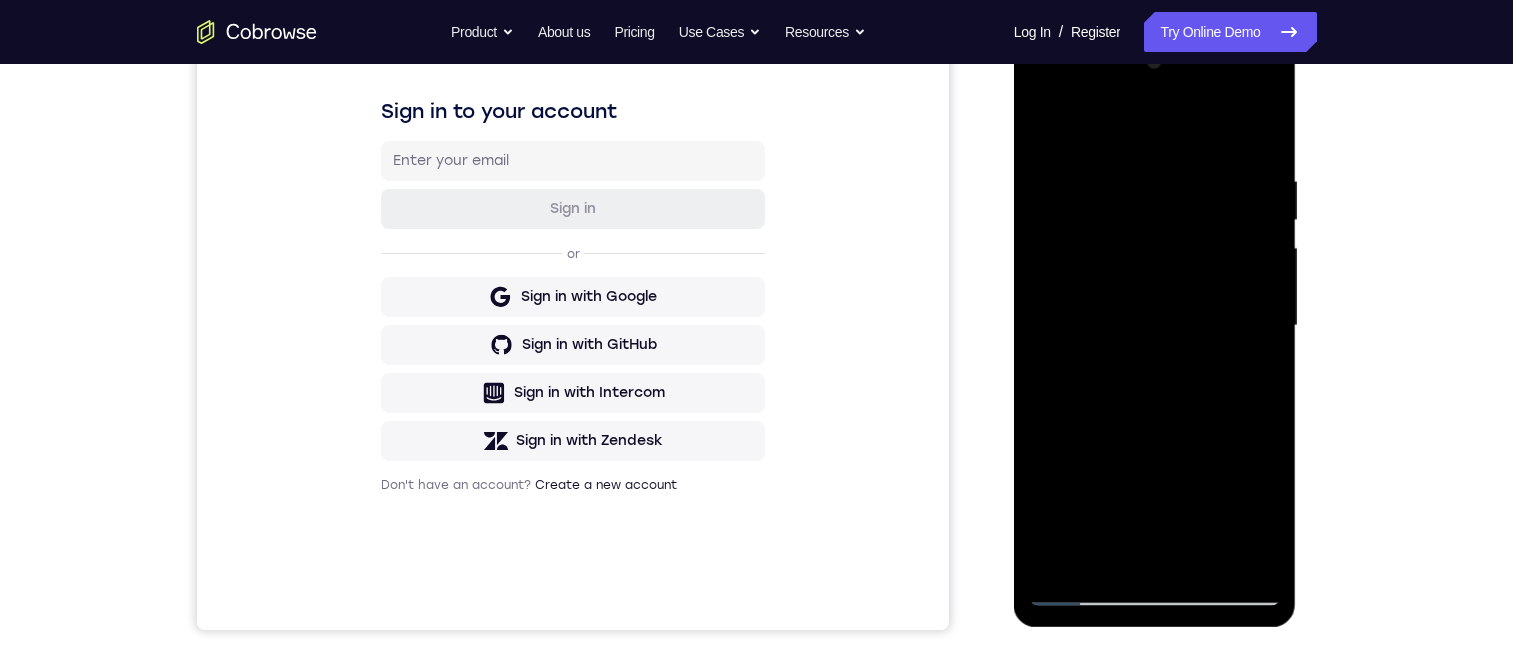 click at bounding box center (1155, 326) 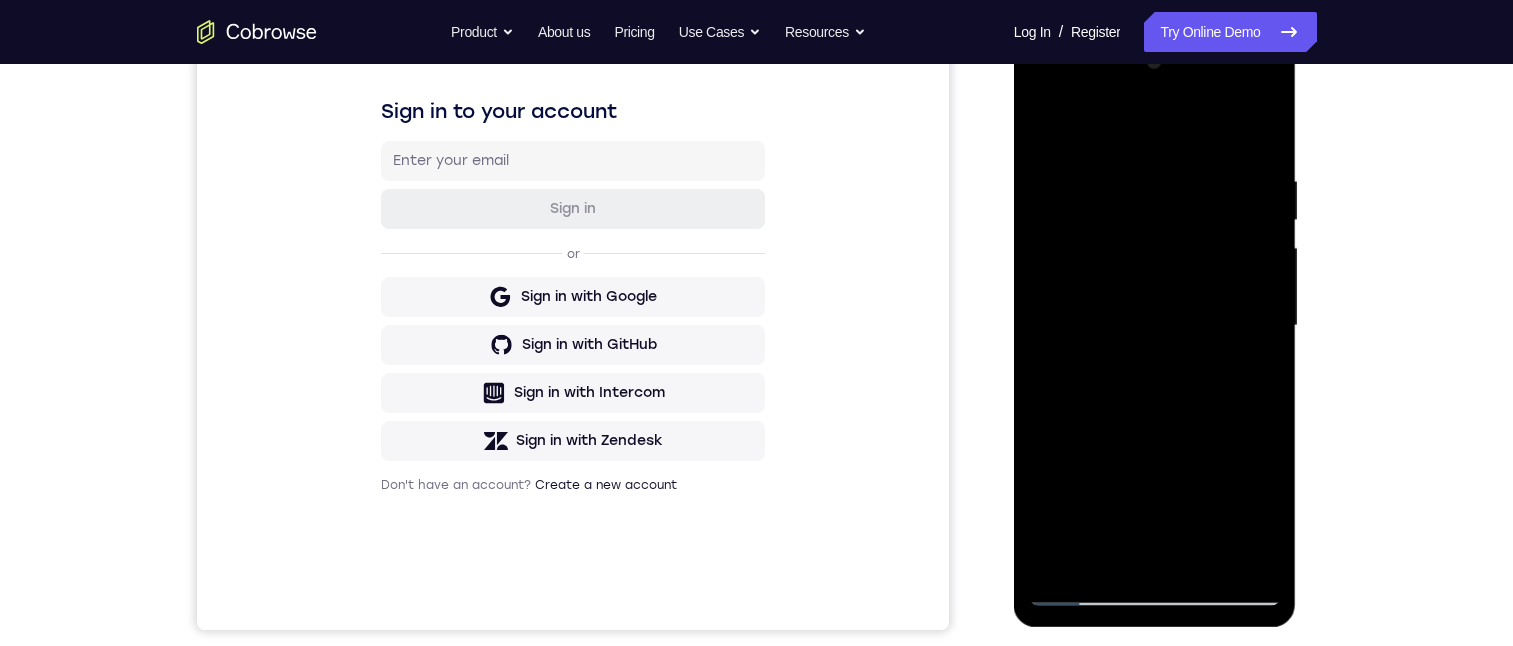 click at bounding box center (1155, 326) 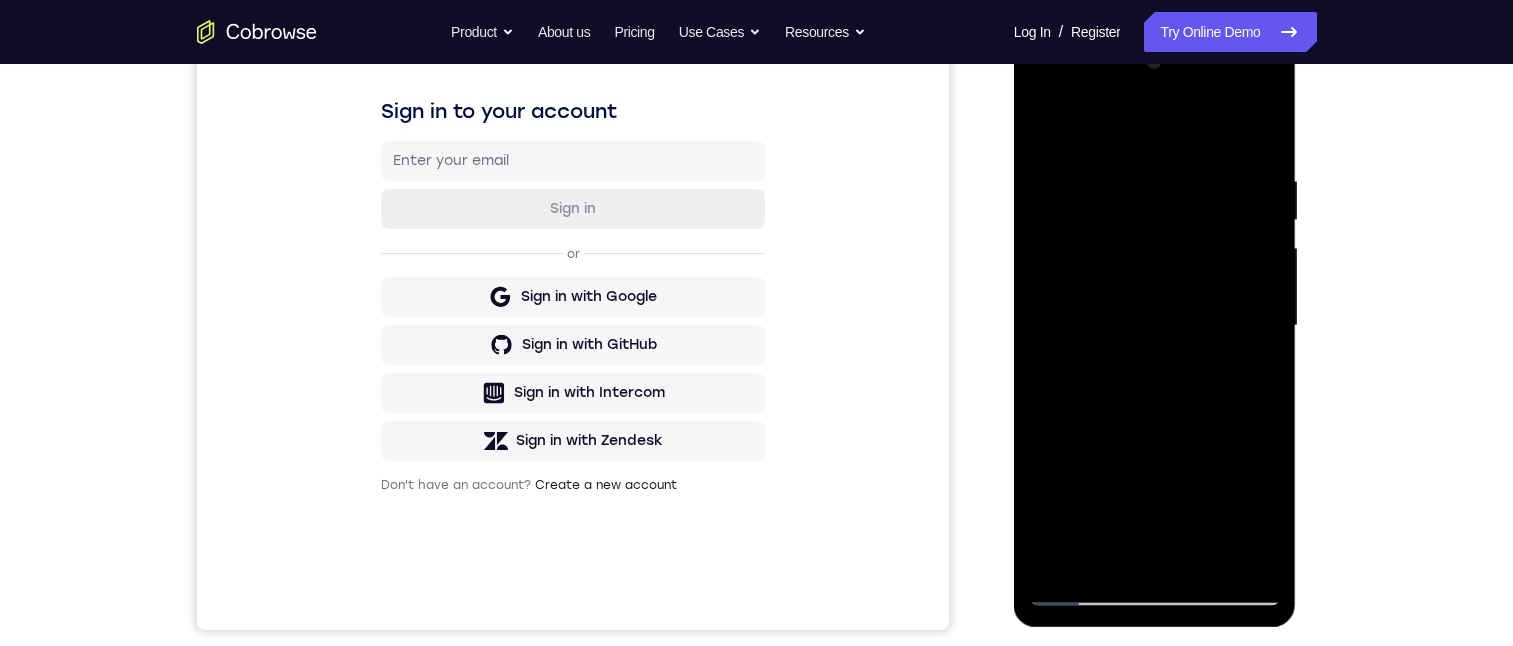 click at bounding box center (1155, 326) 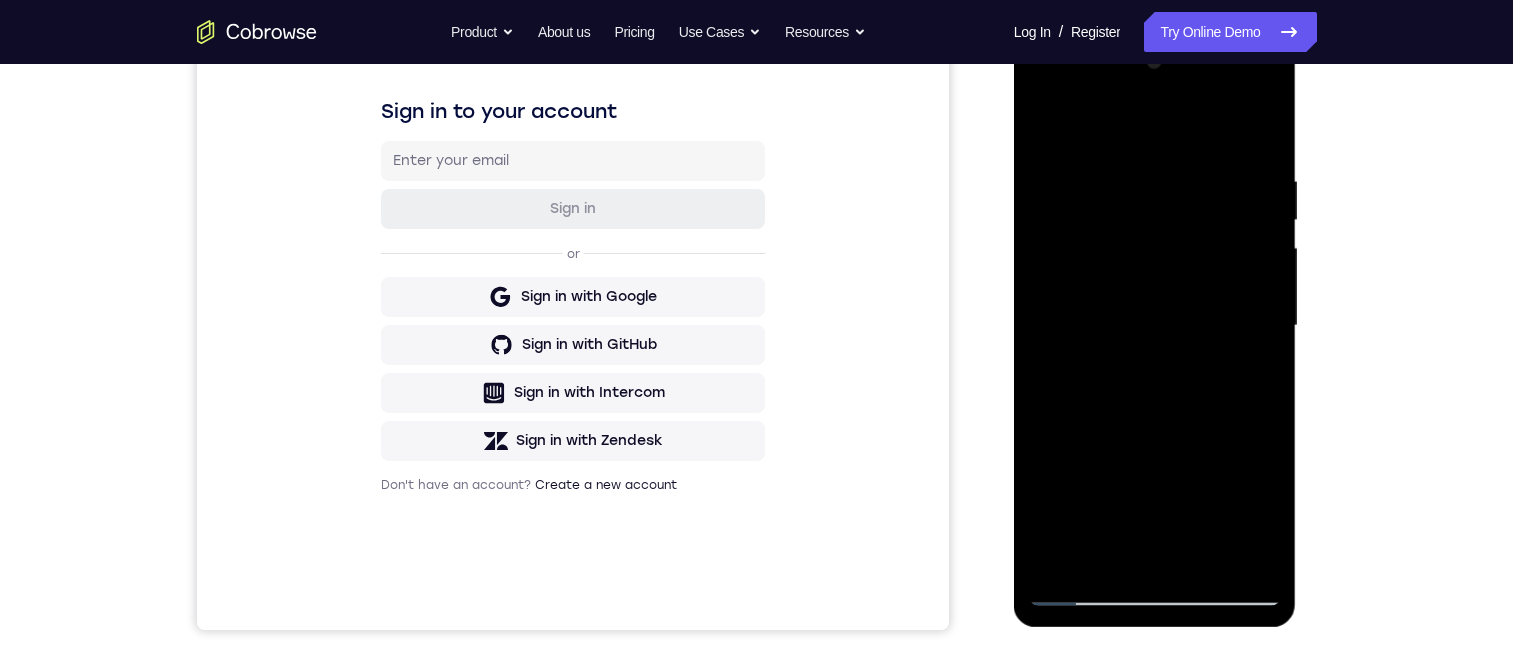 click at bounding box center (1155, 326) 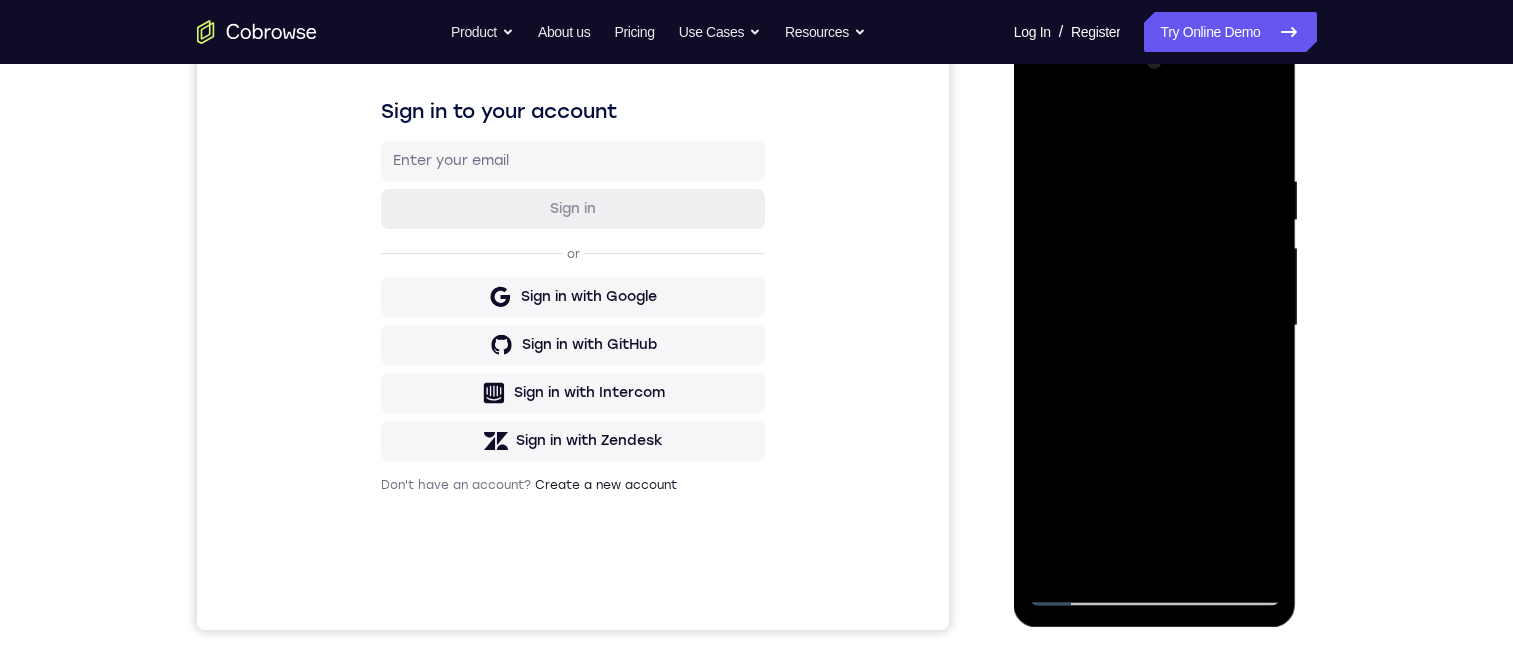 click at bounding box center [1155, 326] 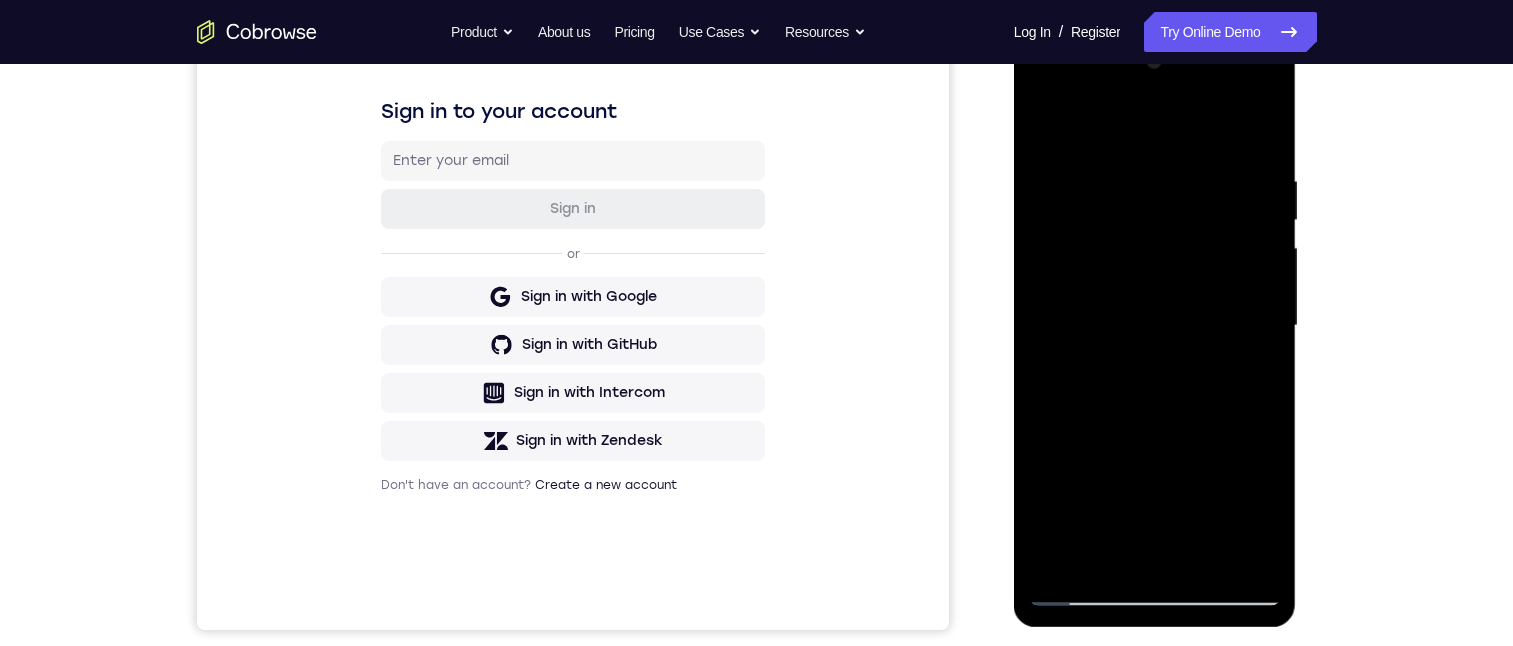 click at bounding box center (1155, 326) 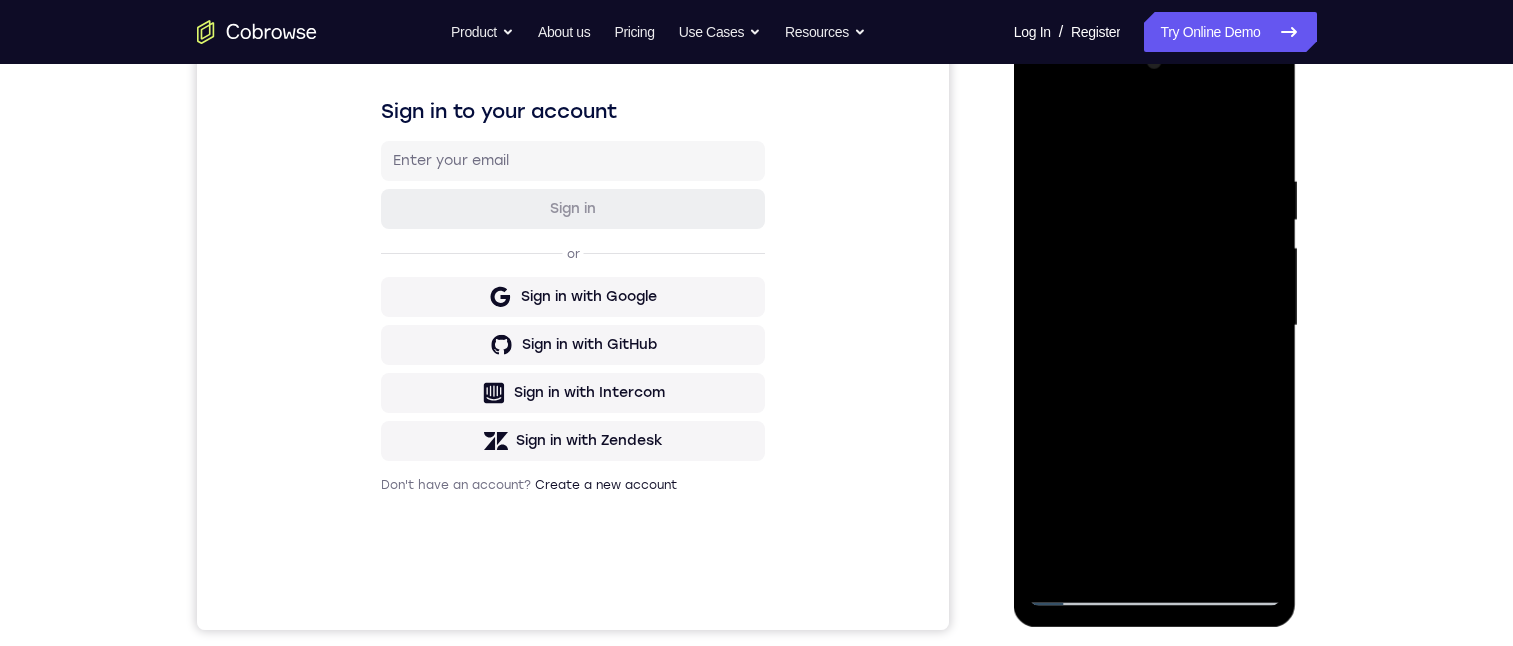 drag, startPoint x: 1226, startPoint y: 339, endPoint x: 1215, endPoint y: 398, distance: 60.016663 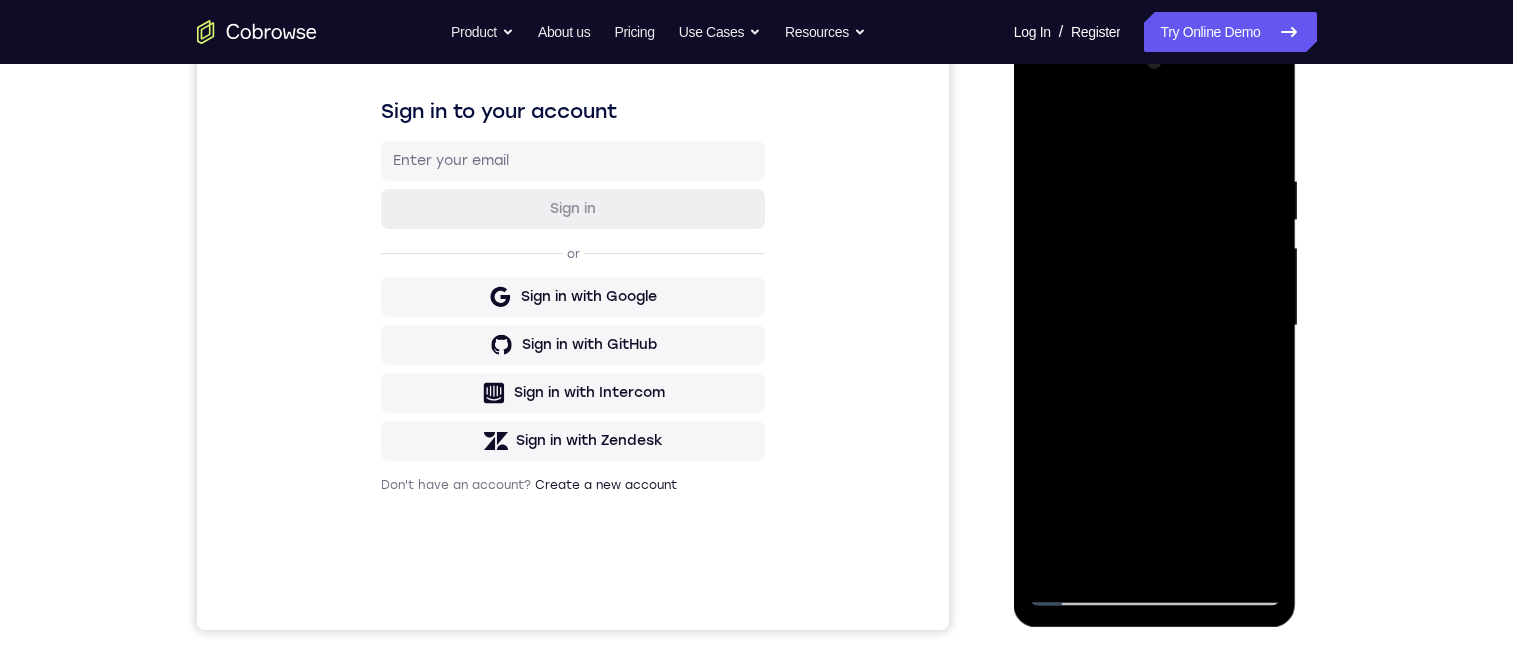 drag, startPoint x: 1184, startPoint y: 472, endPoint x: 1184, endPoint y: 326, distance: 146 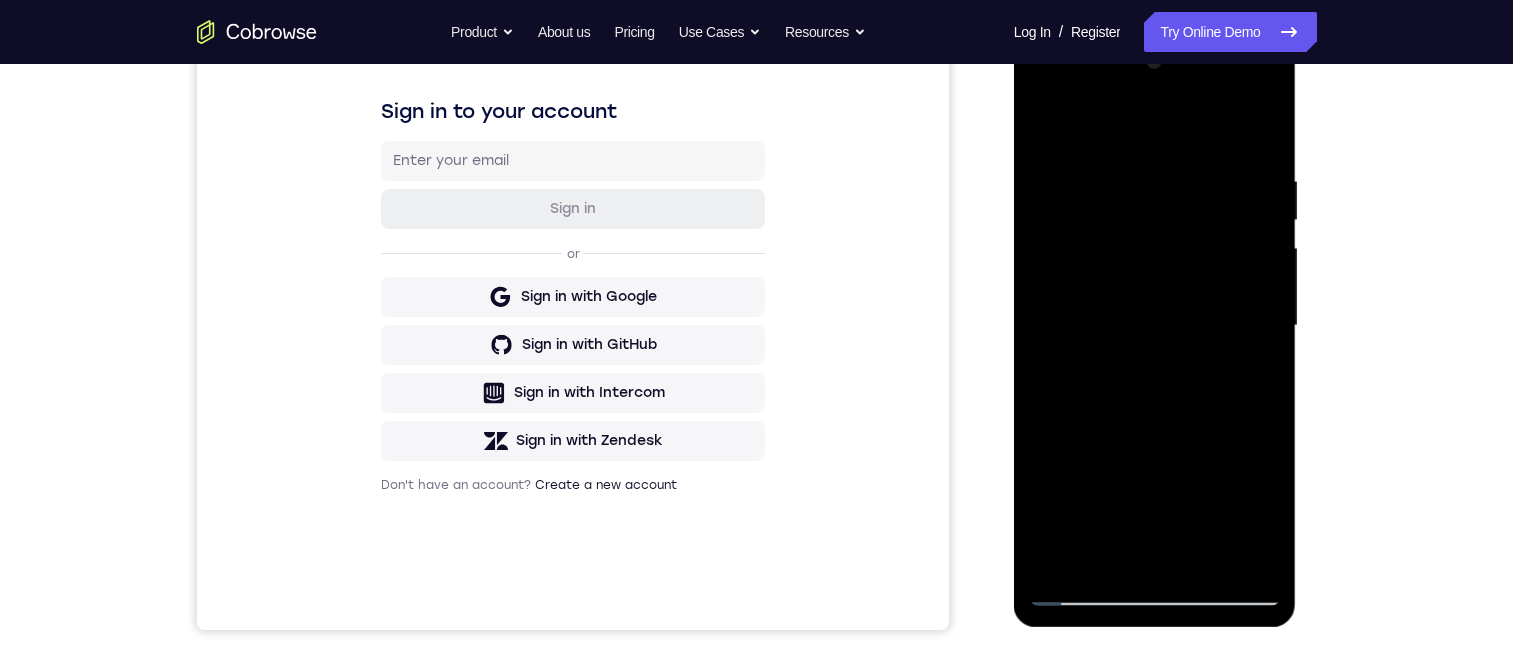 click at bounding box center (1155, 326) 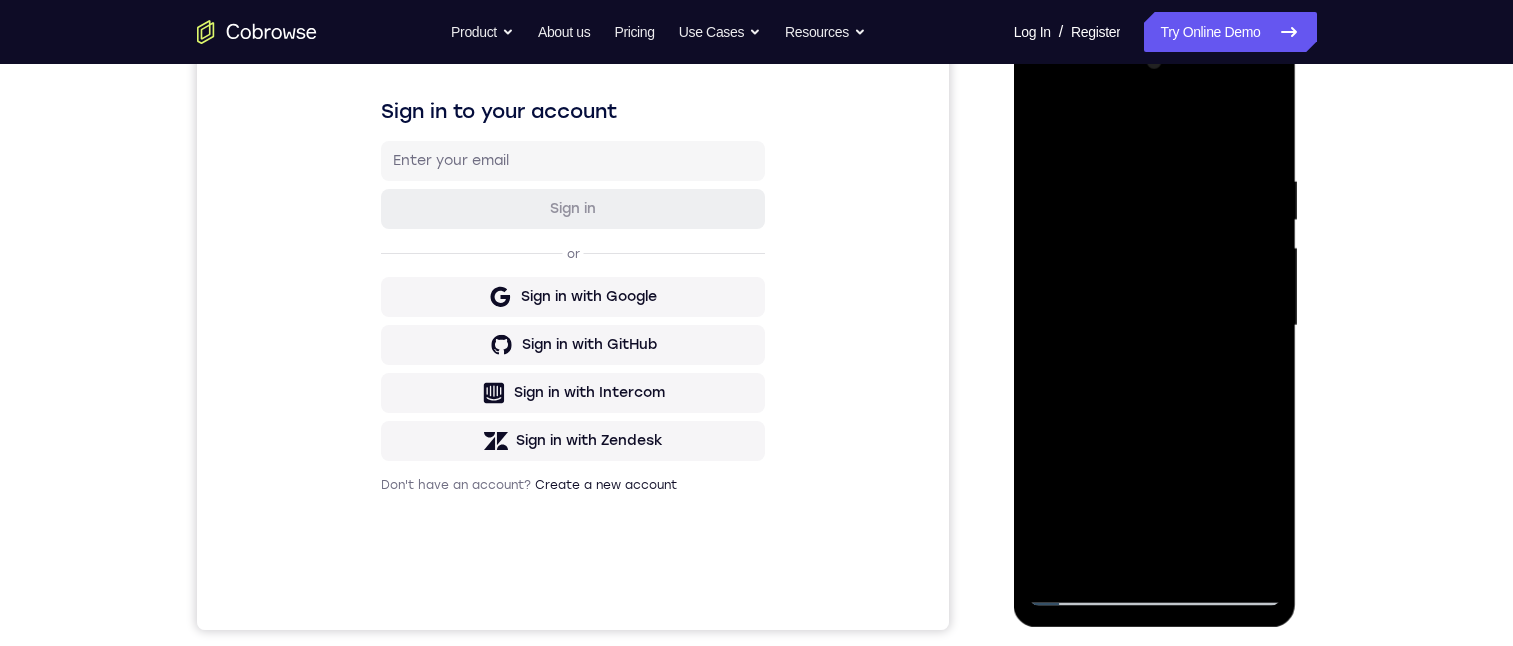 click at bounding box center (1155, 326) 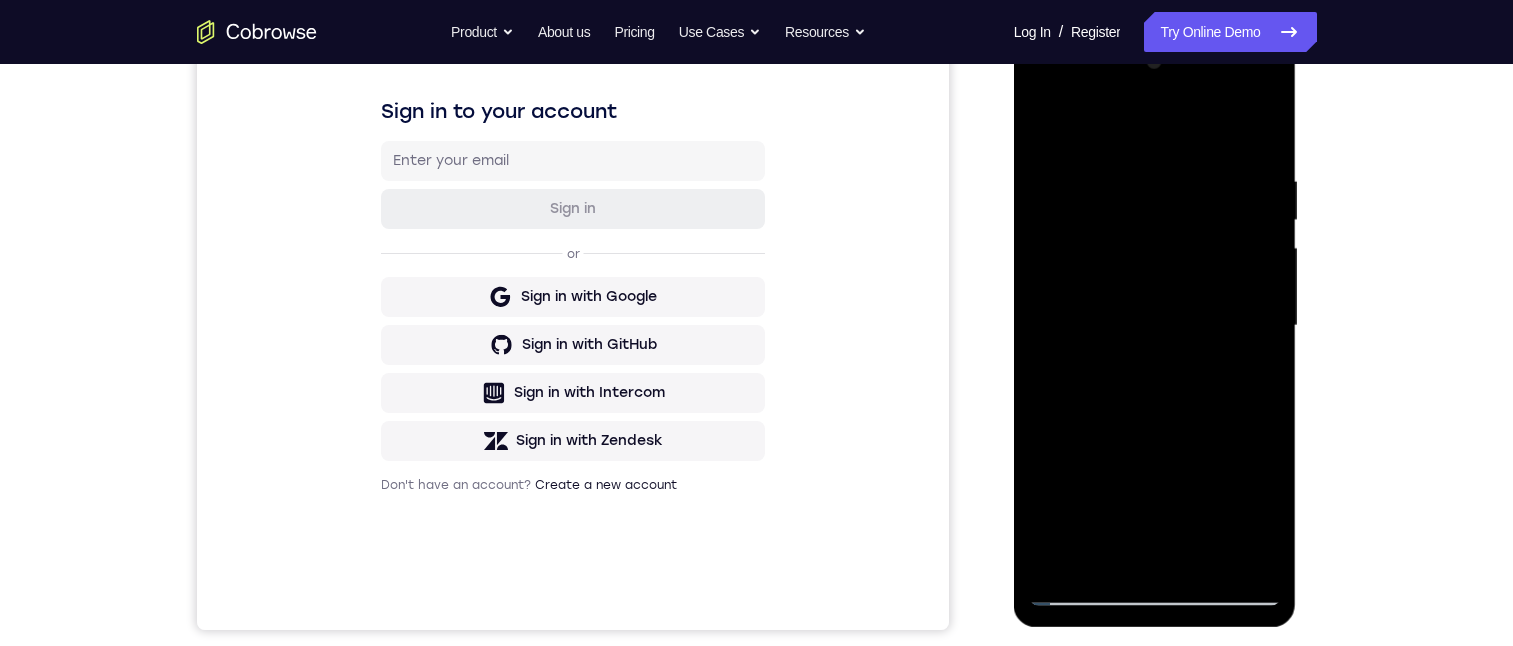 click at bounding box center [1155, 326] 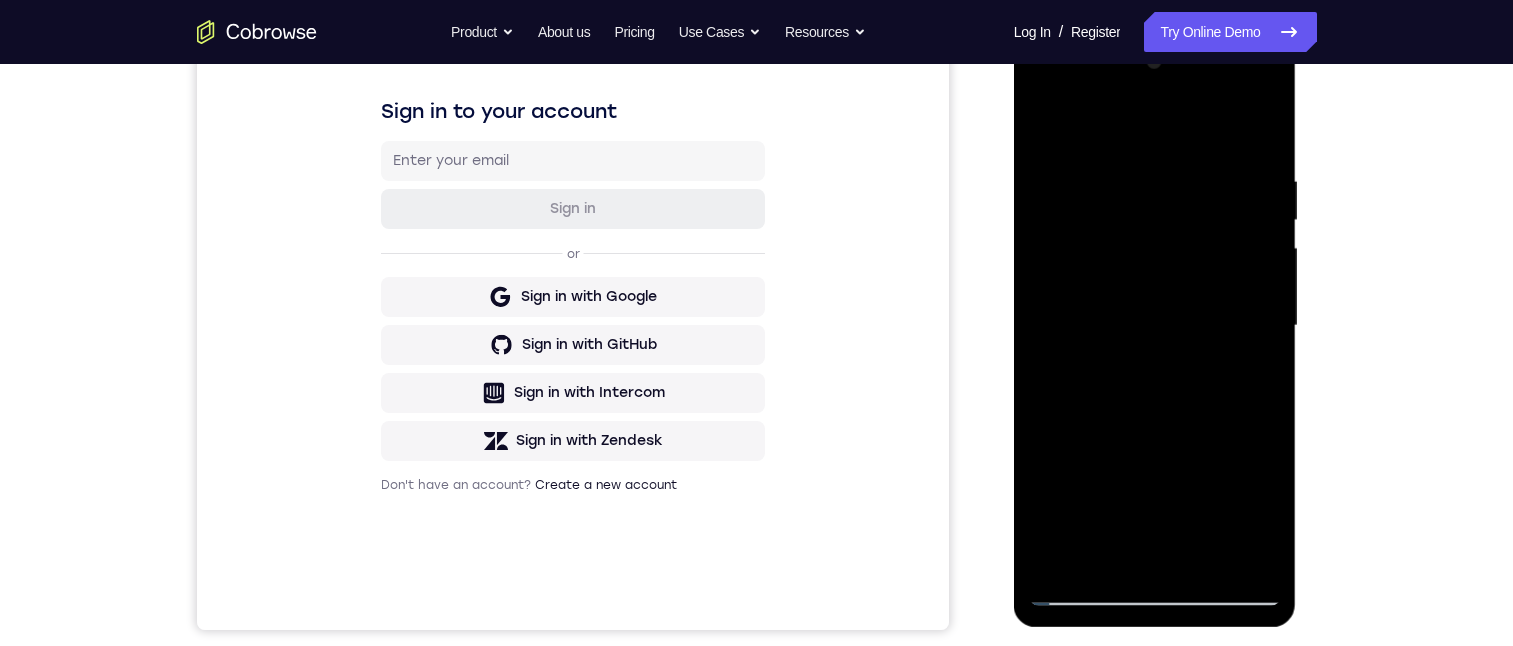 click at bounding box center [1155, 326] 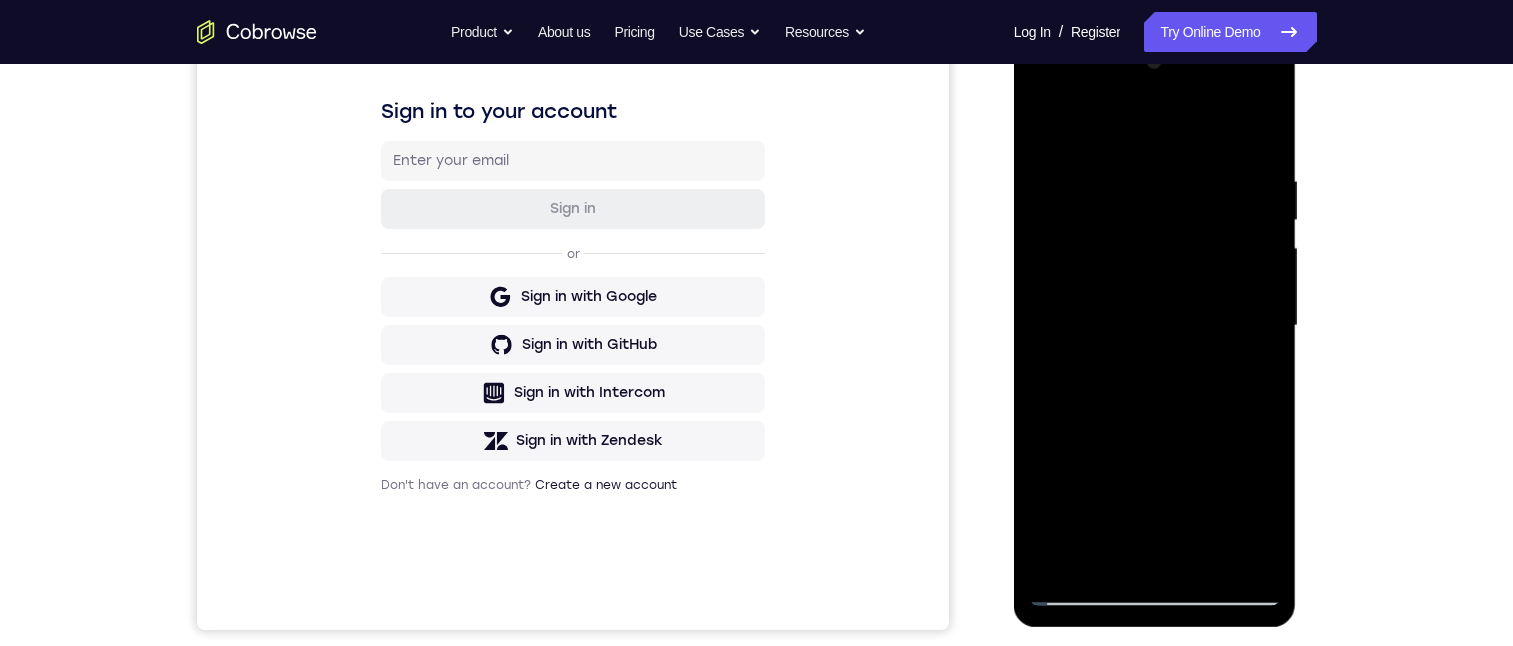 drag, startPoint x: 1114, startPoint y: 374, endPoint x: 1116, endPoint y: 403, distance: 29.068884 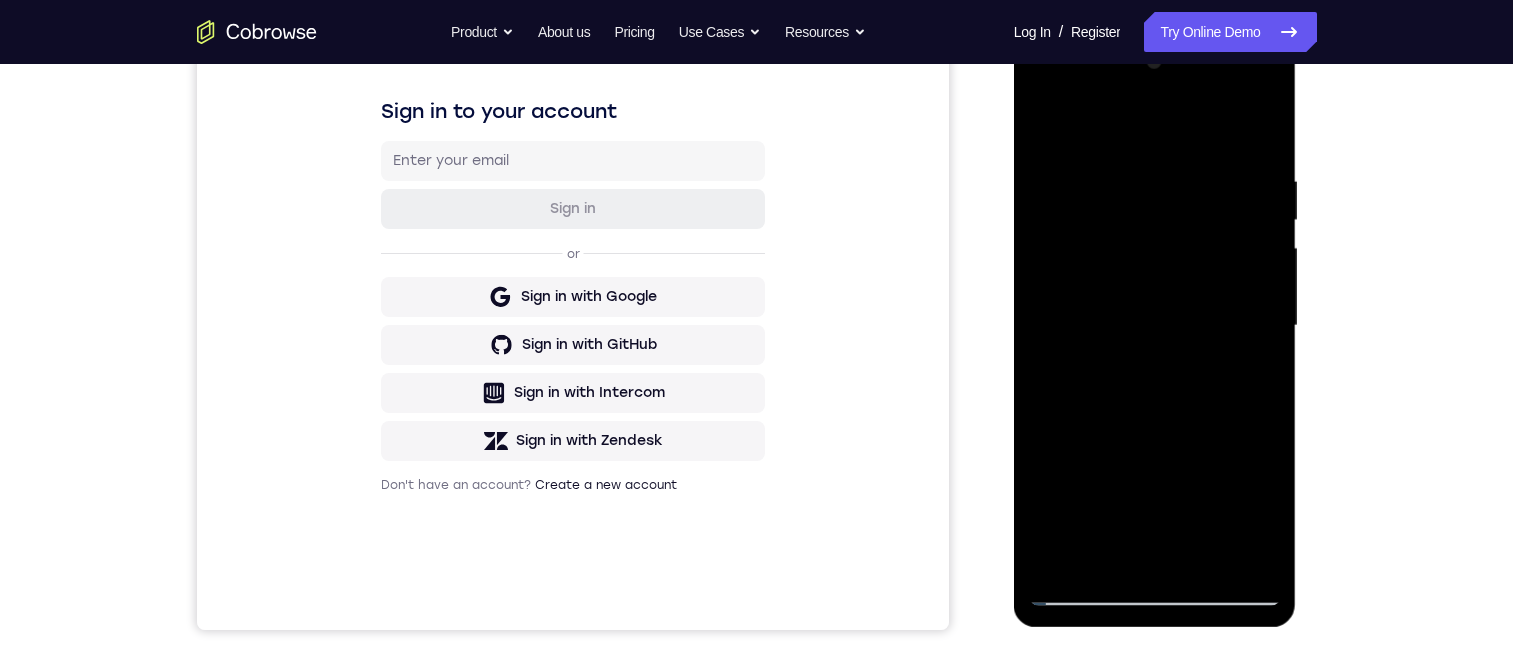 click at bounding box center [1155, 326] 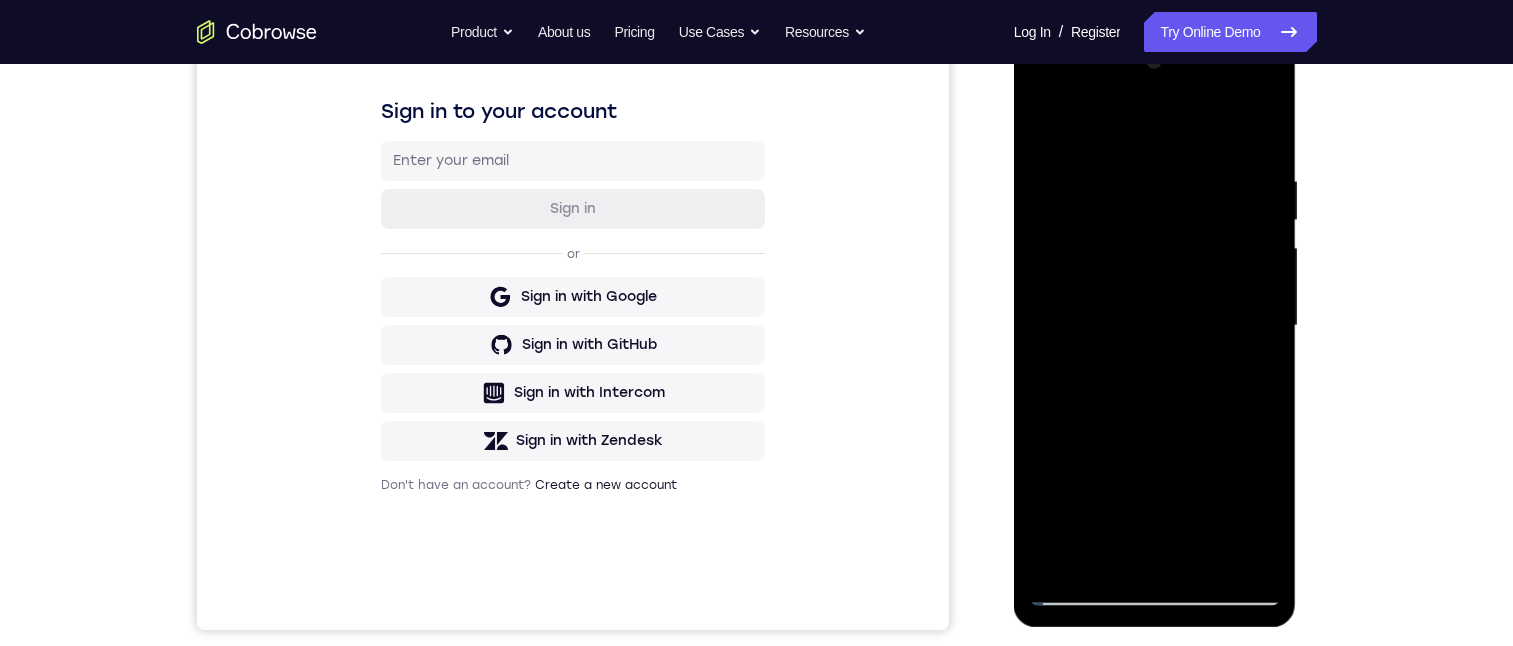 click at bounding box center [1155, 326] 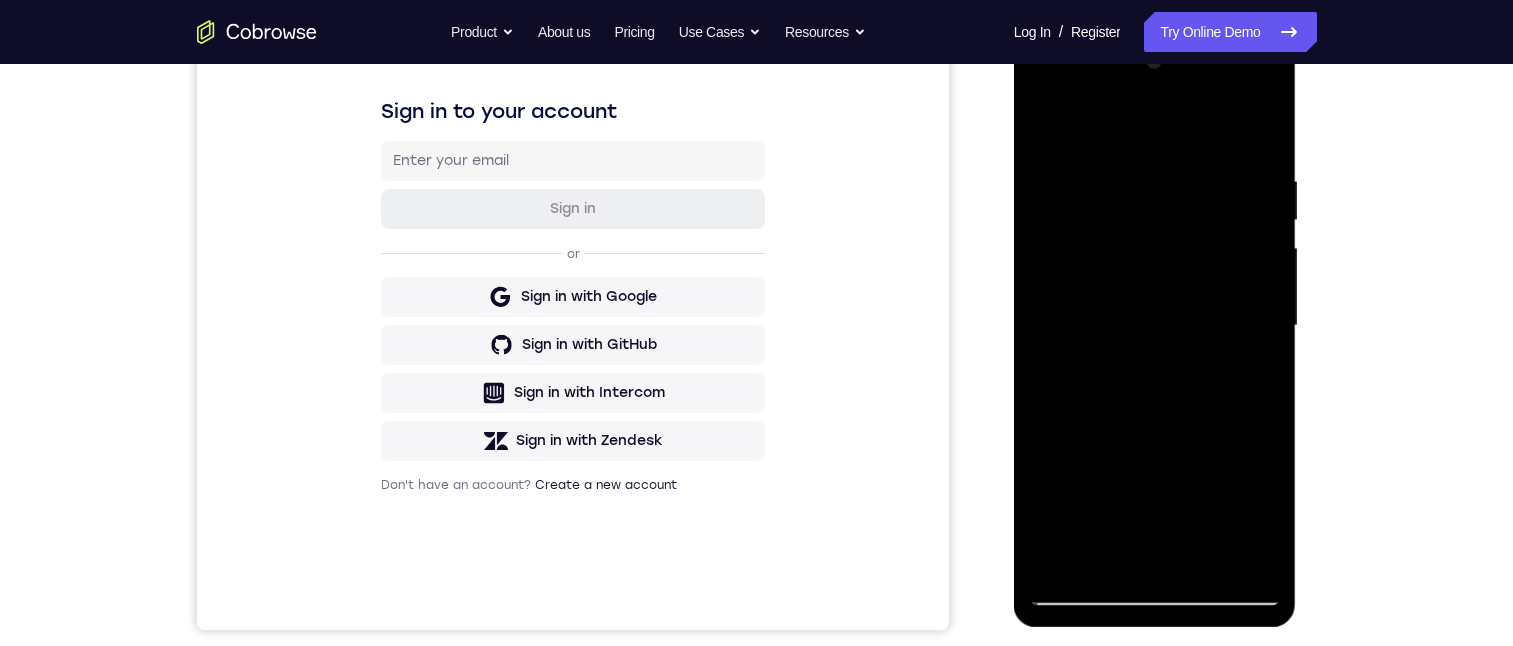 click at bounding box center [1155, 326] 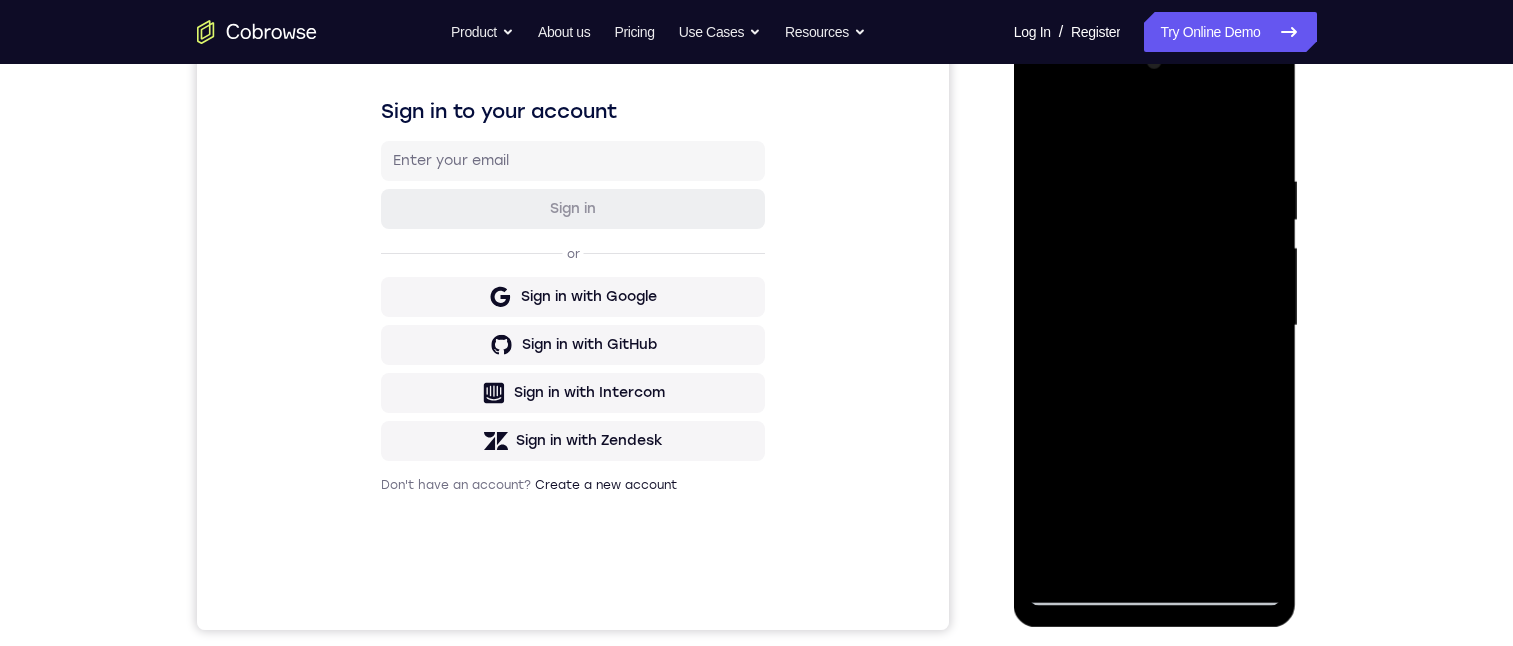 click at bounding box center (1155, 326) 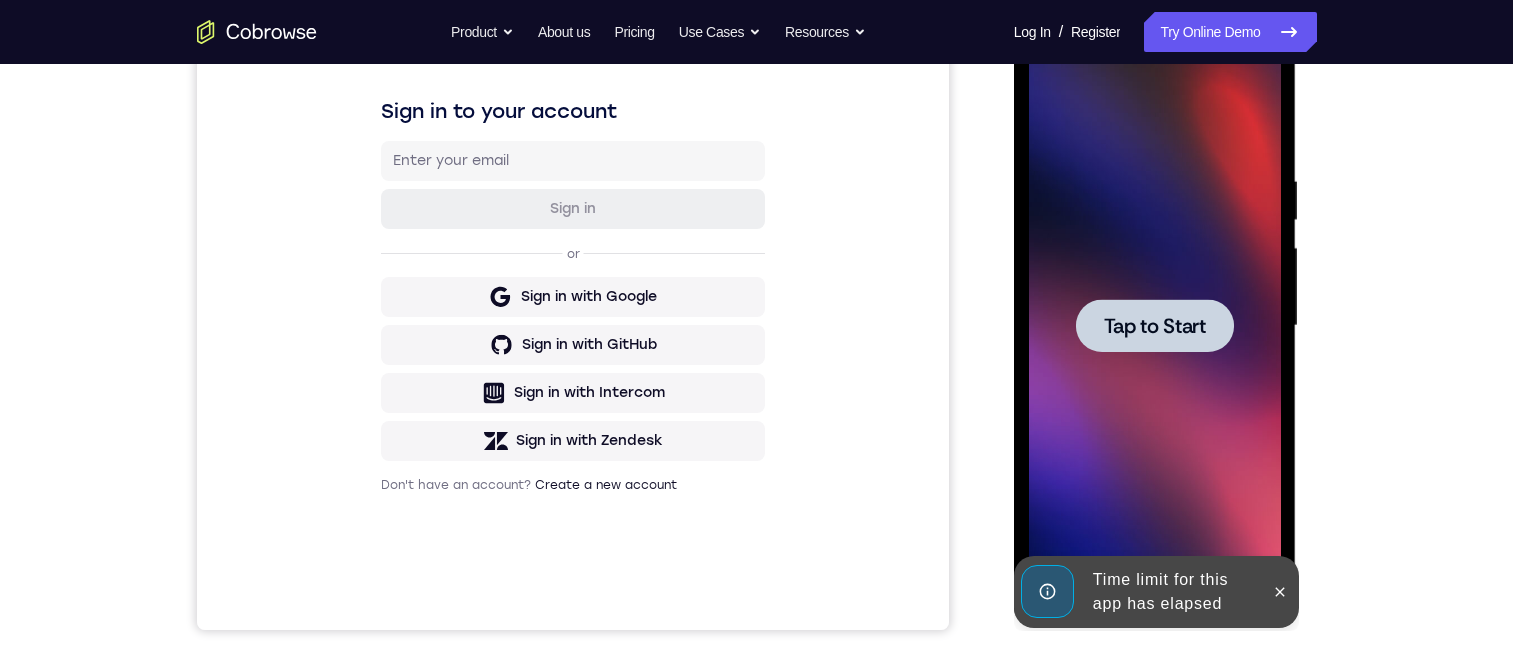click at bounding box center [1155, 326] 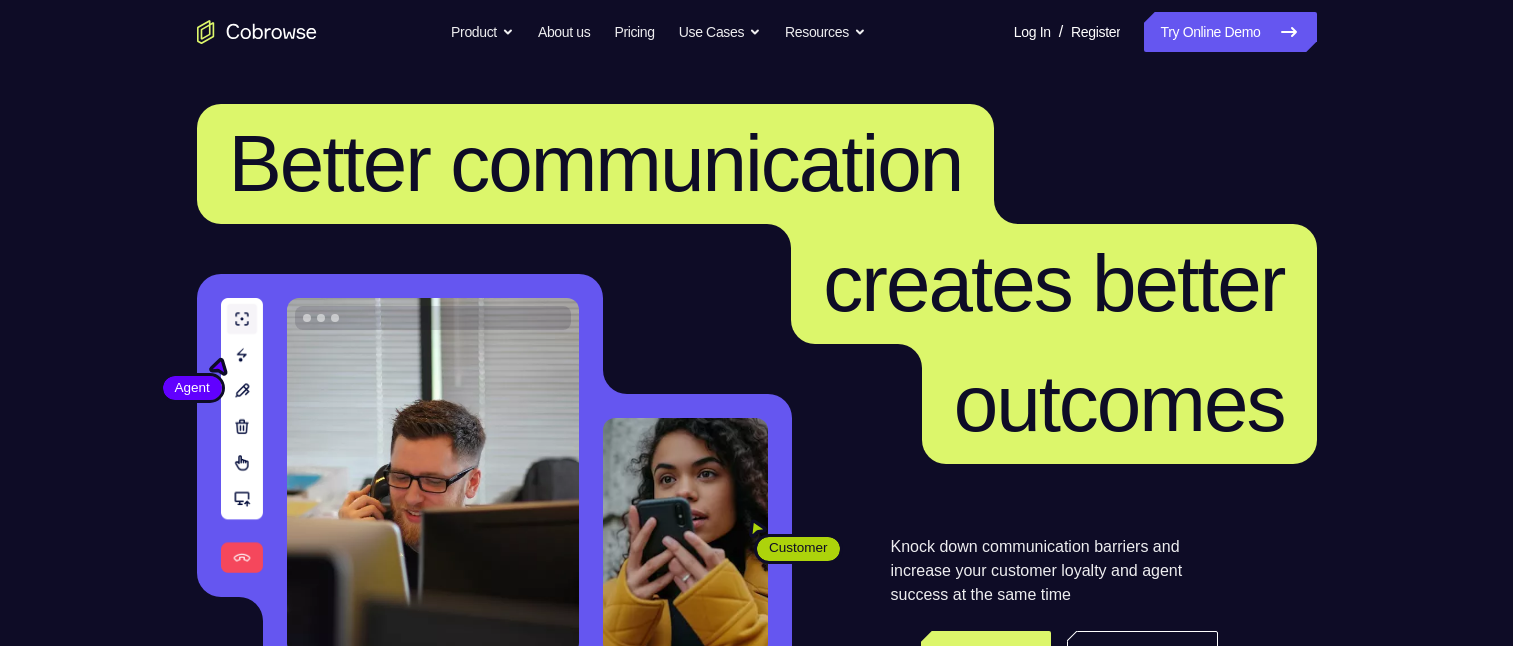 scroll, scrollTop: 100, scrollLeft: 0, axis: vertical 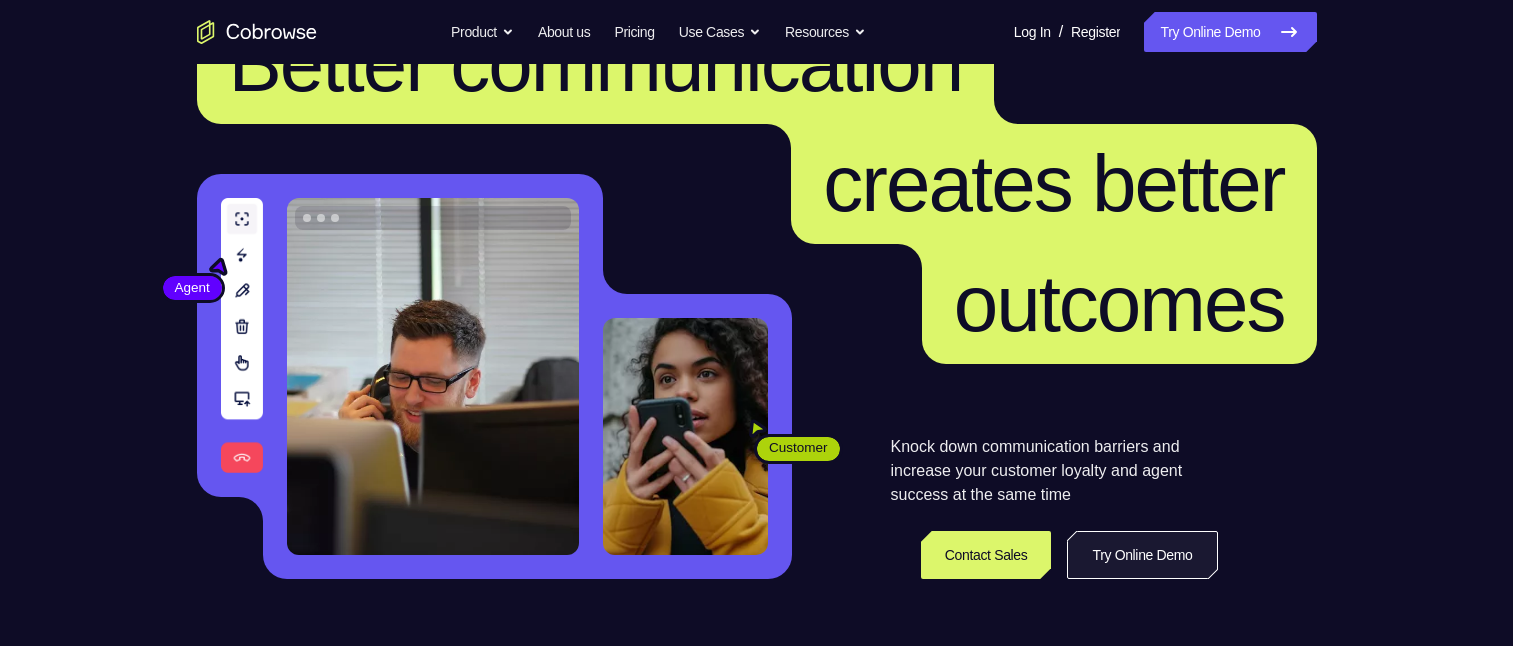 click on "Try Online Demo" at bounding box center [1142, 555] 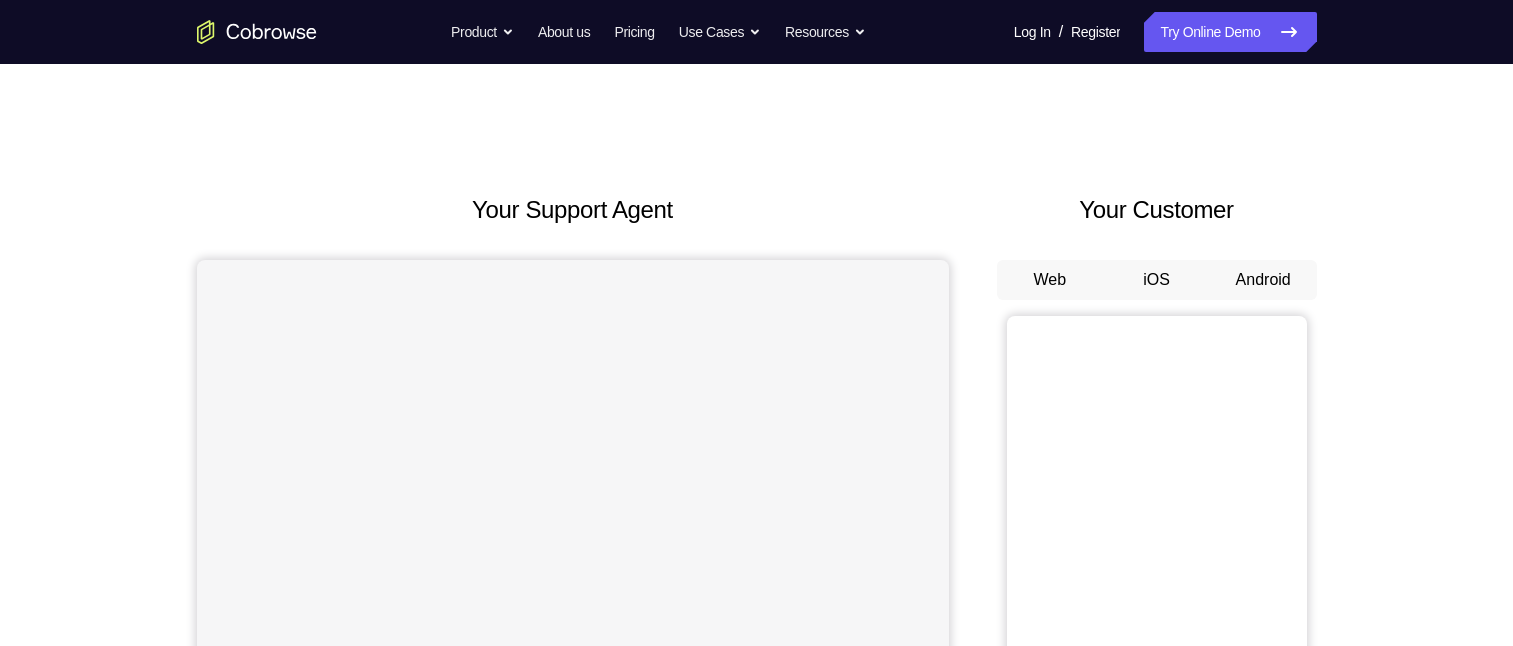 scroll, scrollTop: 0, scrollLeft: 0, axis: both 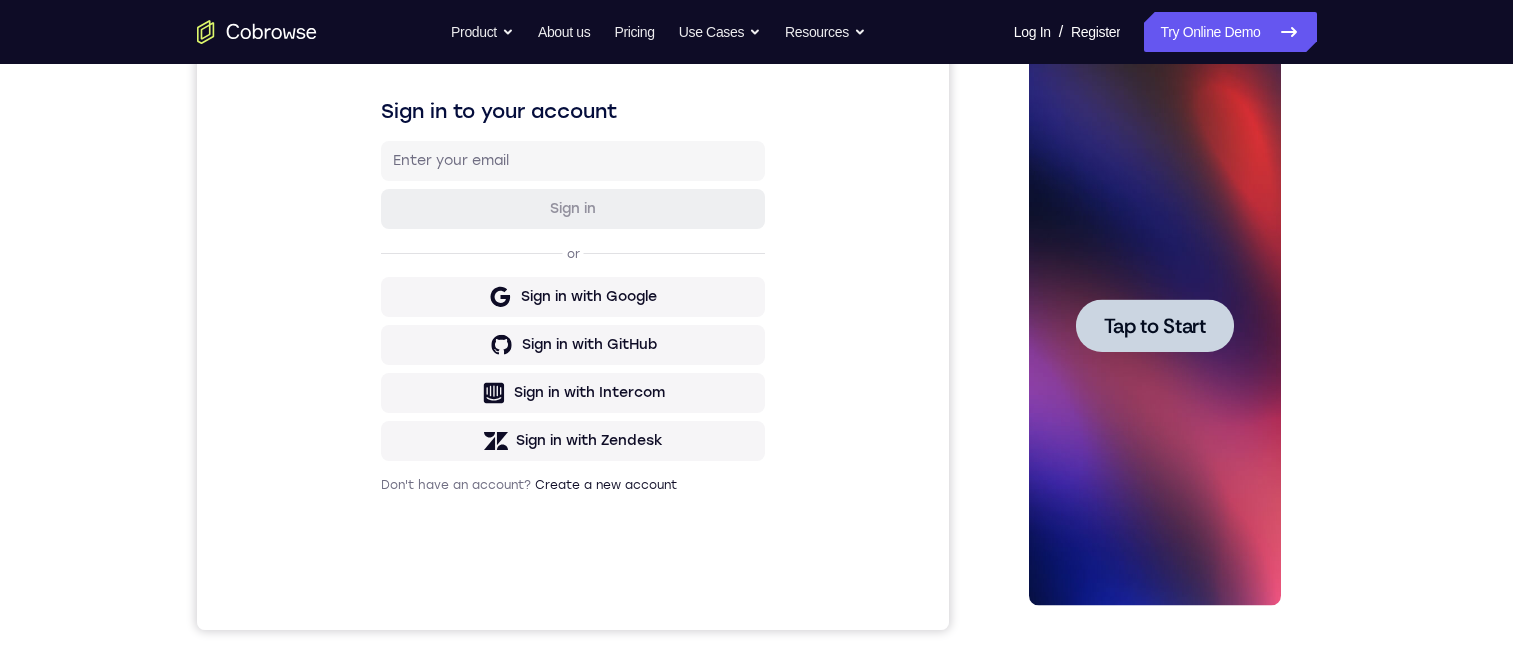 click at bounding box center (1155, 325) 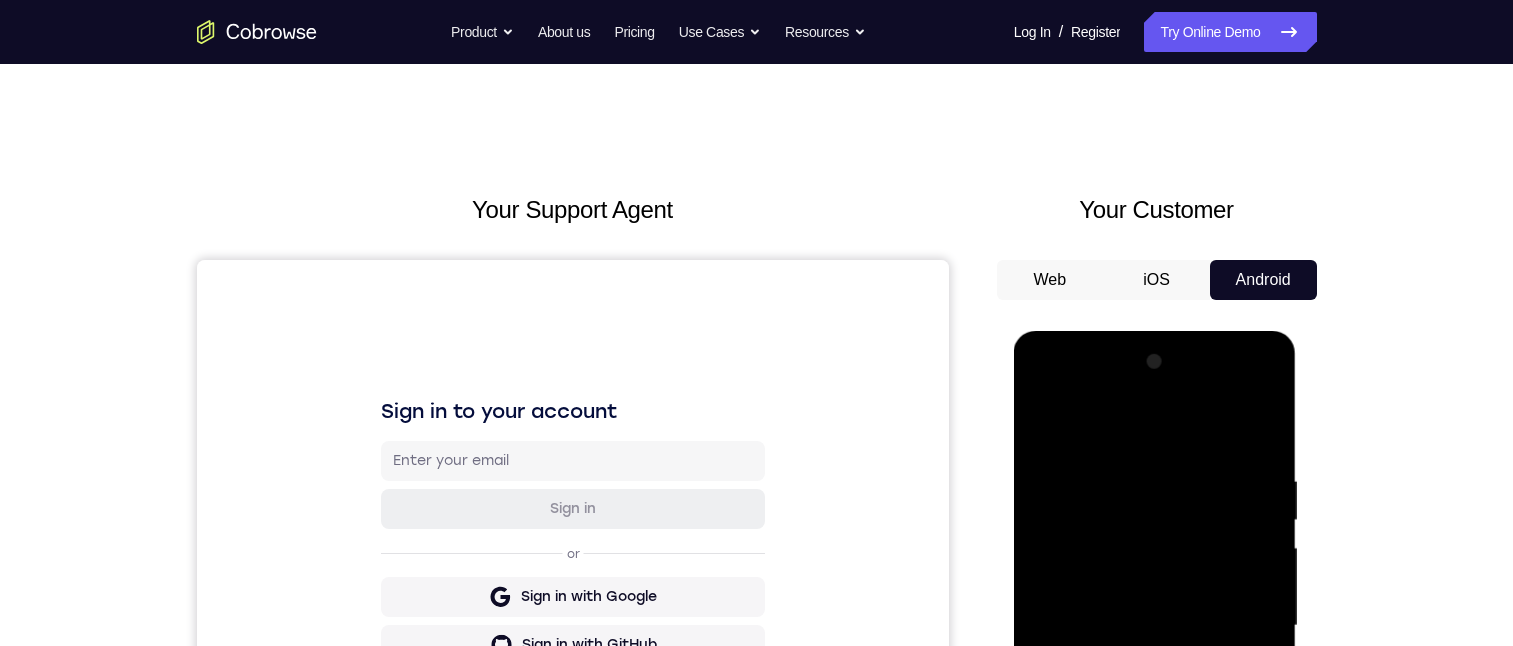 scroll, scrollTop: 1, scrollLeft: 0, axis: vertical 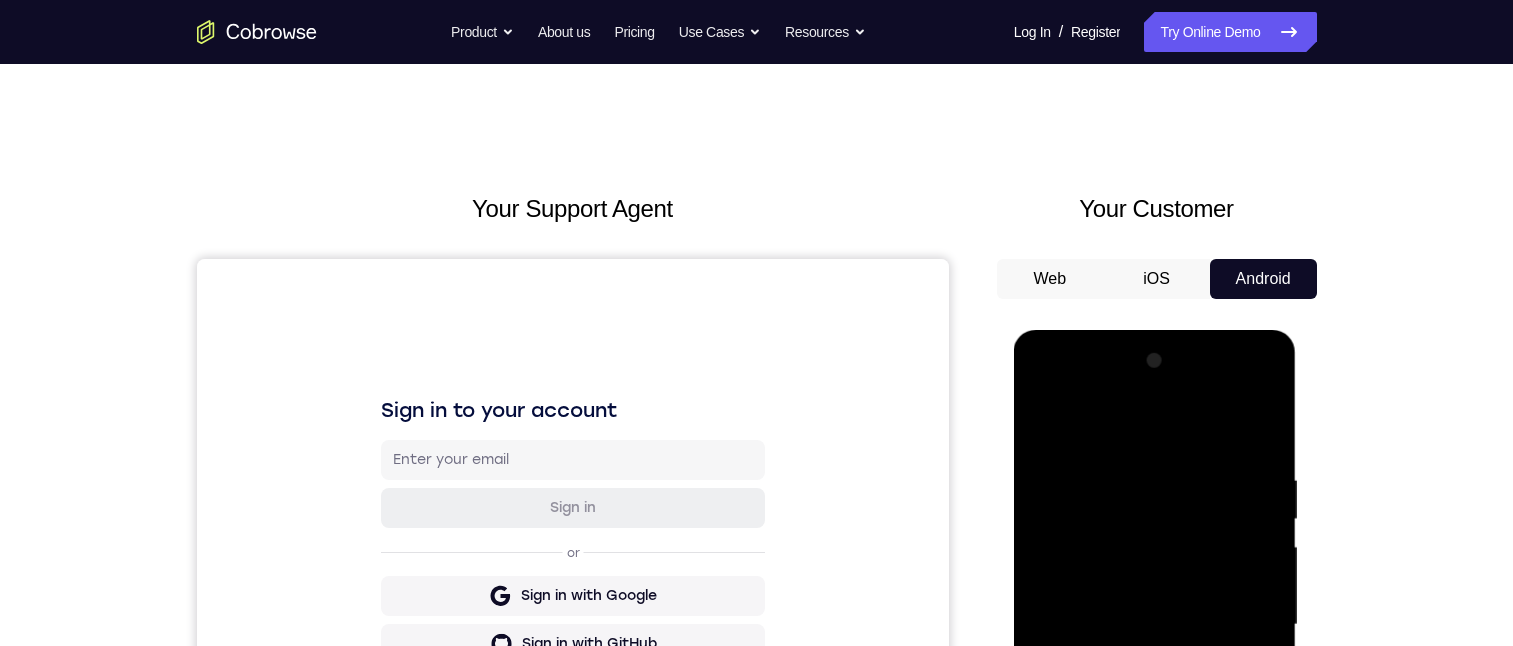 click at bounding box center [1155, 625] 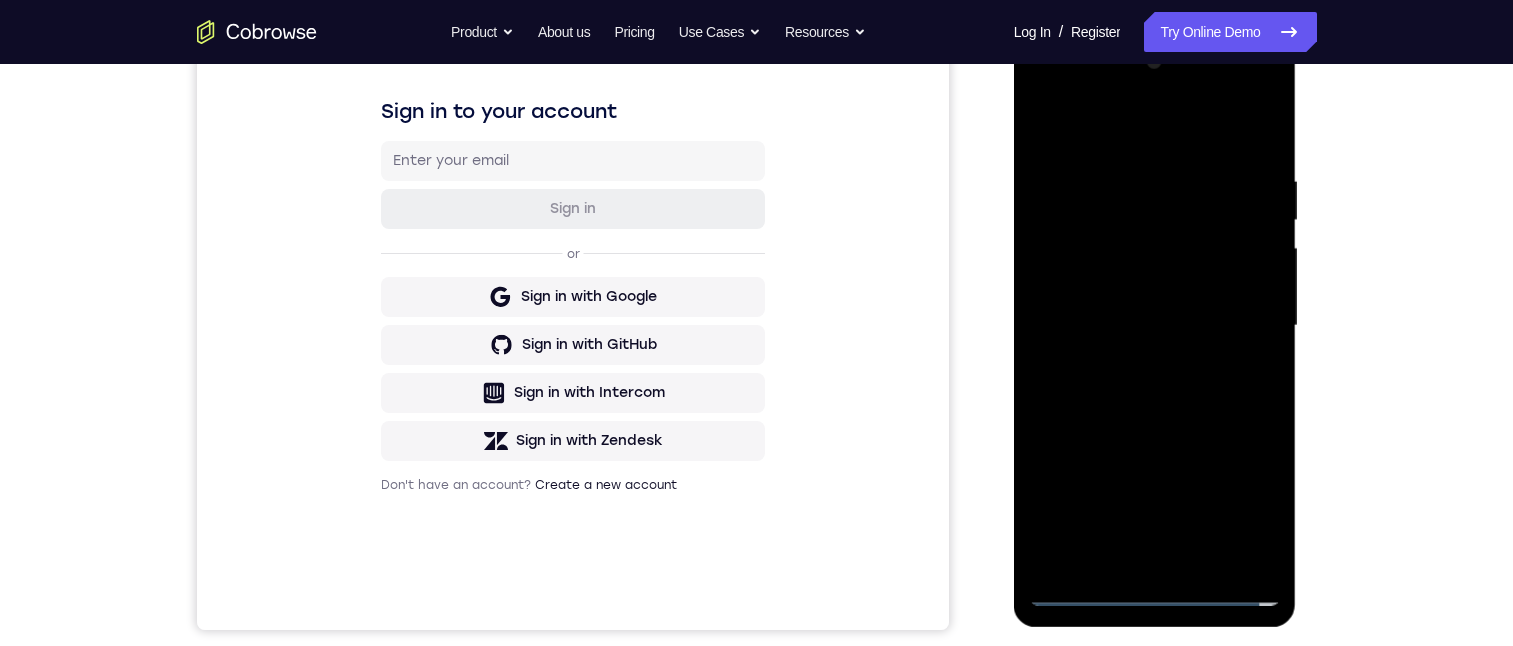 click at bounding box center [1155, 326] 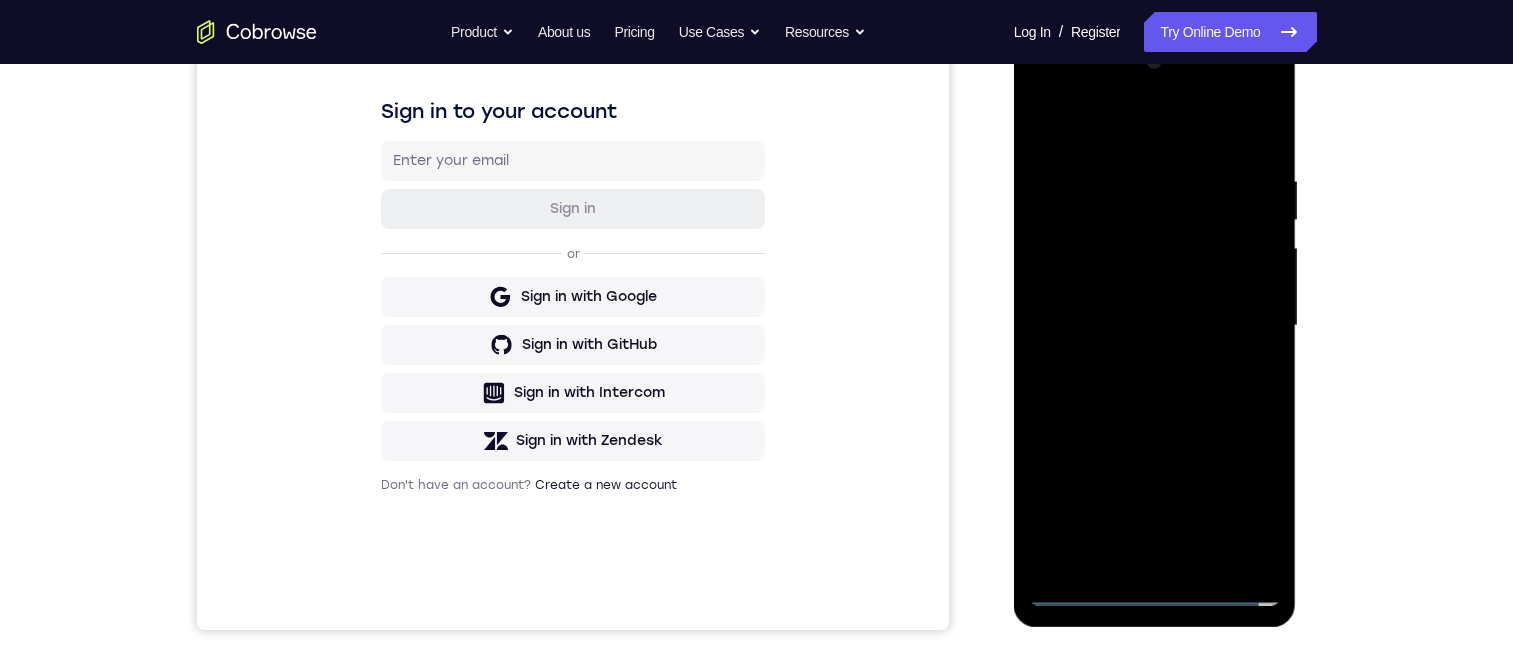 click at bounding box center [1155, 326] 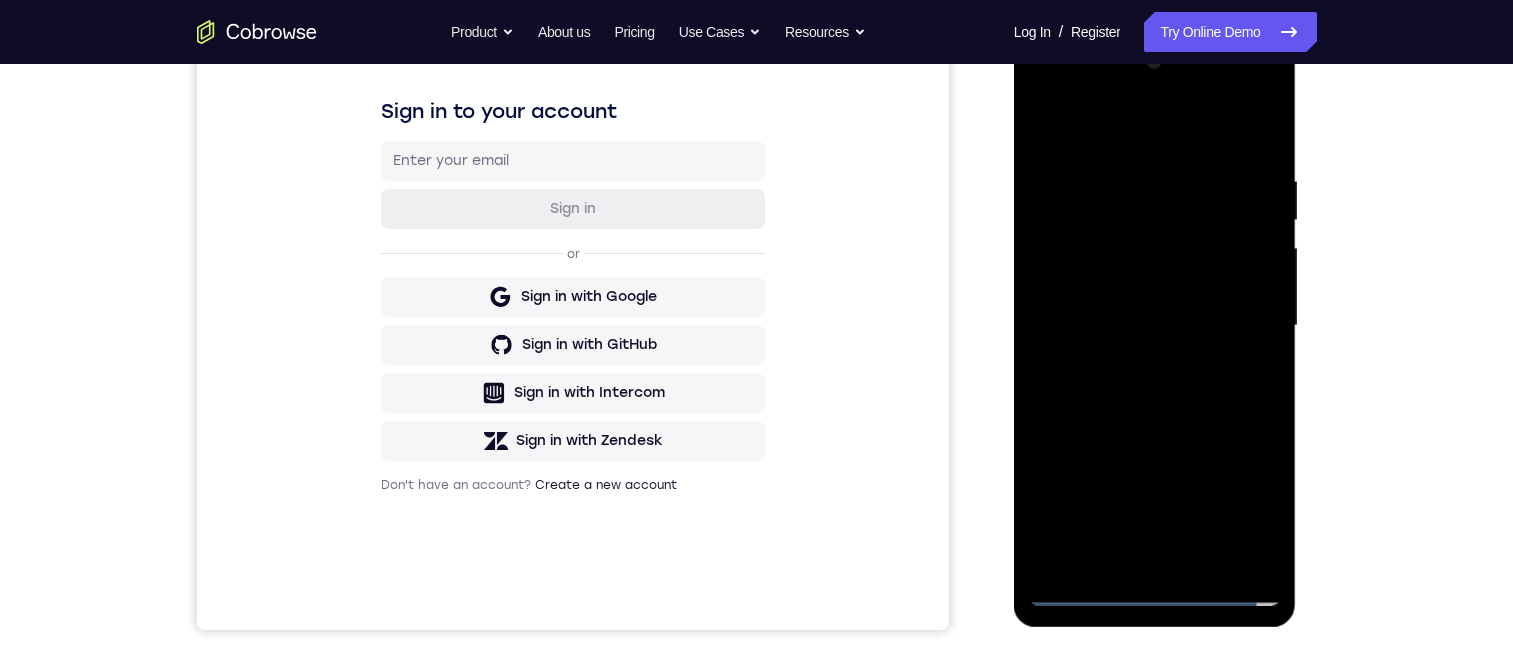 click at bounding box center [1155, 326] 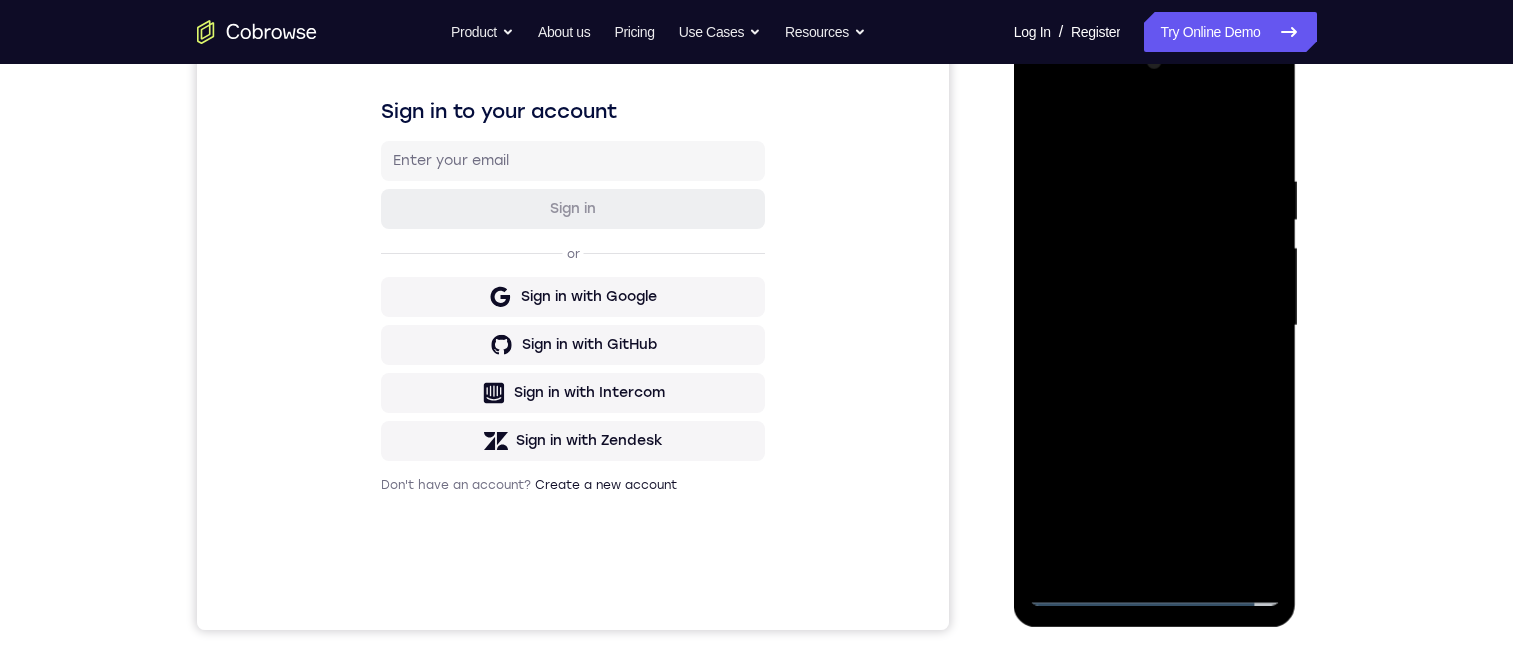 click at bounding box center (1155, 326) 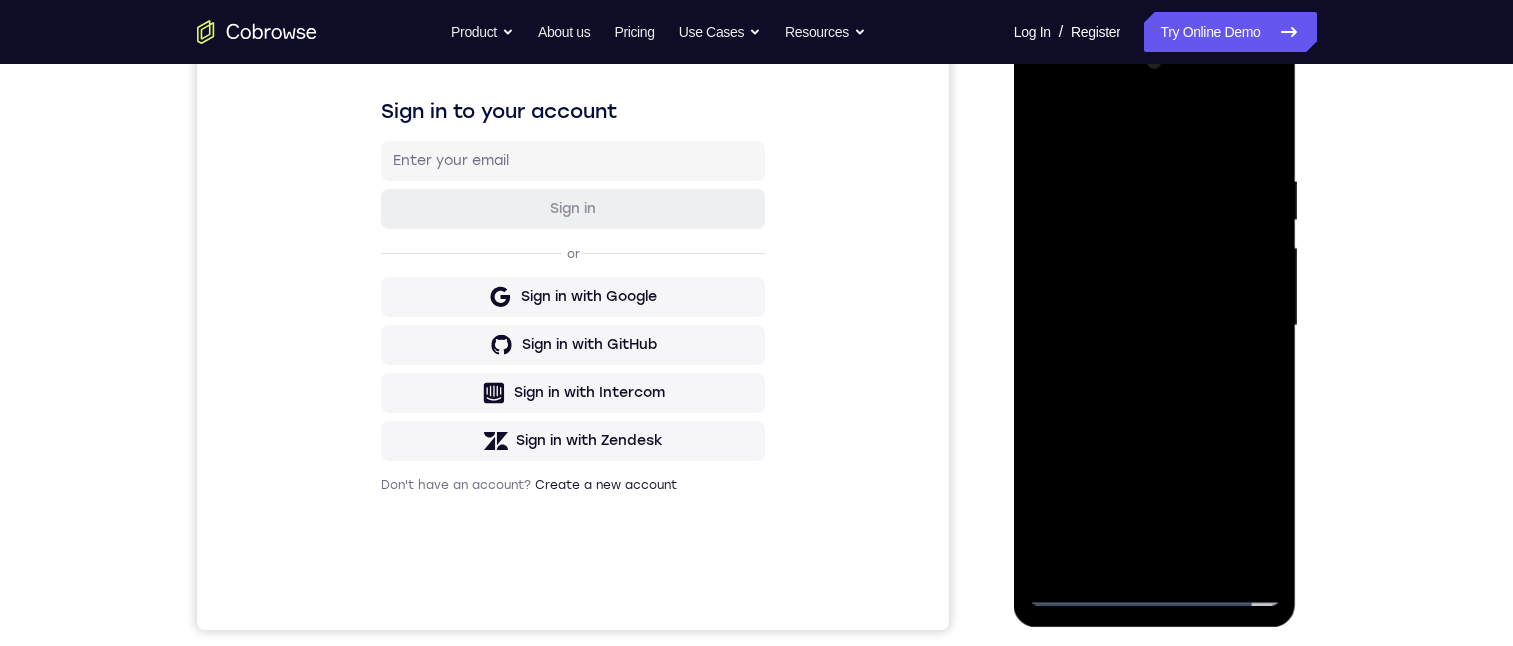 click at bounding box center (1155, 326) 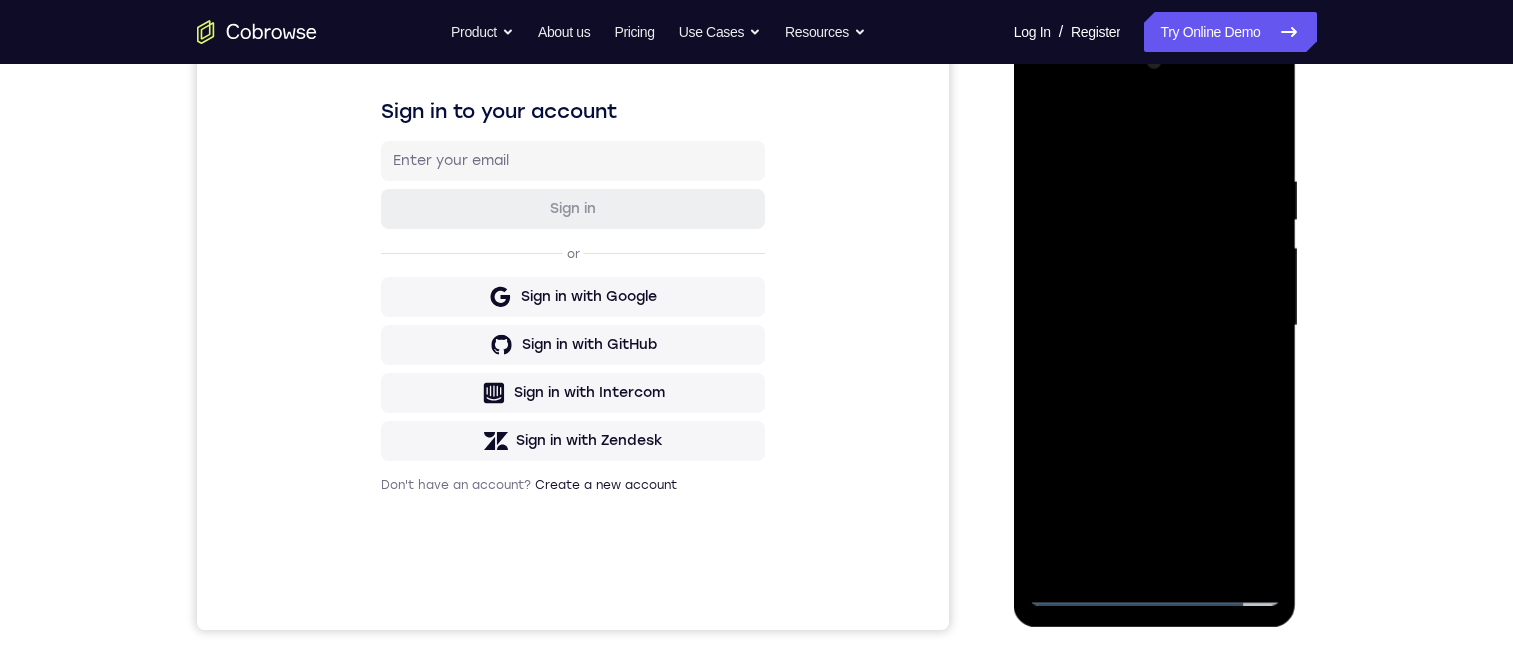 click at bounding box center [1155, 326] 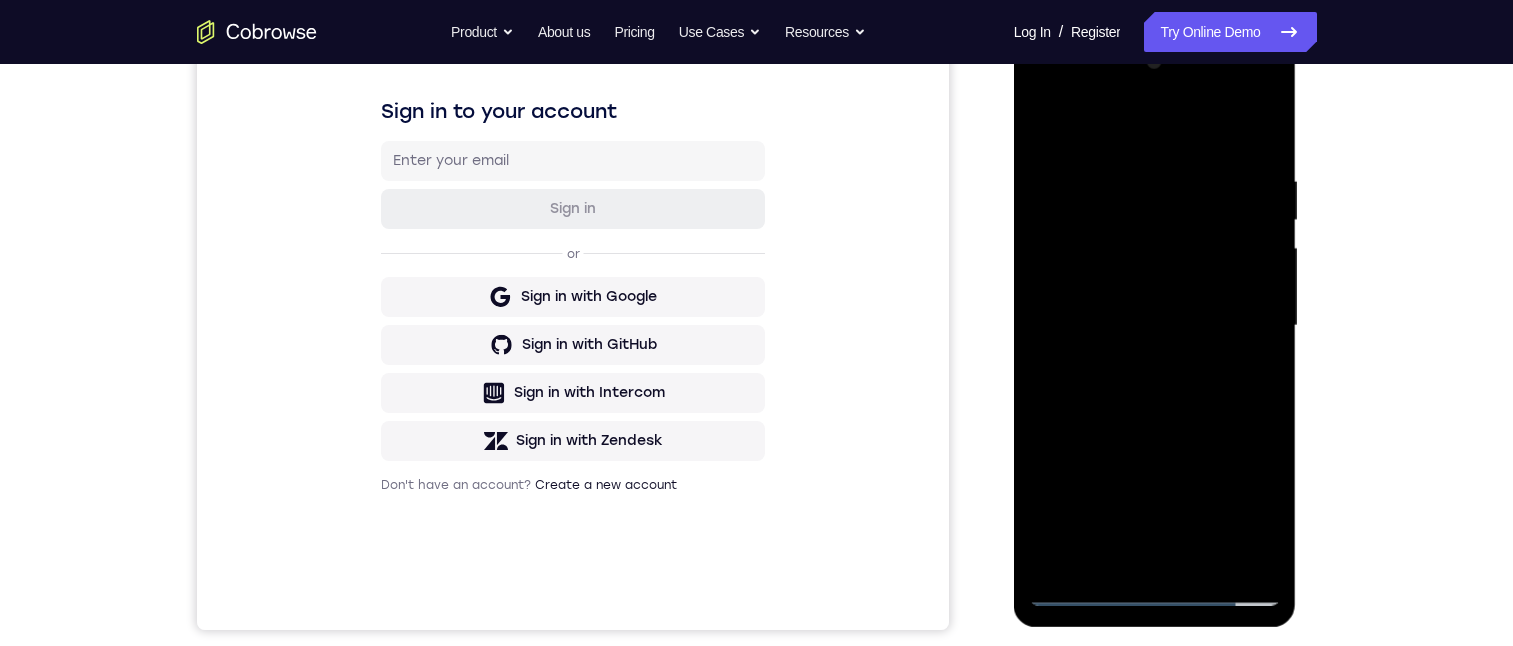 click at bounding box center [1155, 326] 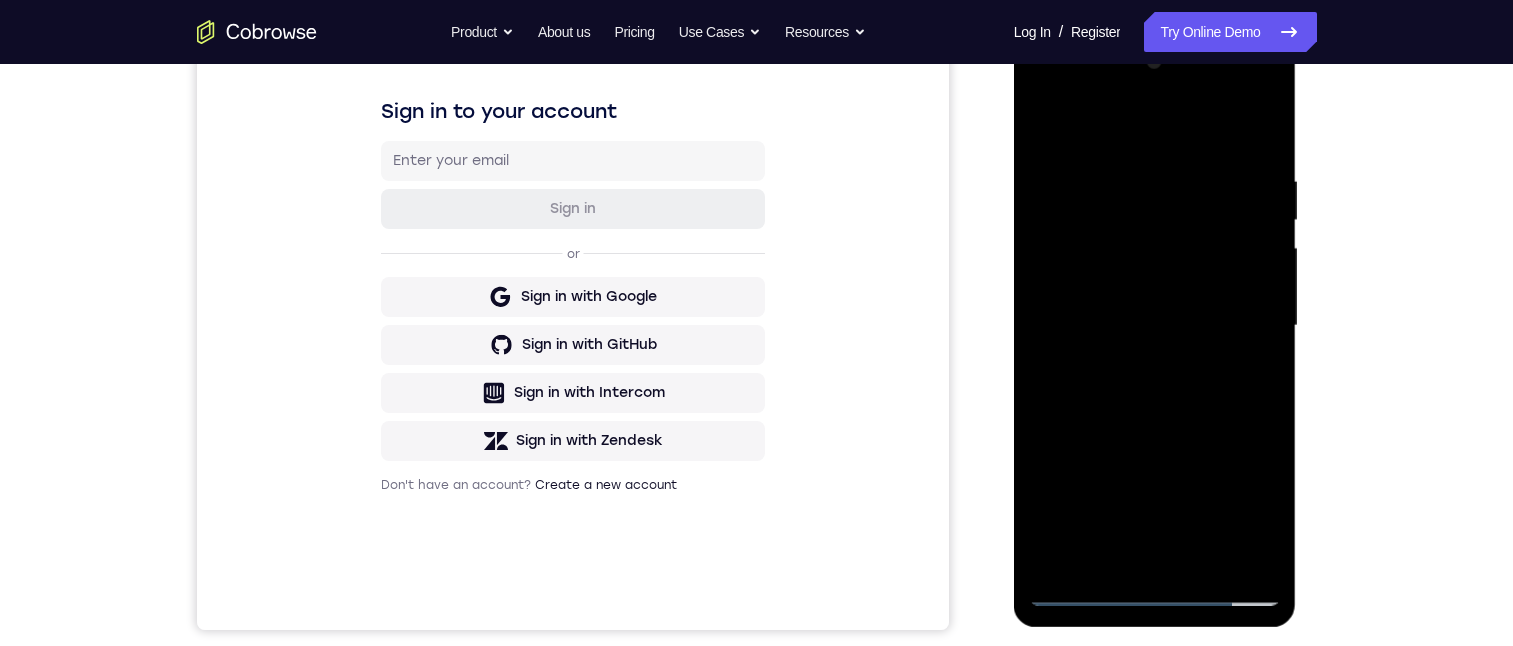click at bounding box center (1155, 326) 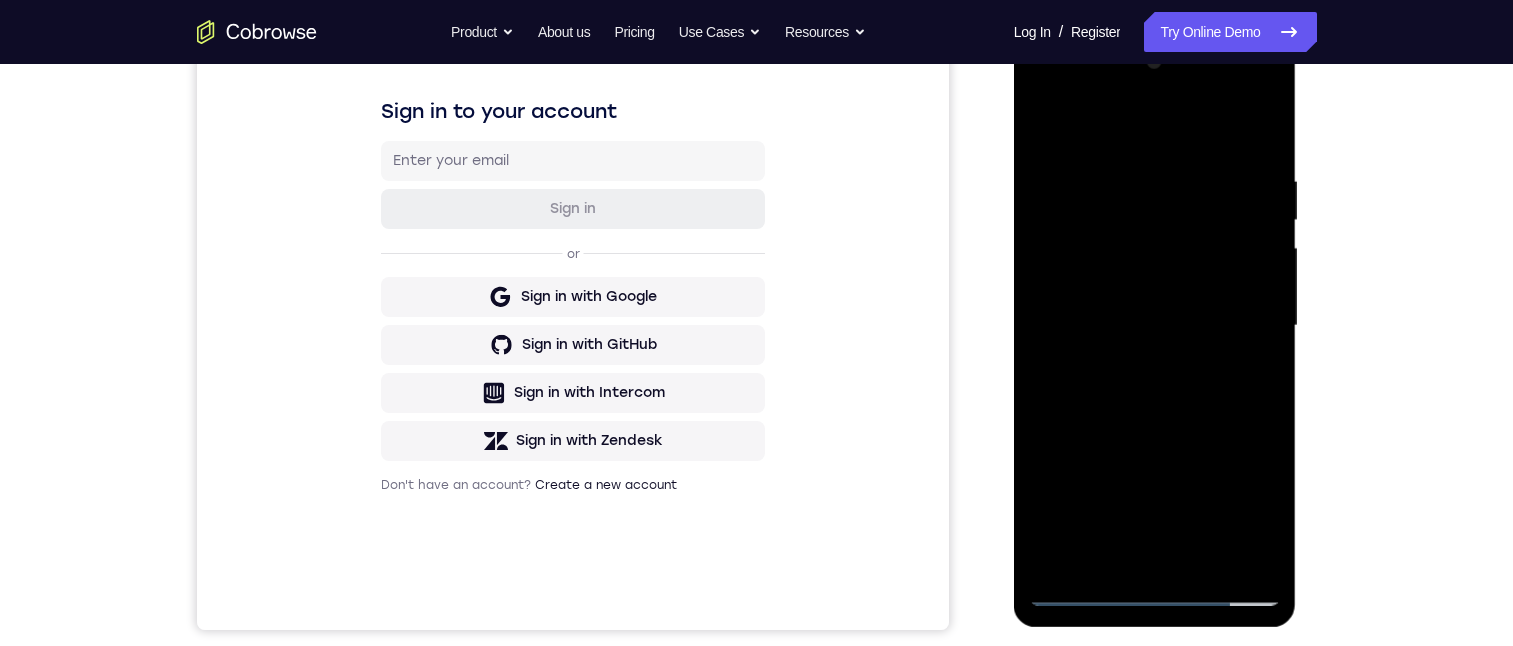 click at bounding box center [1155, 326] 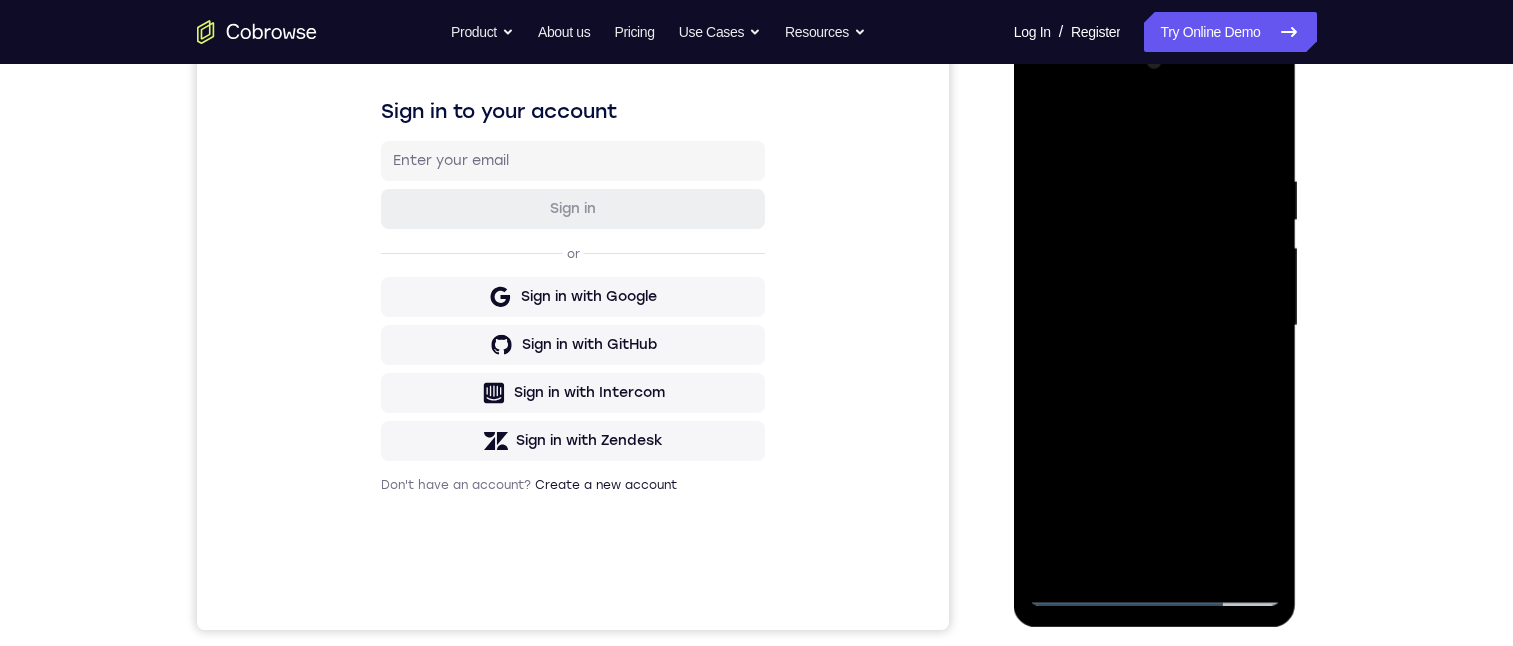 click at bounding box center (1155, 326) 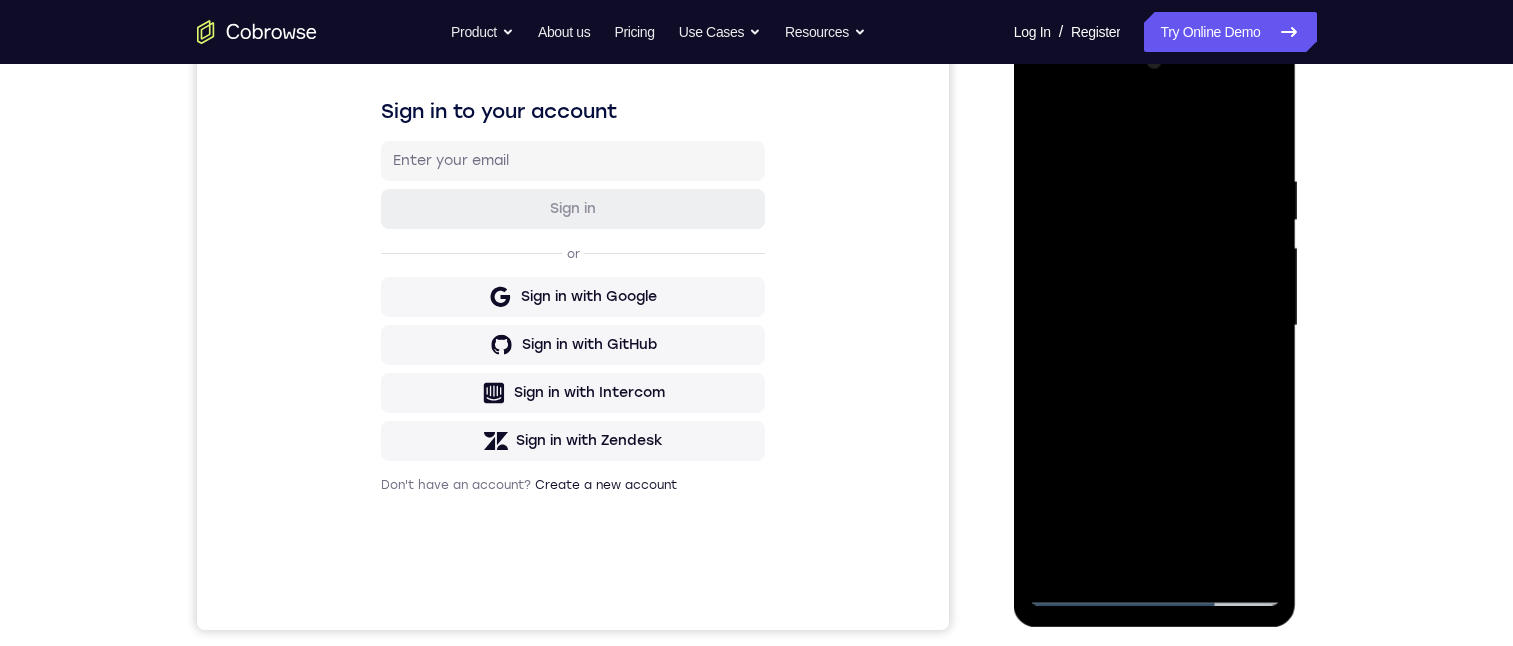 click at bounding box center [1155, 326] 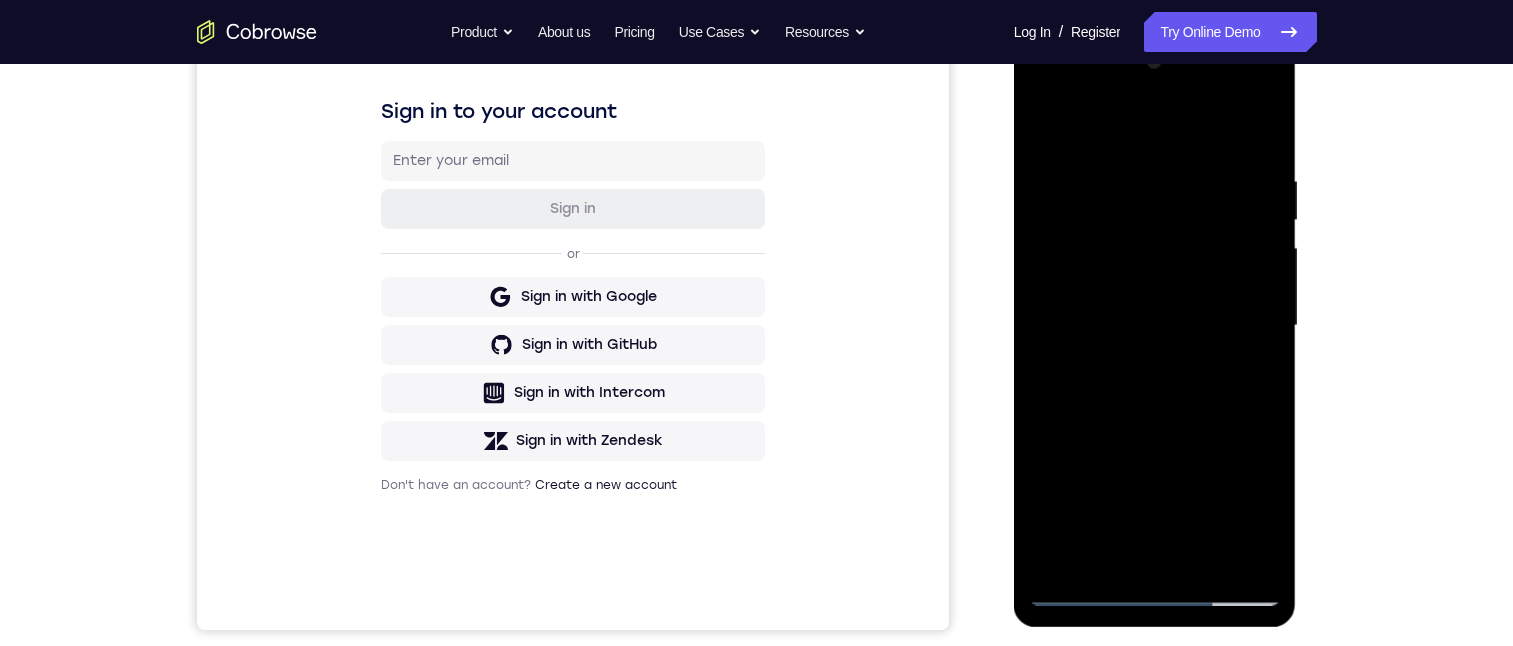 click at bounding box center [1155, 326] 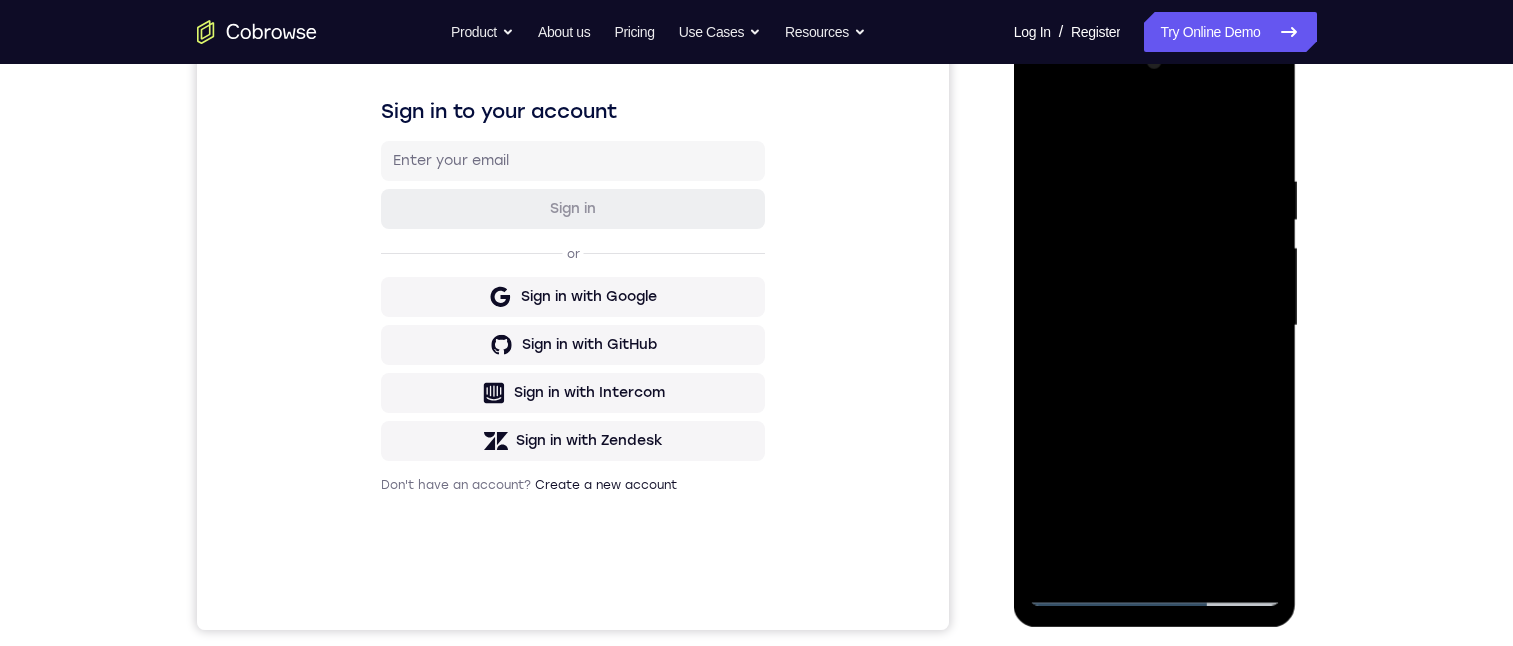 drag, startPoint x: 1176, startPoint y: 445, endPoint x: 1127, endPoint y: 229, distance: 221.48814 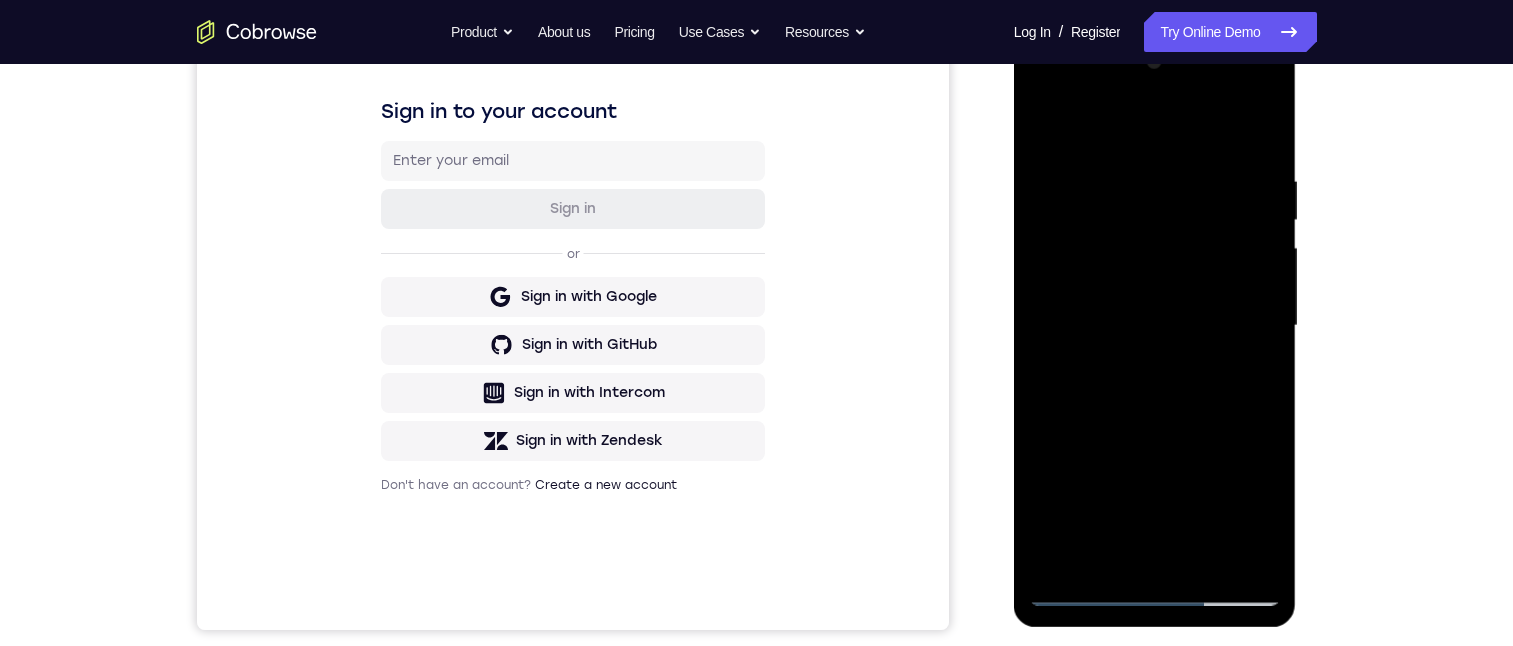 drag, startPoint x: 1154, startPoint y: 411, endPoint x: 1088, endPoint y: 238, distance: 185.1621 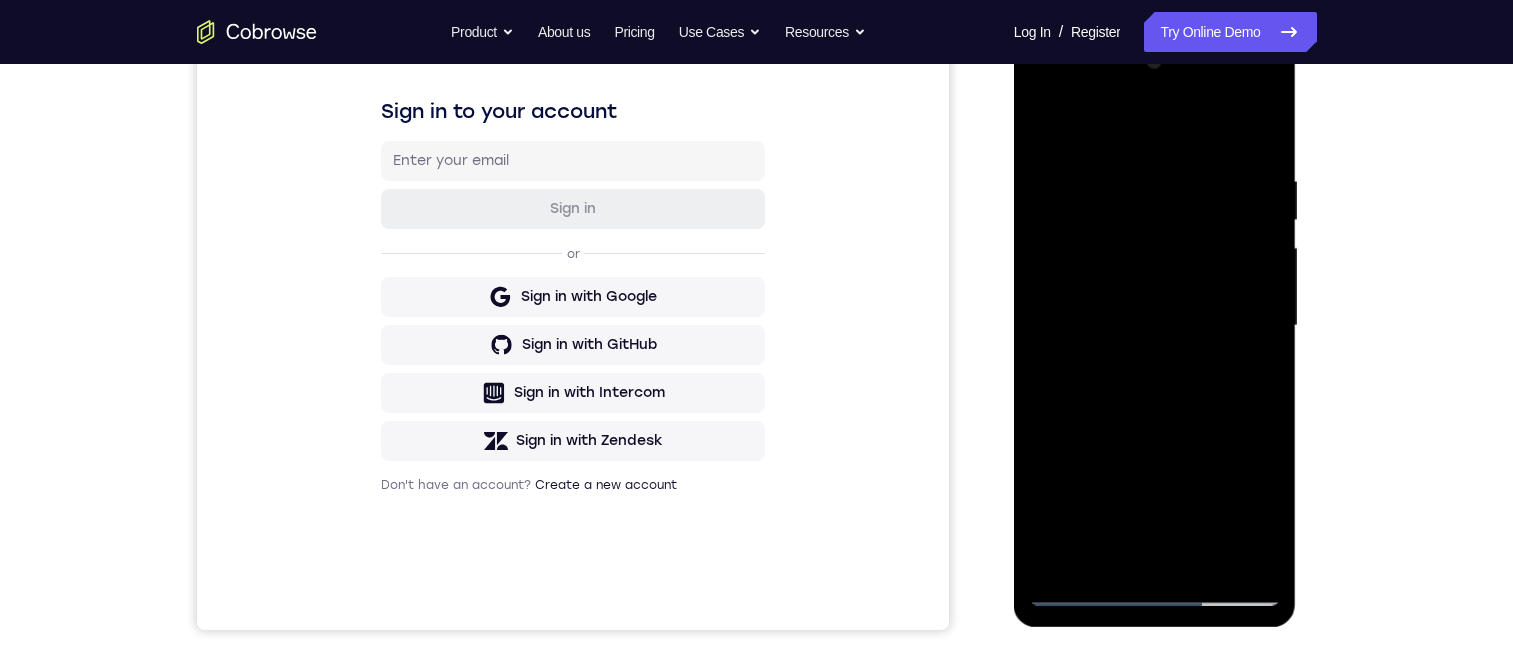 drag, startPoint x: 1174, startPoint y: 396, endPoint x: 1130, endPoint y: 259, distance: 143.89232 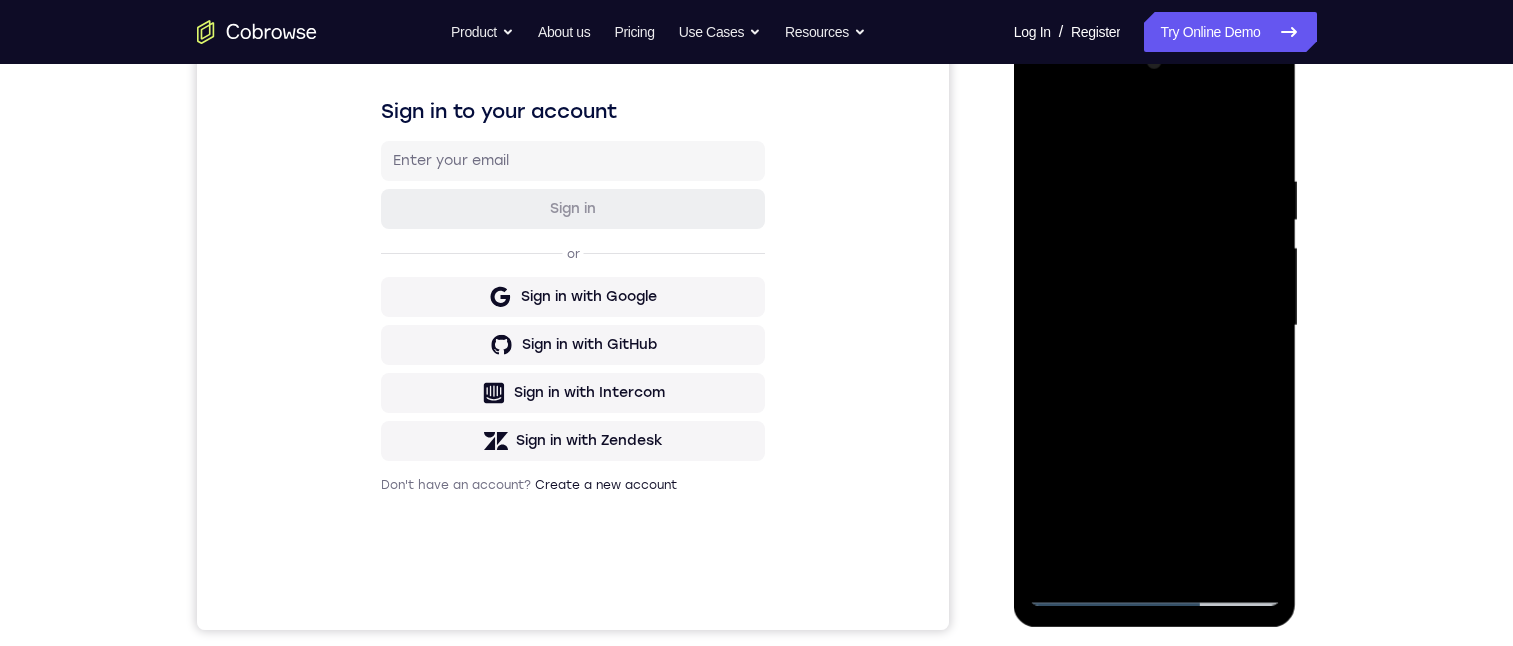 click at bounding box center [1155, 326] 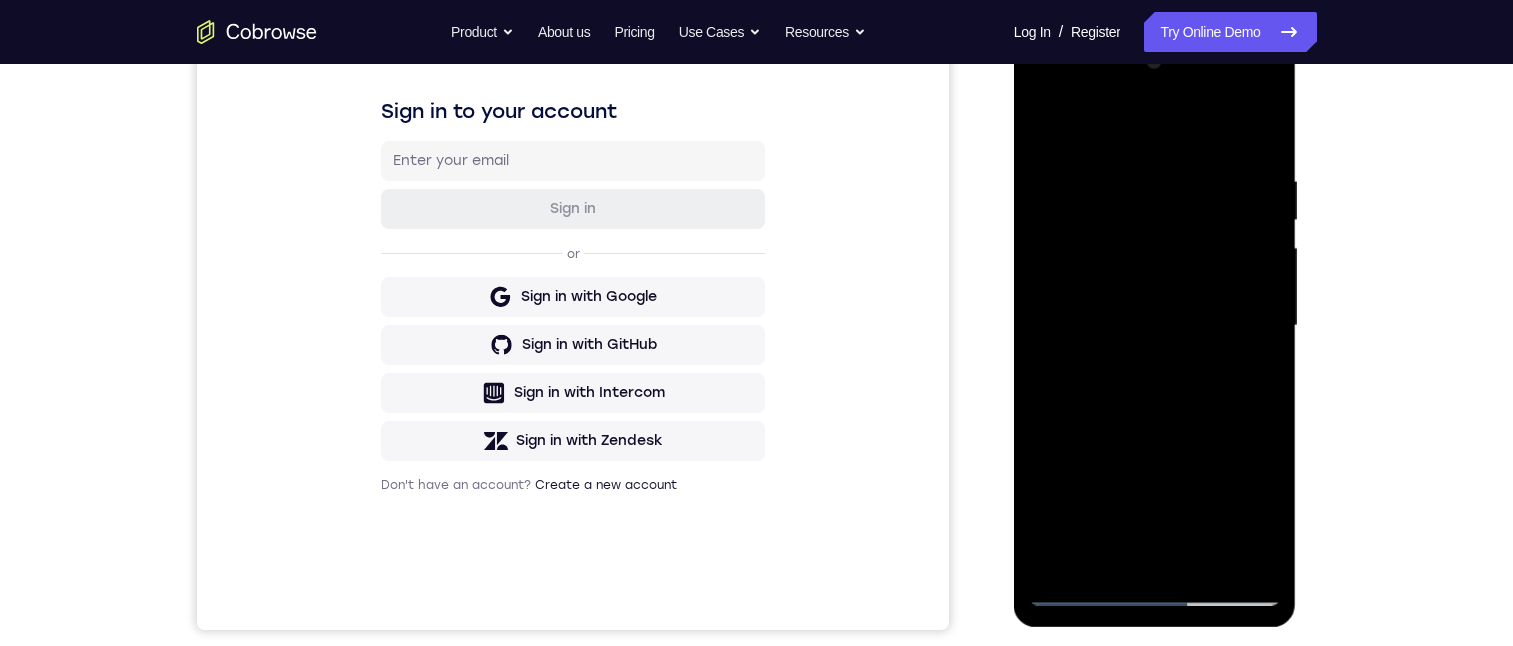 click at bounding box center [1155, 326] 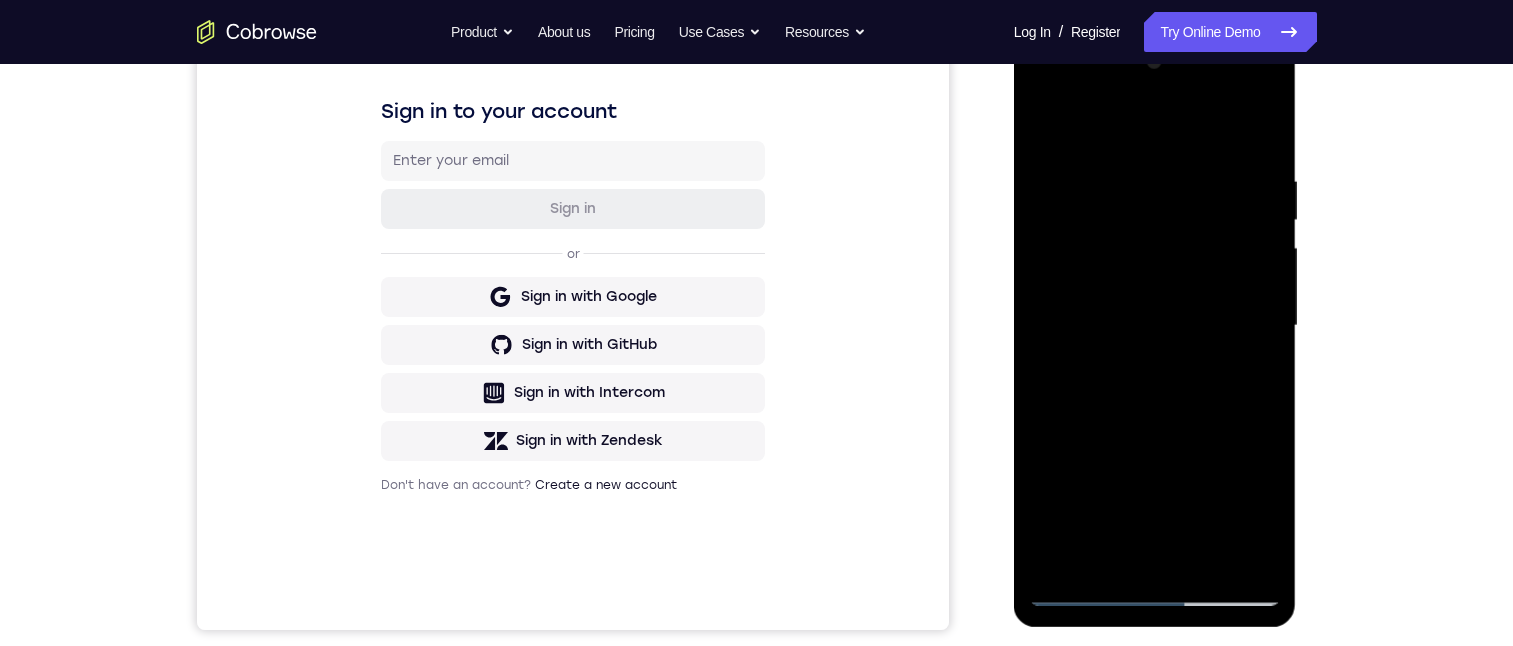 click at bounding box center [1155, 326] 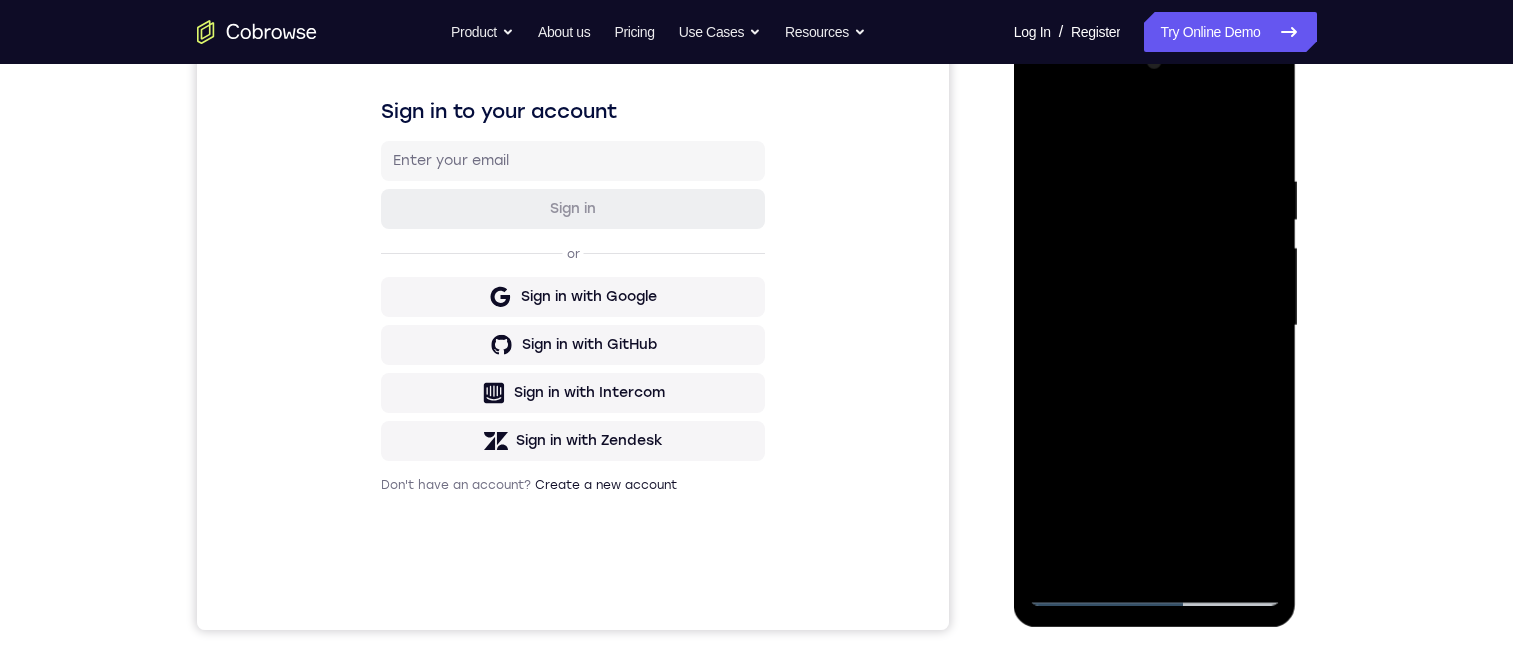 drag, startPoint x: 1072, startPoint y: 148, endPoint x: 2021, endPoint y: 166, distance: 949.1707 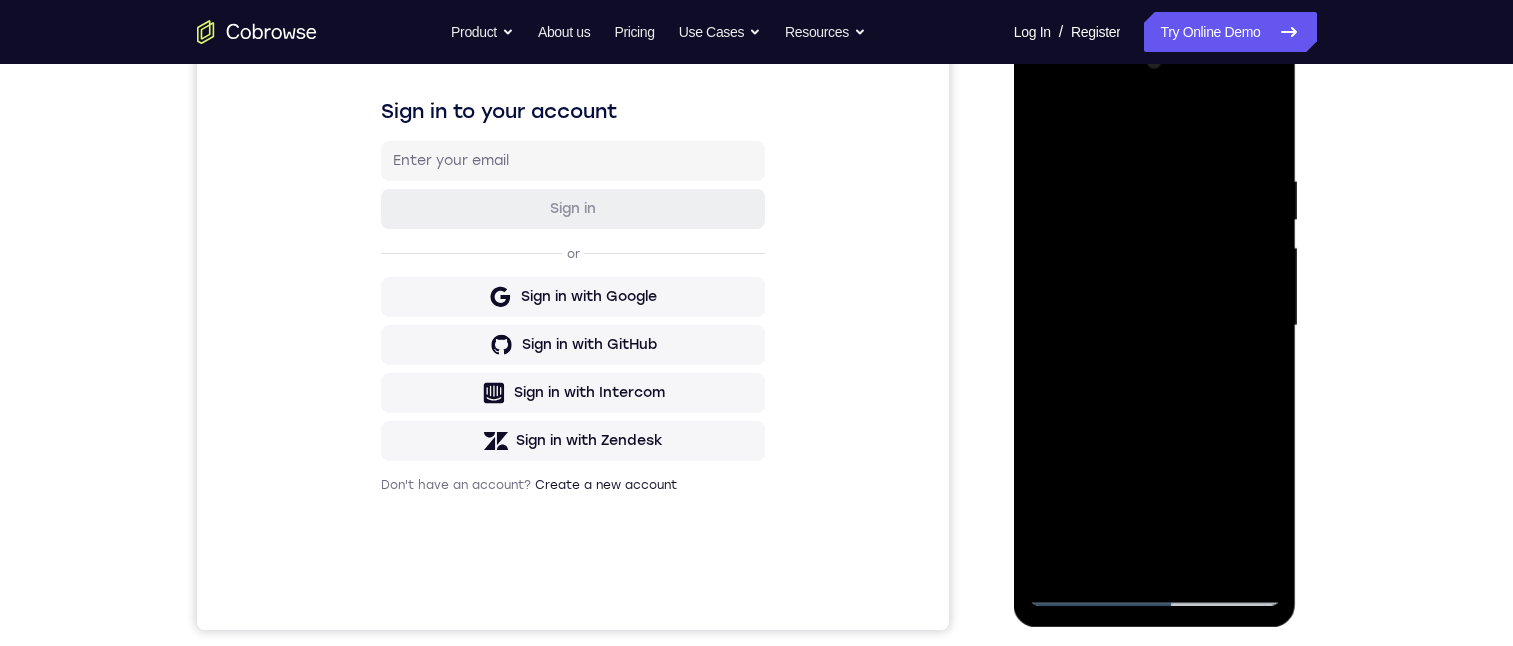 drag, startPoint x: 1142, startPoint y: 327, endPoint x: 1135, endPoint y: 225, distance: 102.239914 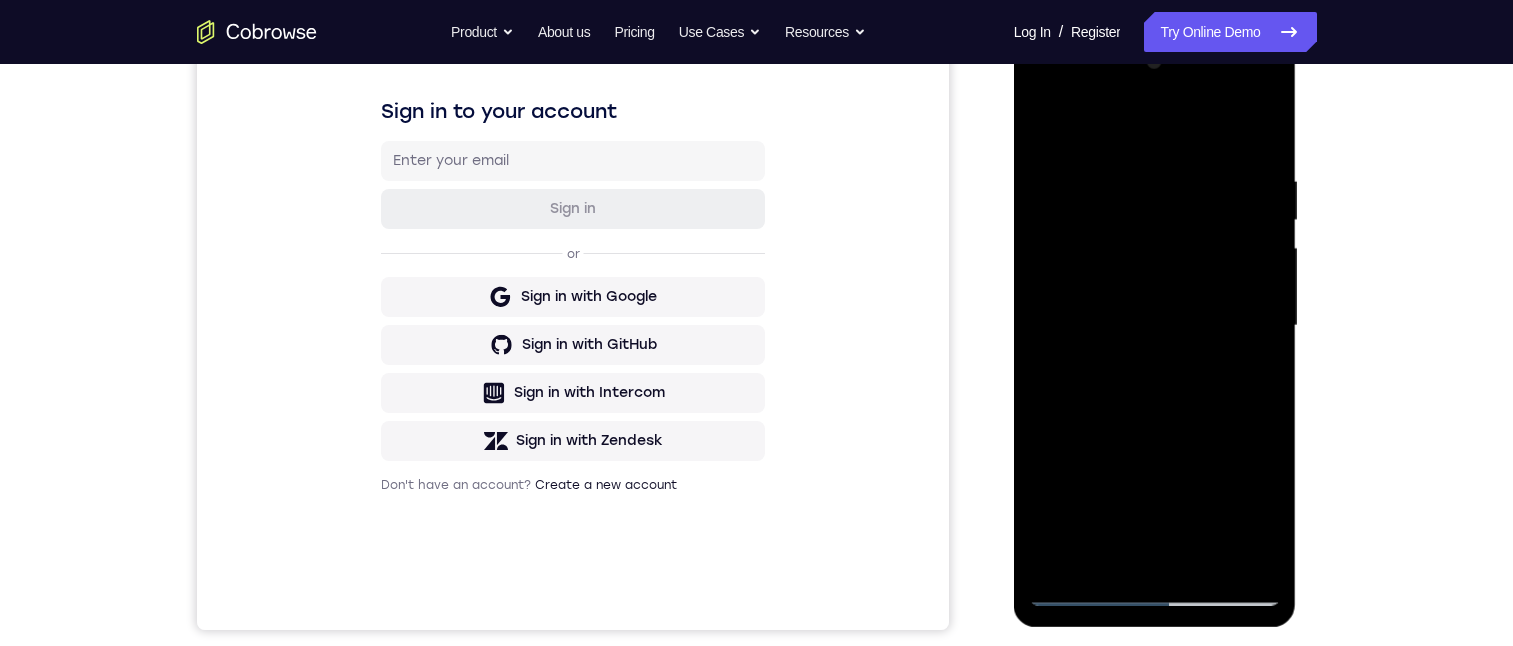 click at bounding box center [1155, 326] 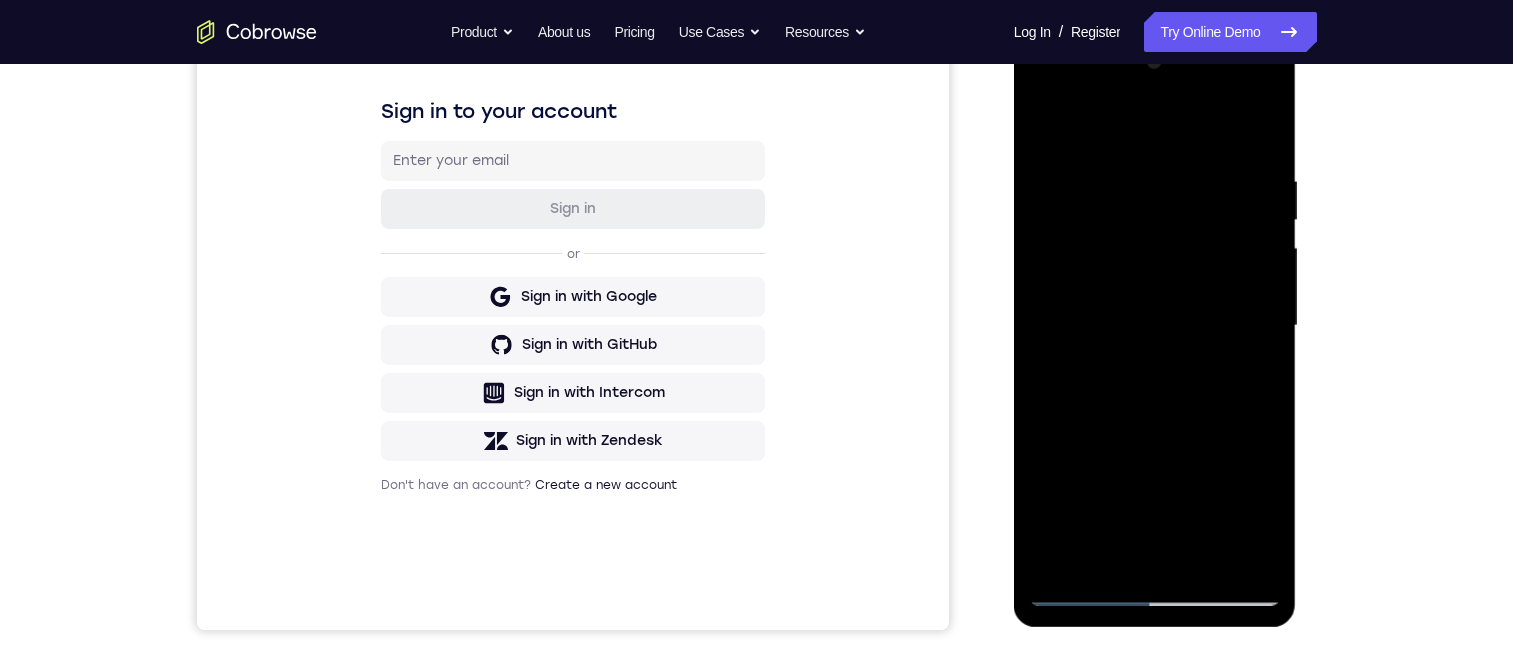 click at bounding box center (1155, 326) 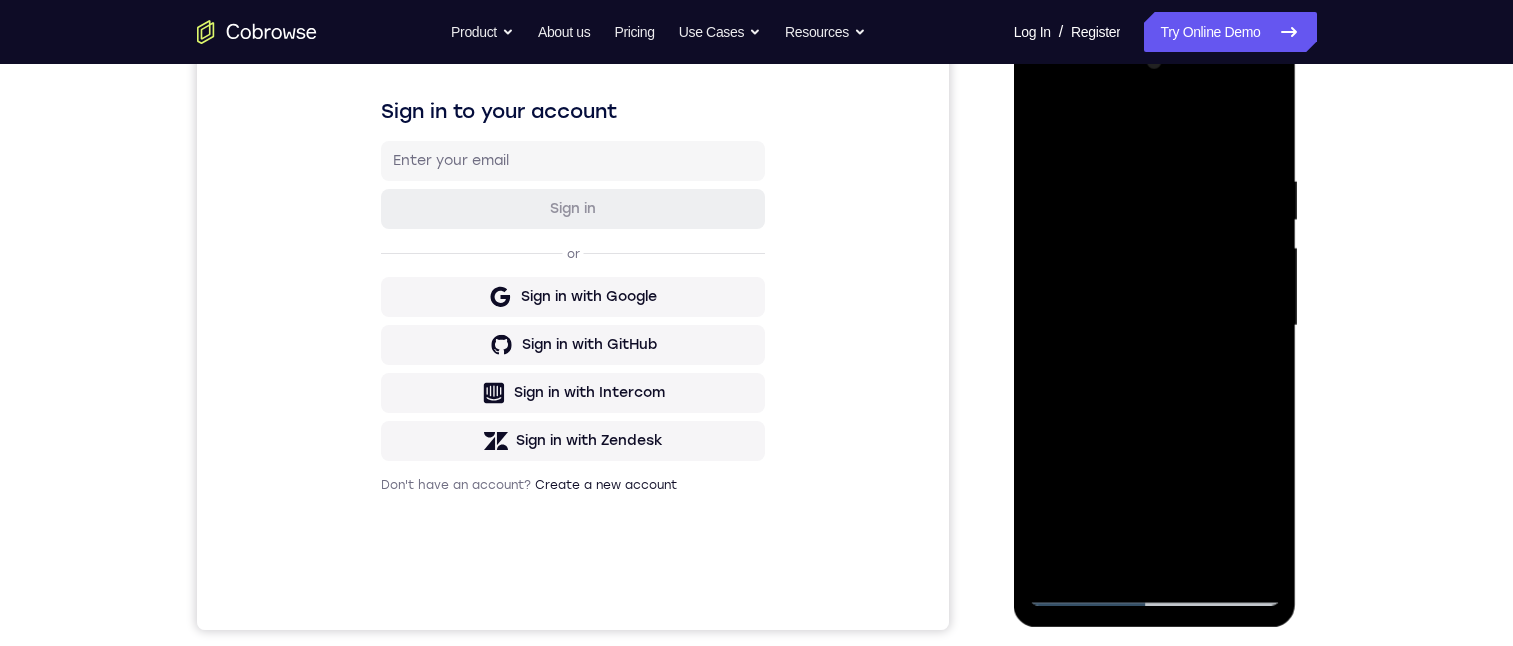 scroll, scrollTop: 200, scrollLeft: 0, axis: vertical 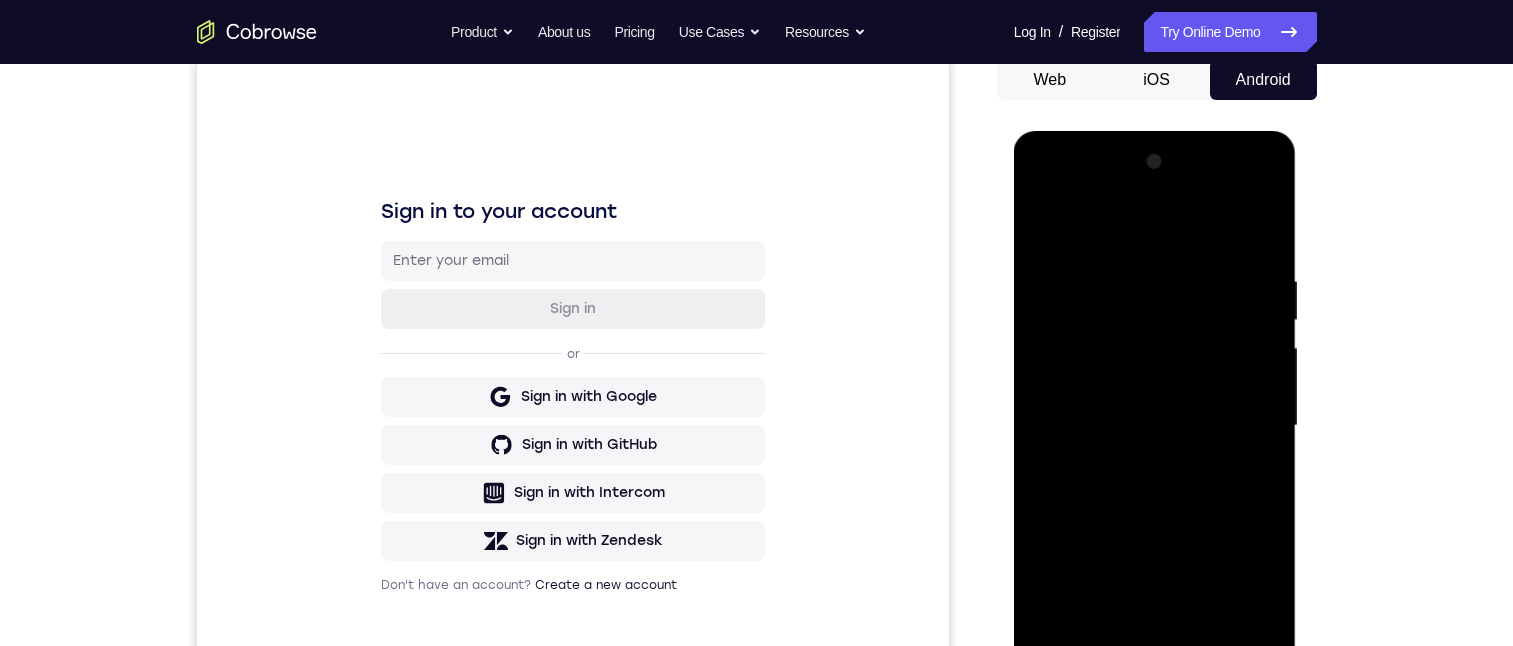click at bounding box center [1155, 426] 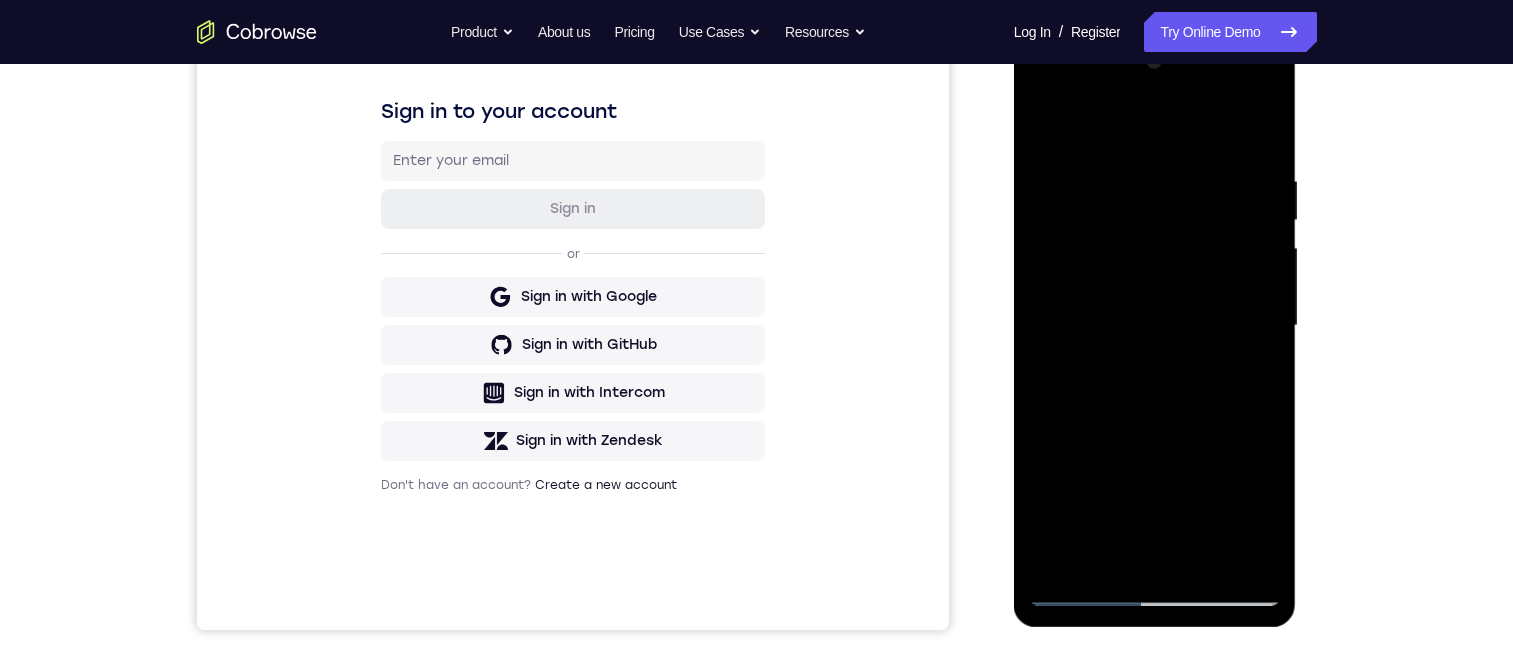 drag, startPoint x: 1127, startPoint y: 398, endPoint x: 1142, endPoint y: 386, distance: 19.209373 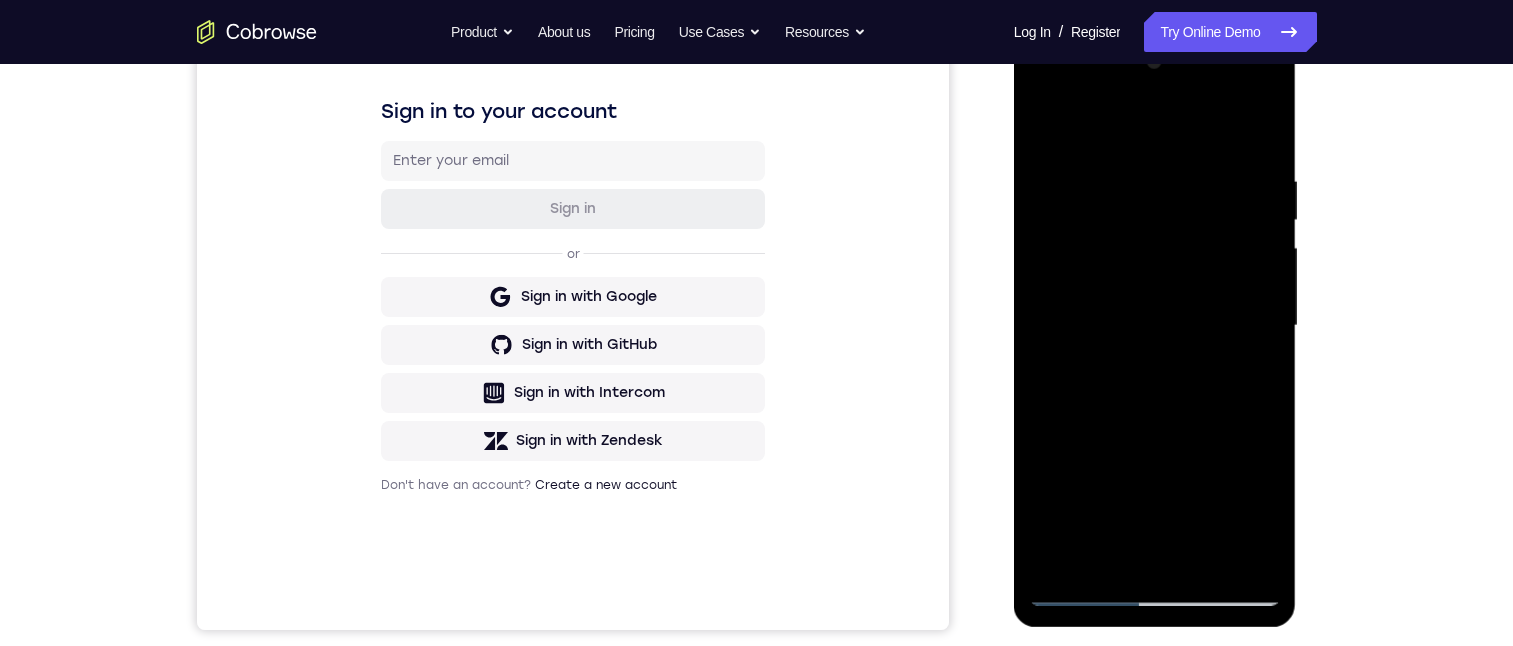 drag, startPoint x: 1135, startPoint y: 281, endPoint x: 1109, endPoint y: 126, distance: 157.16551 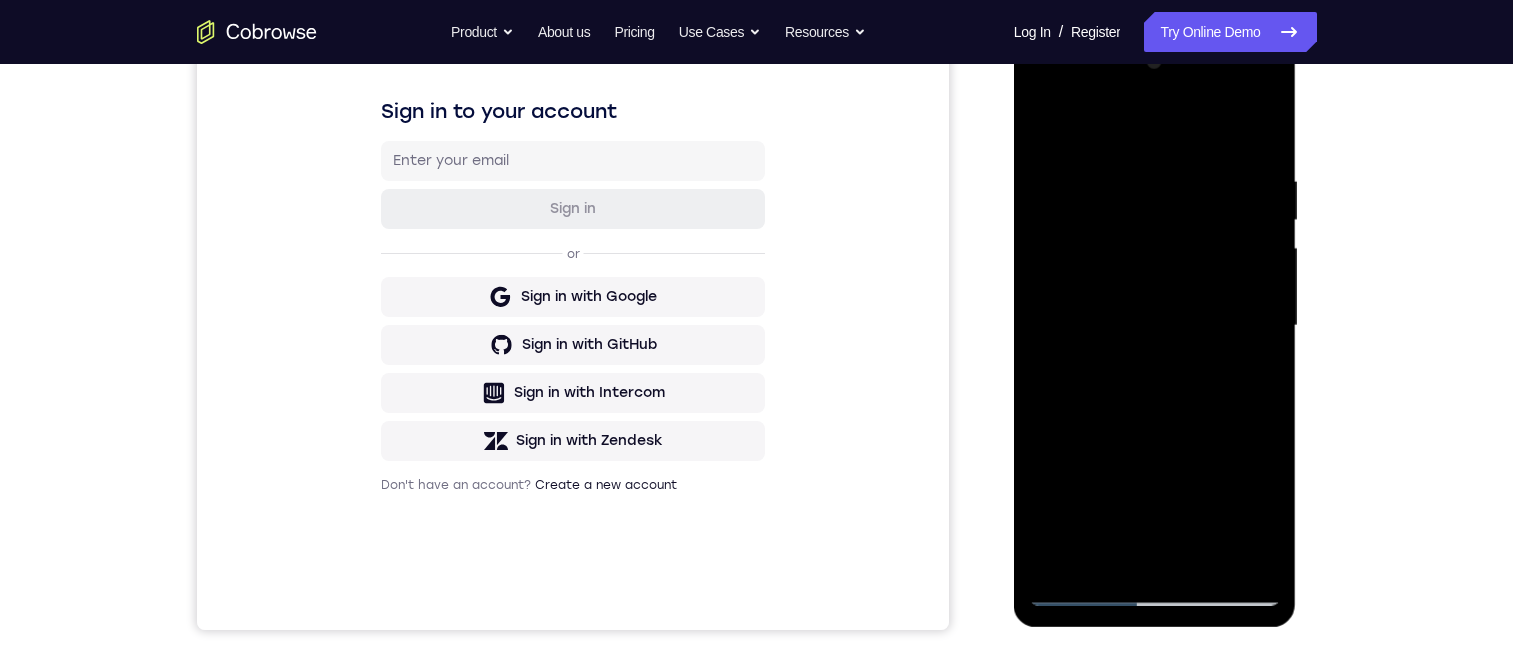 drag, startPoint x: 1131, startPoint y: 368, endPoint x: 1105, endPoint y: 160, distance: 209.6187 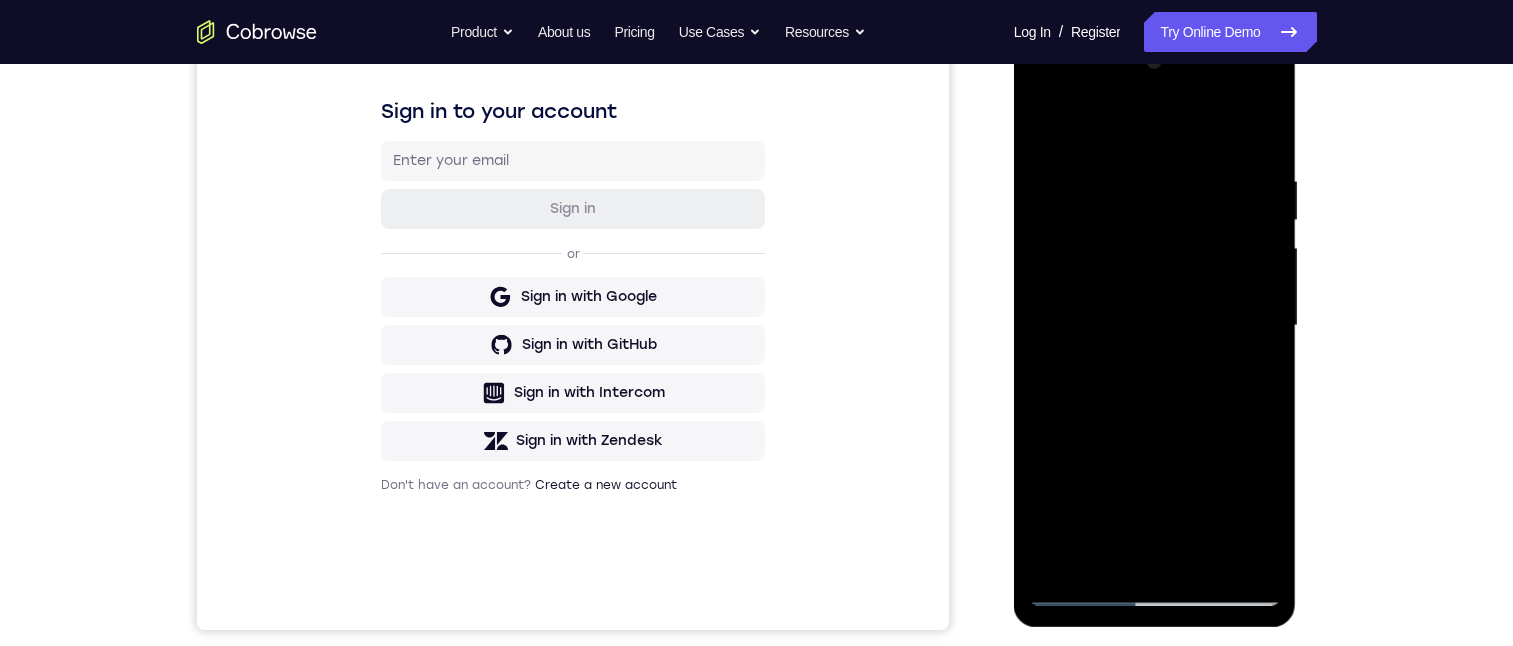 drag, startPoint x: 1177, startPoint y: 279, endPoint x: 1172, endPoint y: 173, distance: 106.11786 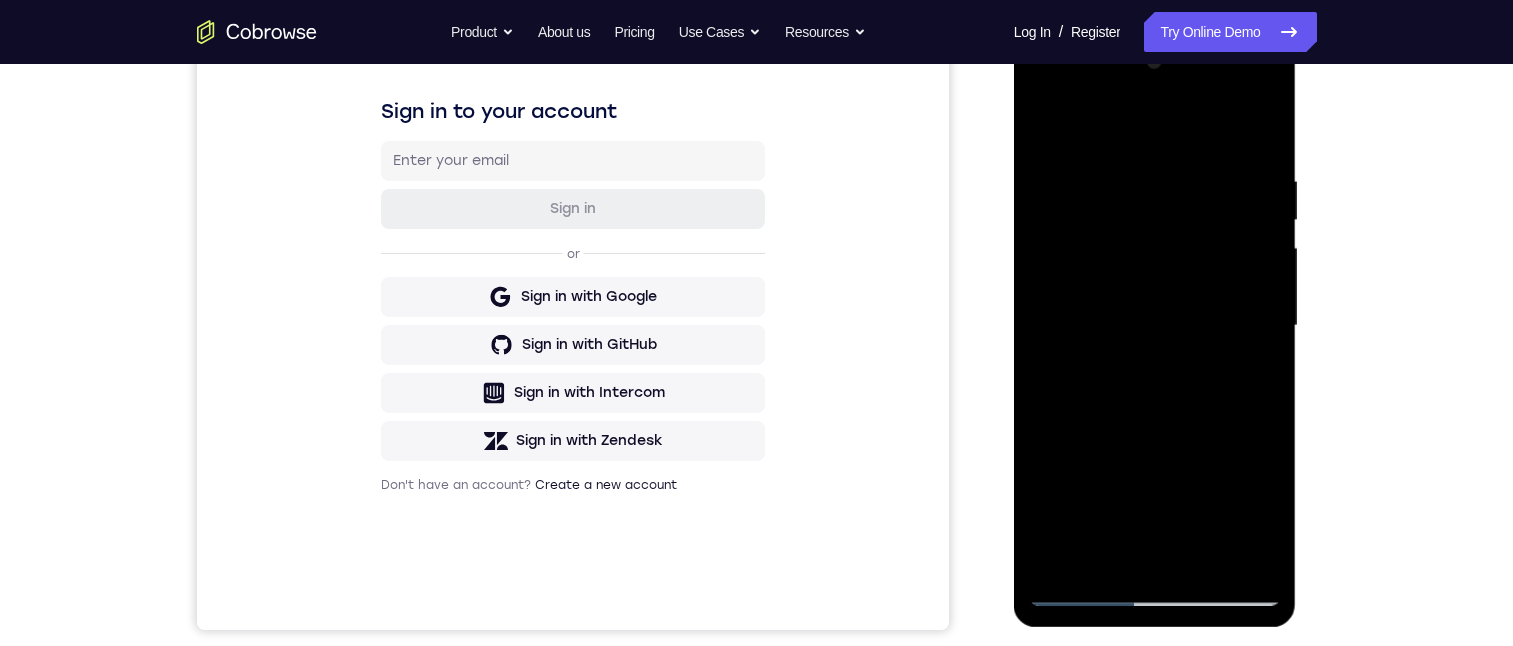 drag, startPoint x: 1154, startPoint y: 433, endPoint x: 1125, endPoint y: 347, distance: 90.75792 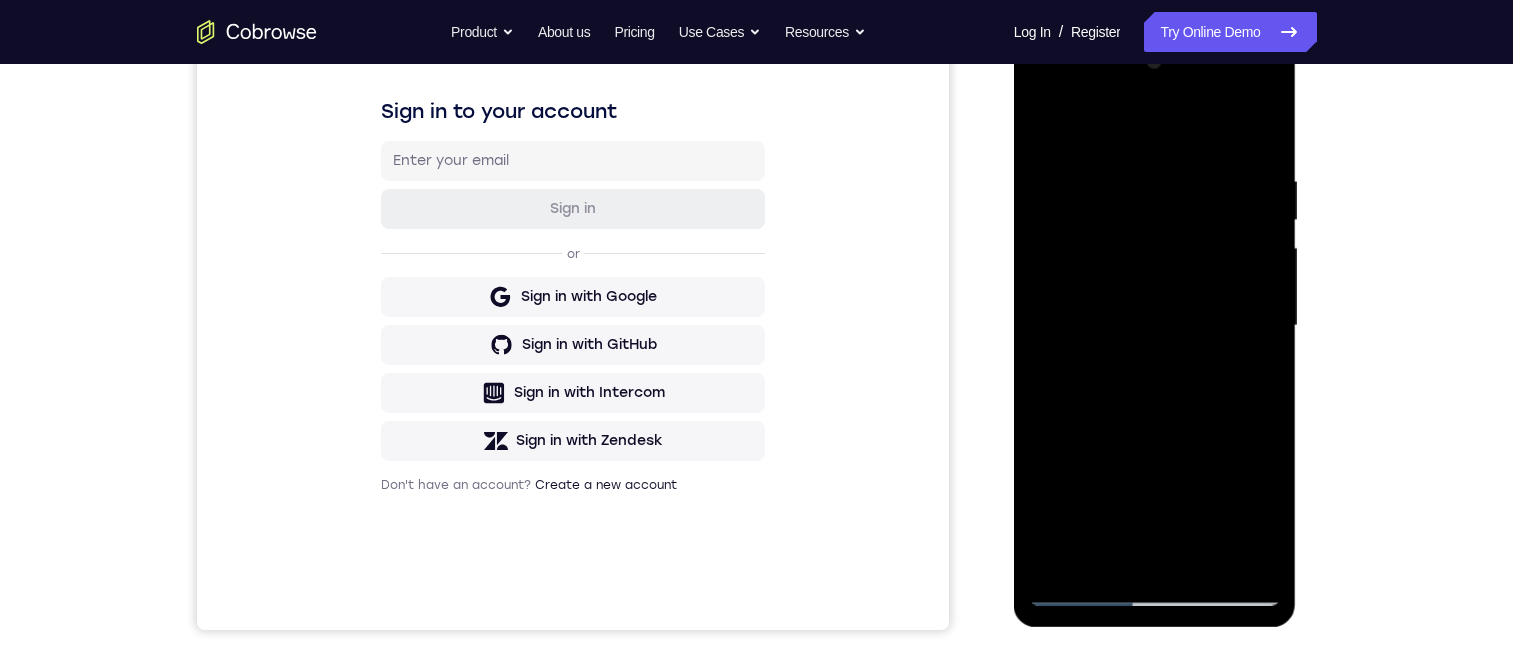 drag, startPoint x: 1129, startPoint y: 409, endPoint x: 1137, endPoint y: 298, distance: 111.28792 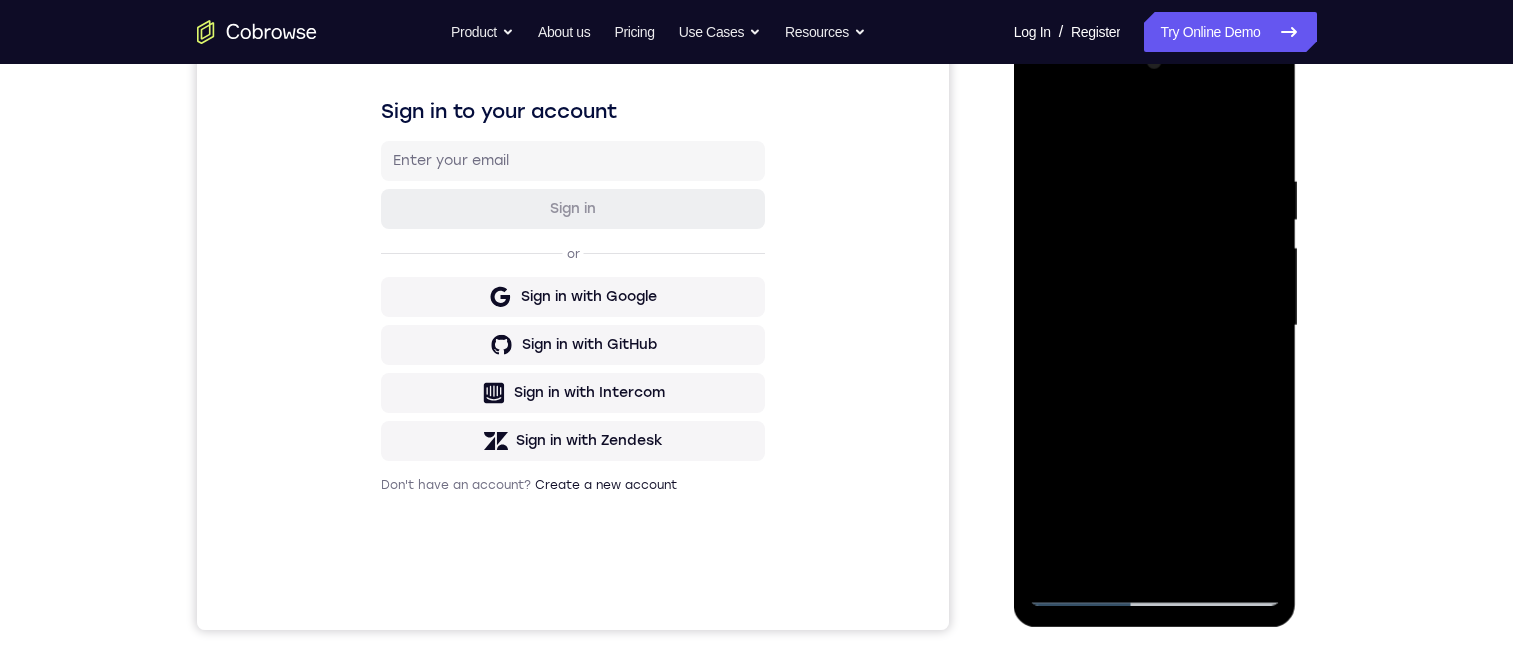 drag, startPoint x: 1119, startPoint y: 423, endPoint x: 1169, endPoint y: 327, distance: 108.24047 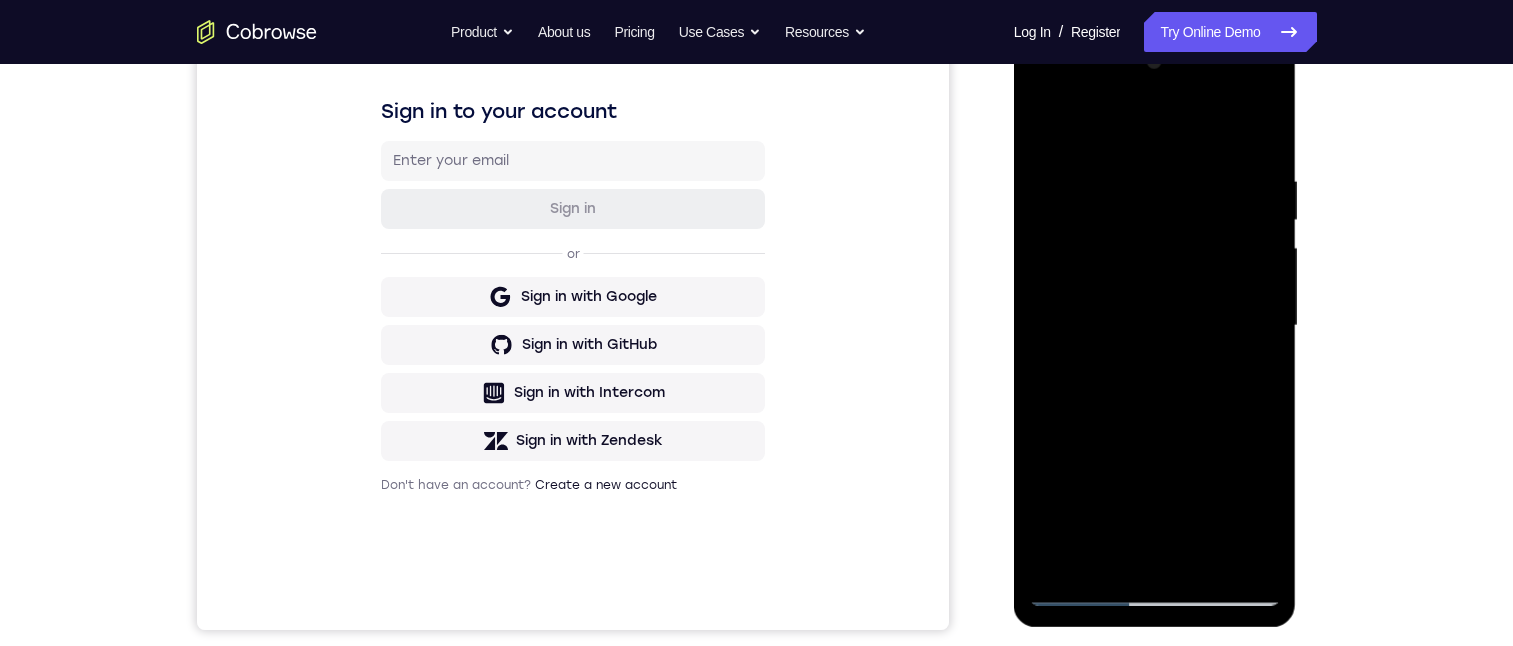 drag, startPoint x: 1204, startPoint y: 354, endPoint x: 1240, endPoint y: 298, distance: 66.573265 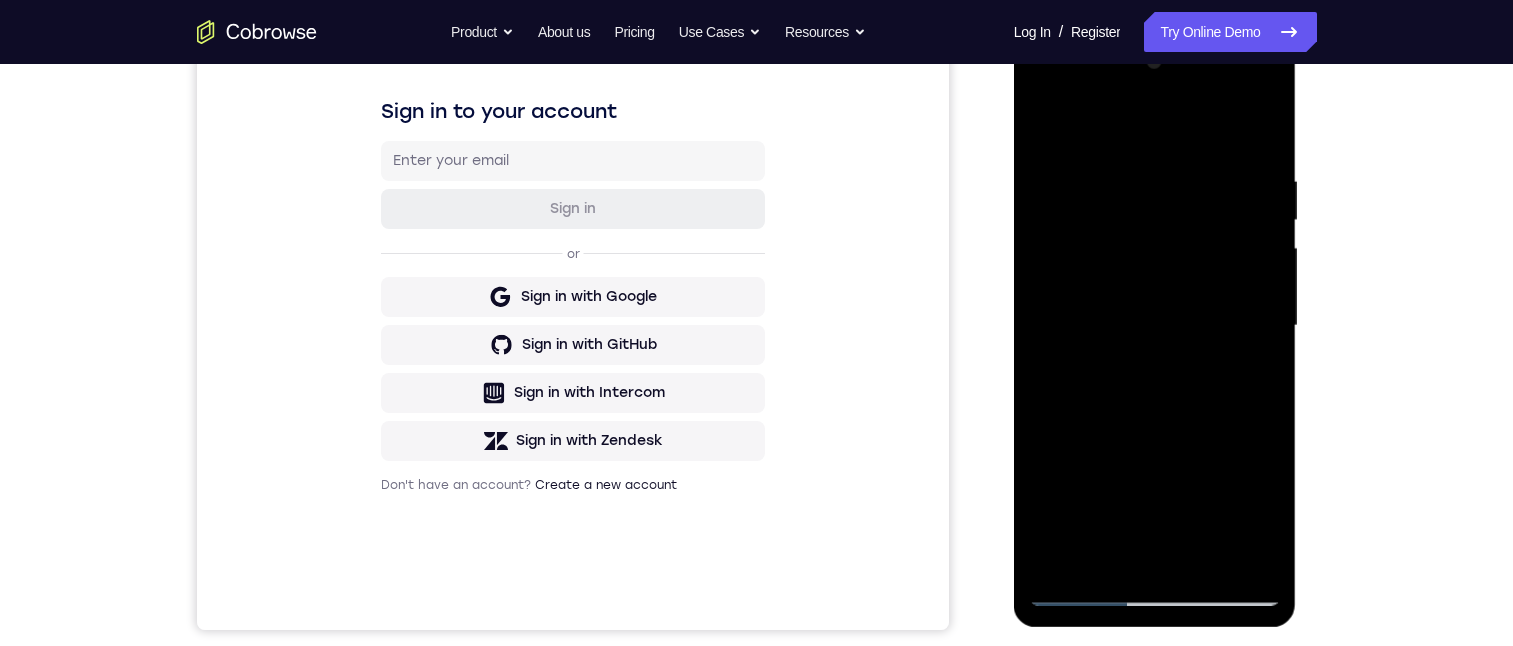 click at bounding box center [1155, 326] 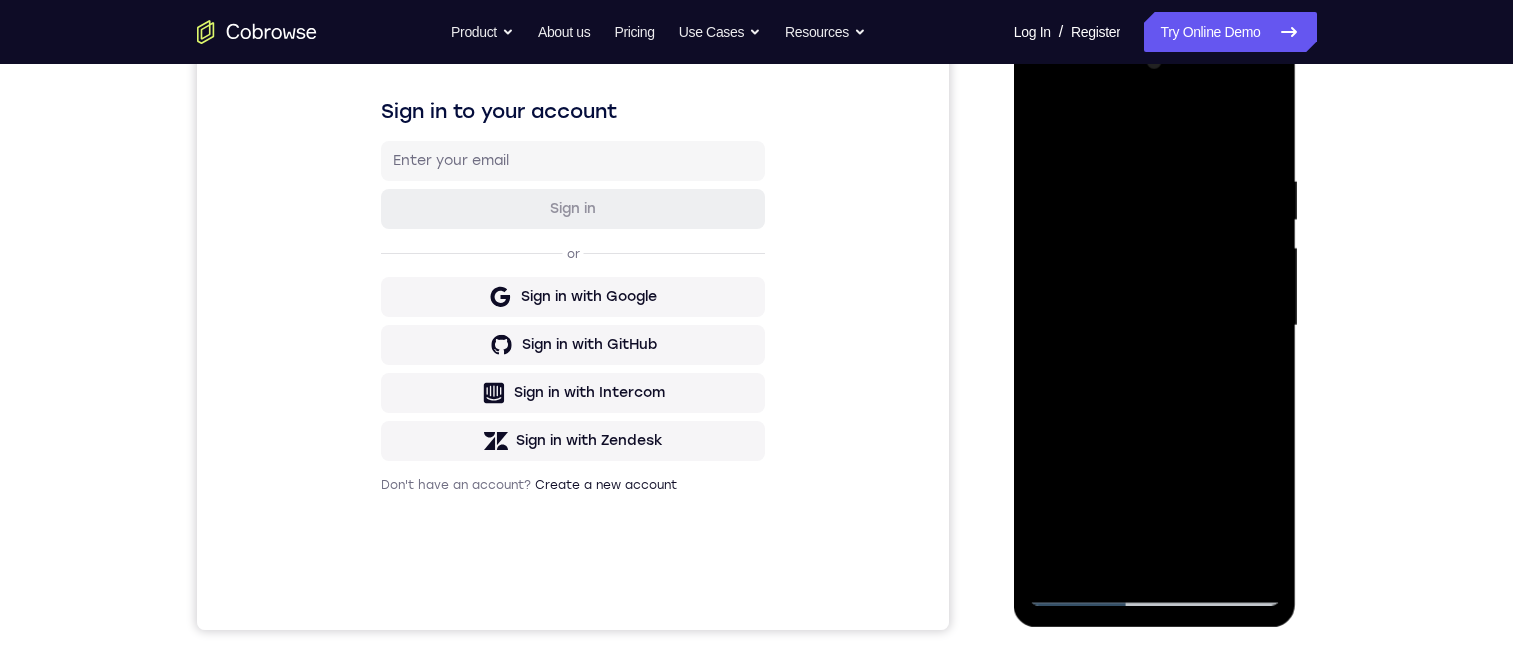 drag, startPoint x: 1178, startPoint y: 372, endPoint x: 1160, endPoint y: 72, distance: 300.53952 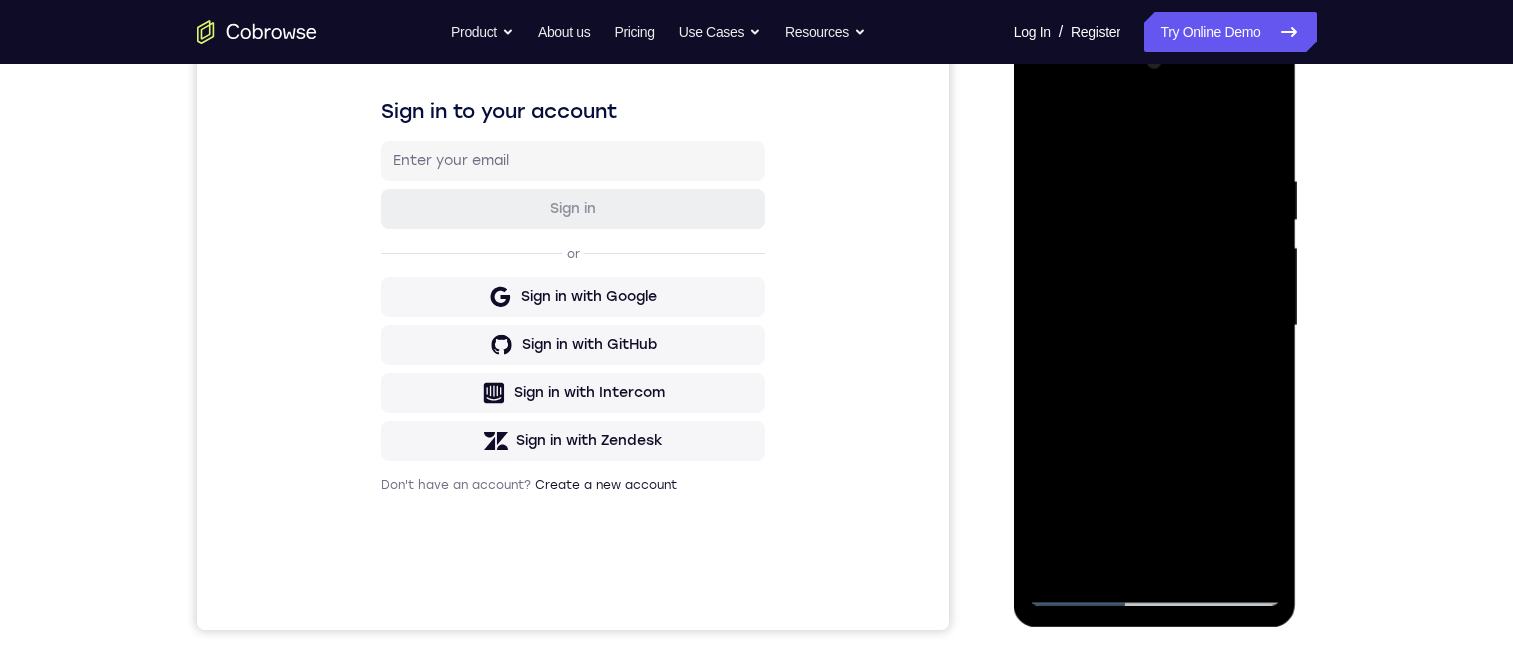 drag, startPoint x: 1209, startPoint y: 399, endPoint x: 1164, endPoint y: 179, distance: 224.55511 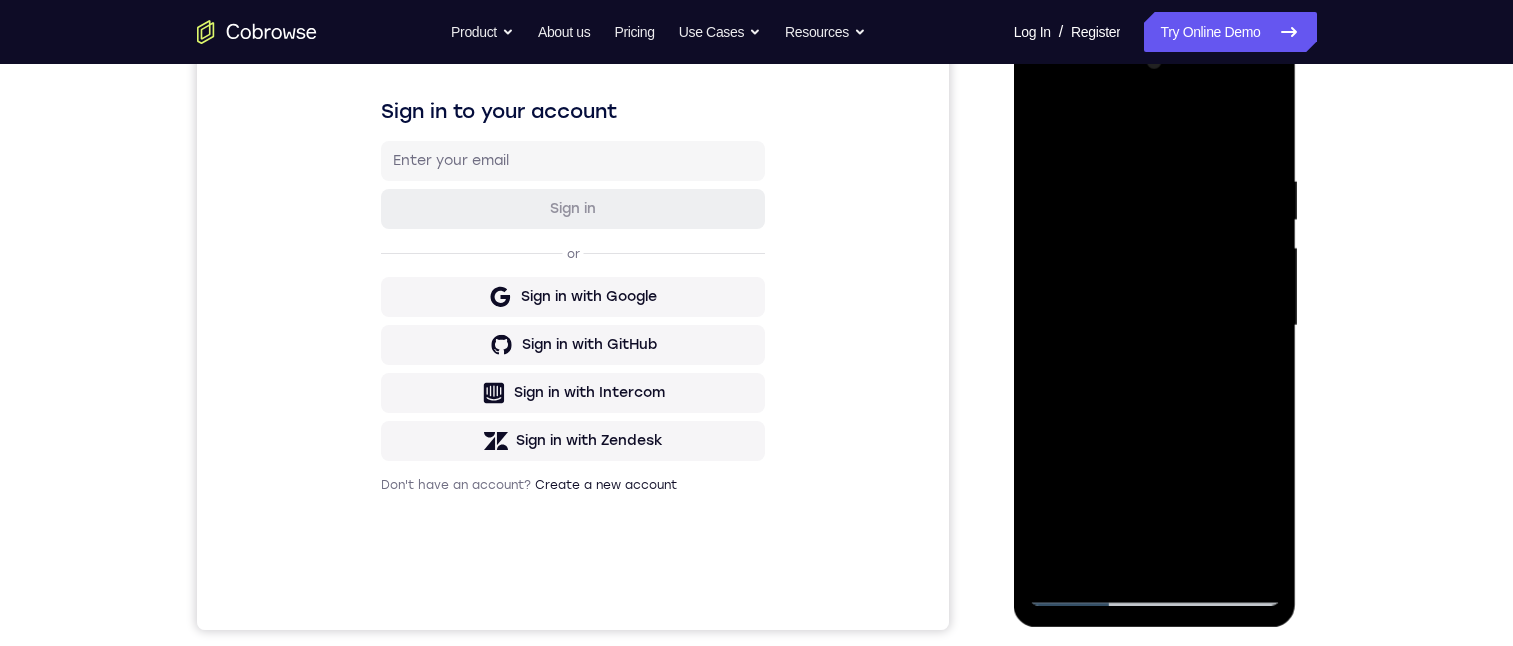 drag, startPoint x: 1177, startPoint y: 456, endPoint x: 1176, endPoint y: 428, distance: 28.01785 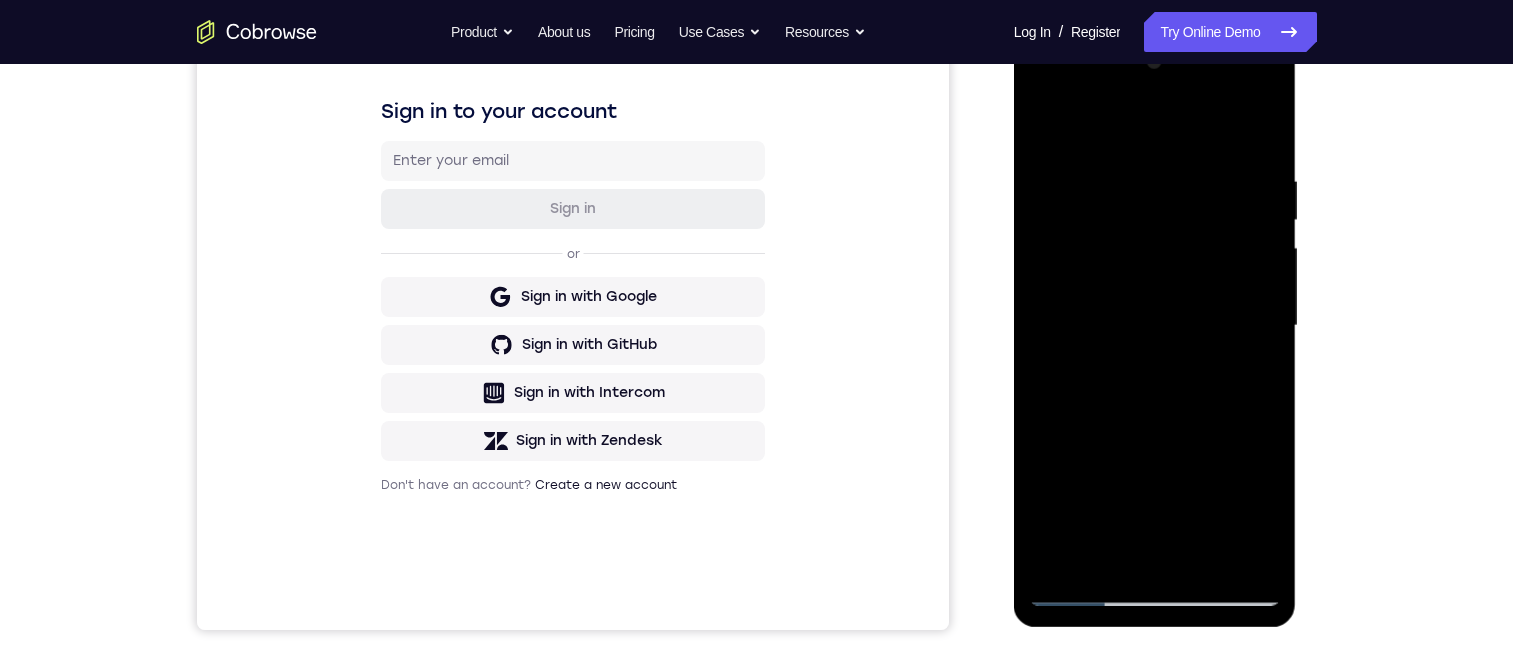click at bounding box center (1155, 326) 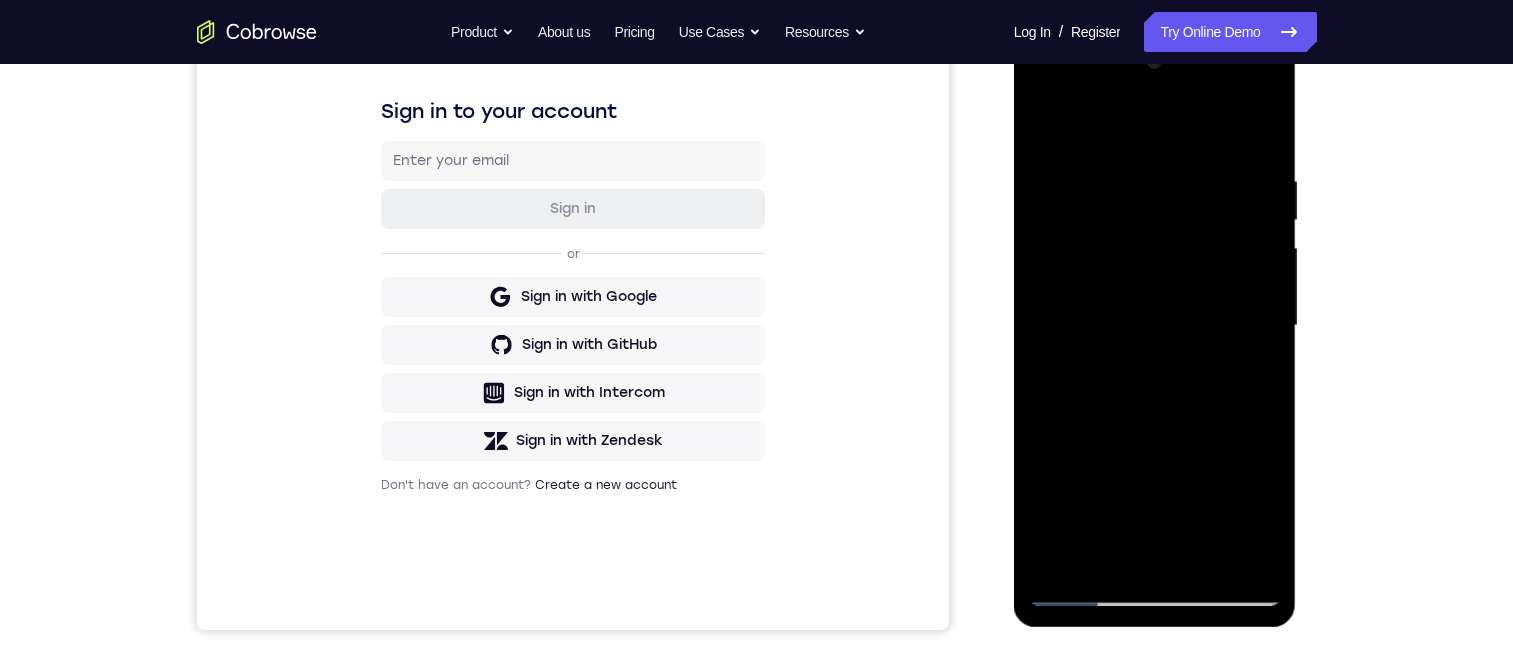 drag, startPoint x: 1129, startPoint y: 458, endPoint x: 1140, endPoint y: 72, distance: 386.1567 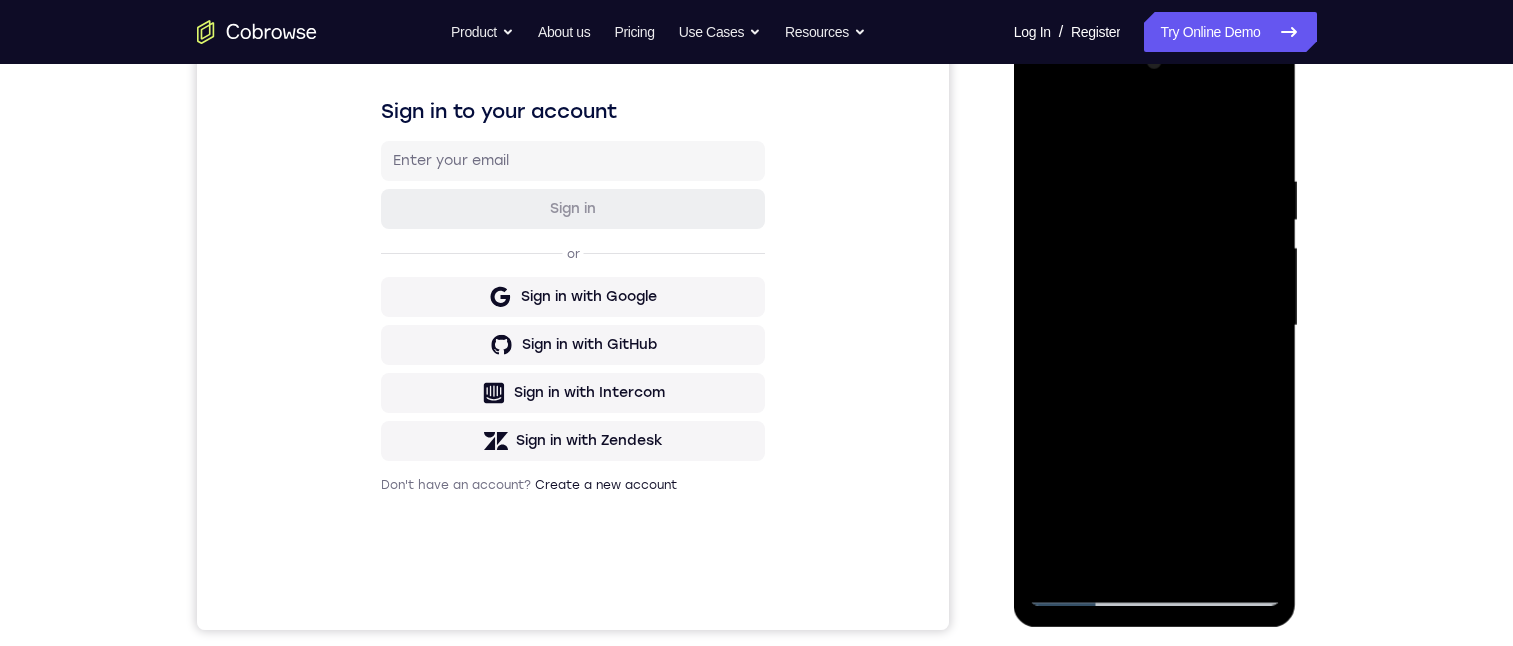 drag, startPoint x: 1150, startPoint y: 458, endPoint x: 1184, endPoint y: 163, distance: 296.95285 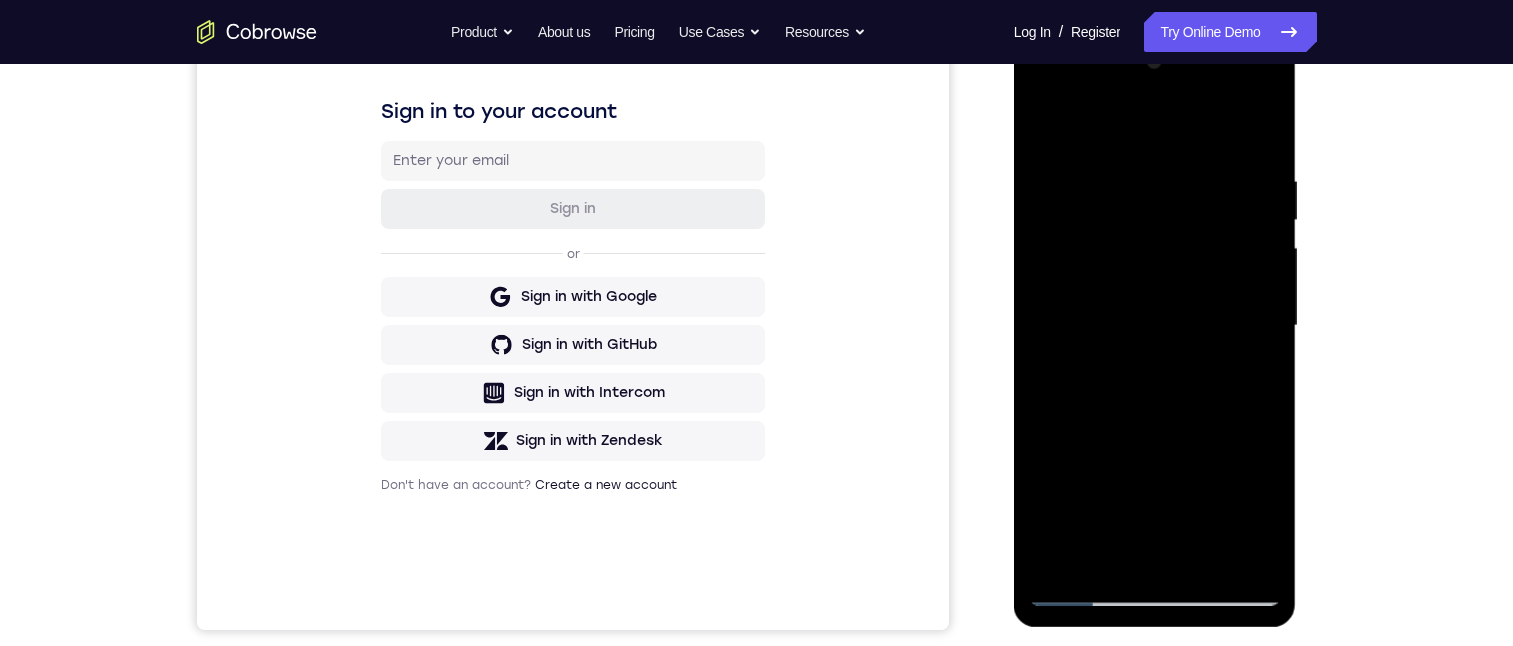 drag, startPoint x: 1117, startPoint y: 459, endPoint x: 1112, endPoint y: 209, distance: 250.04999 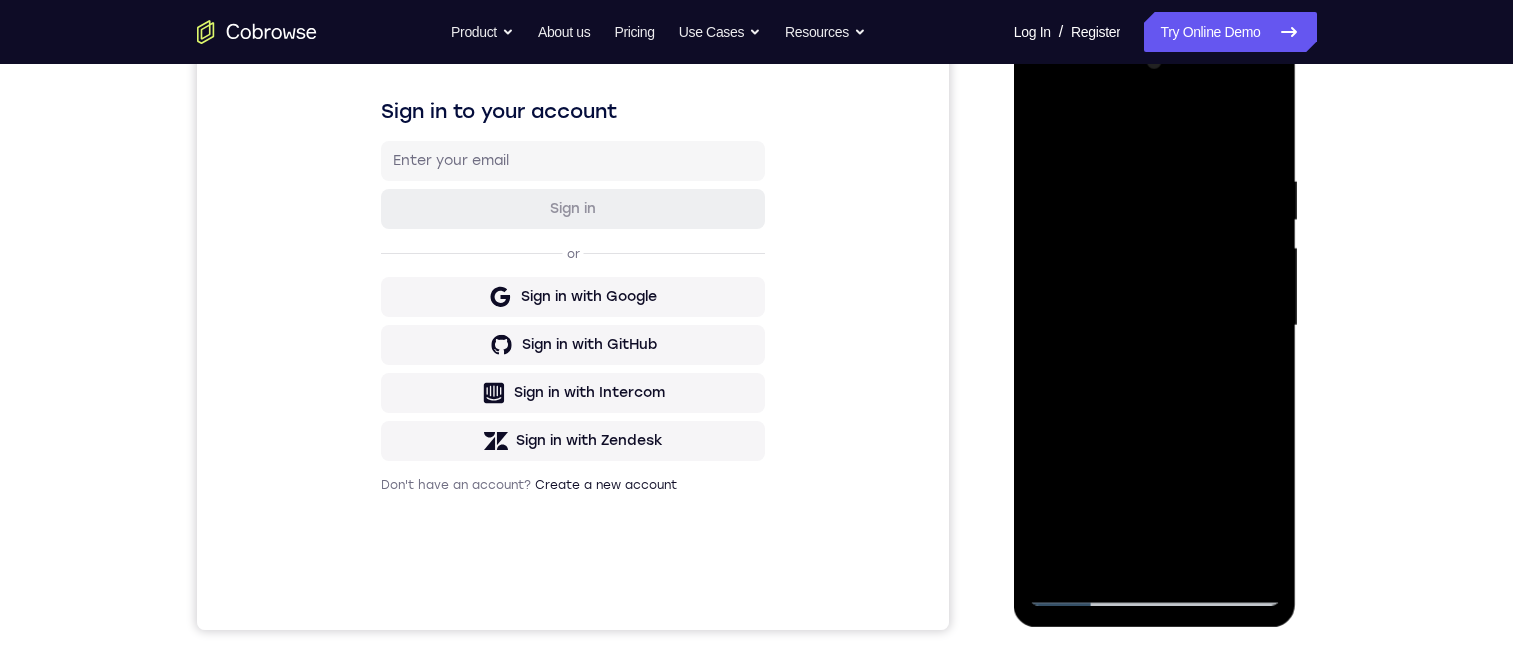 drag, startPoint x: 1131, startPoint y: 451, endPoint x: 1148, endPoint y: 291, distance: 160.90059 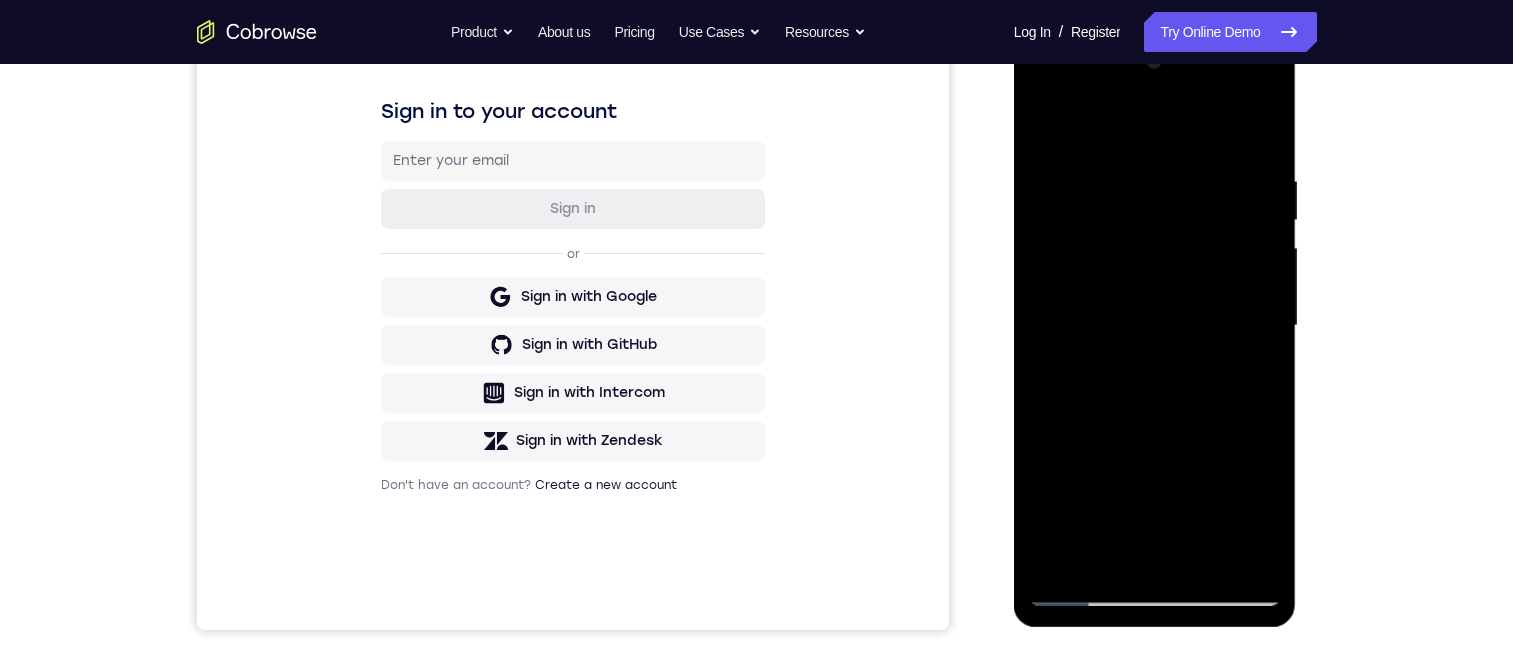 drag, startPoint x: 1160, startPoint y: 417, endPoint x: 1207, endPoint y: 173, distance: 248.48541 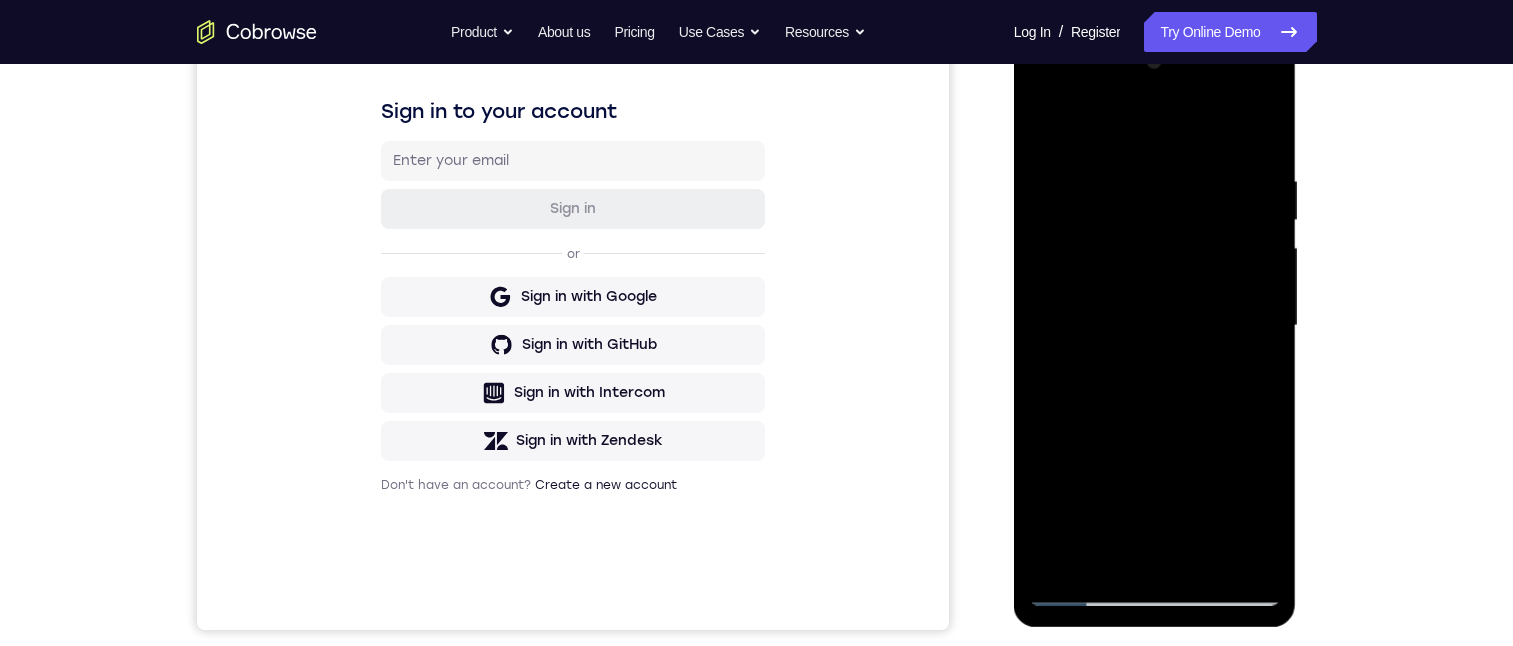 click at bounding box center (1155, 326) 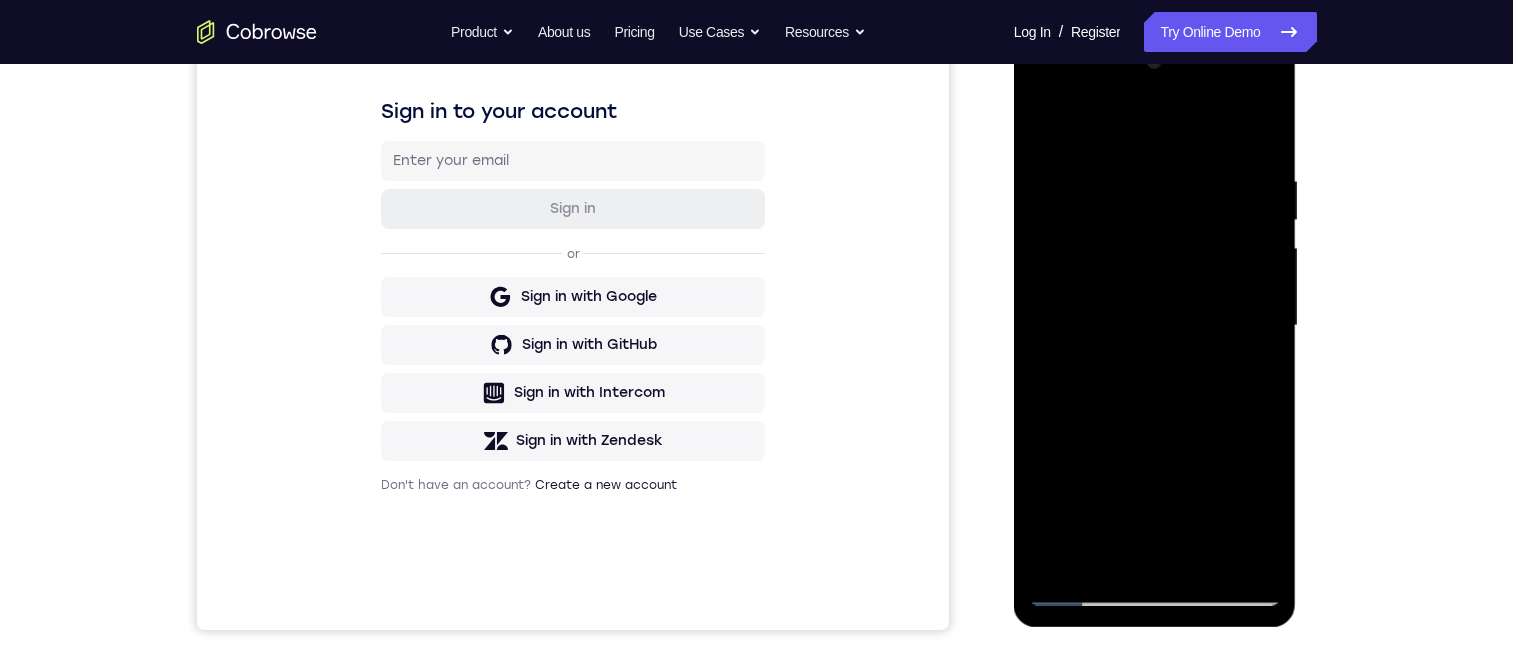 click at bounding box center [1155, 326] 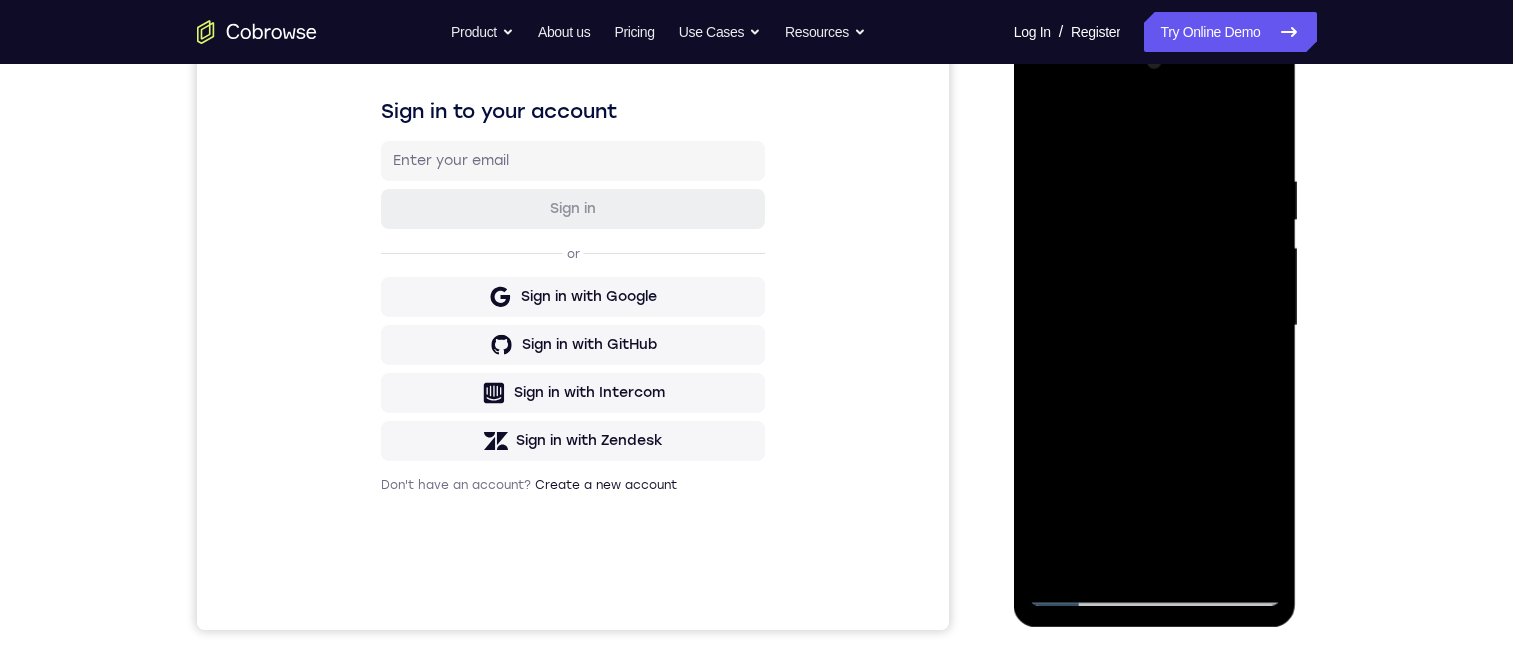 drag, startPoint x: 1103, startPoint y: 525, endPoint x: 1114, endPoint y: 335, distance: 190.31816 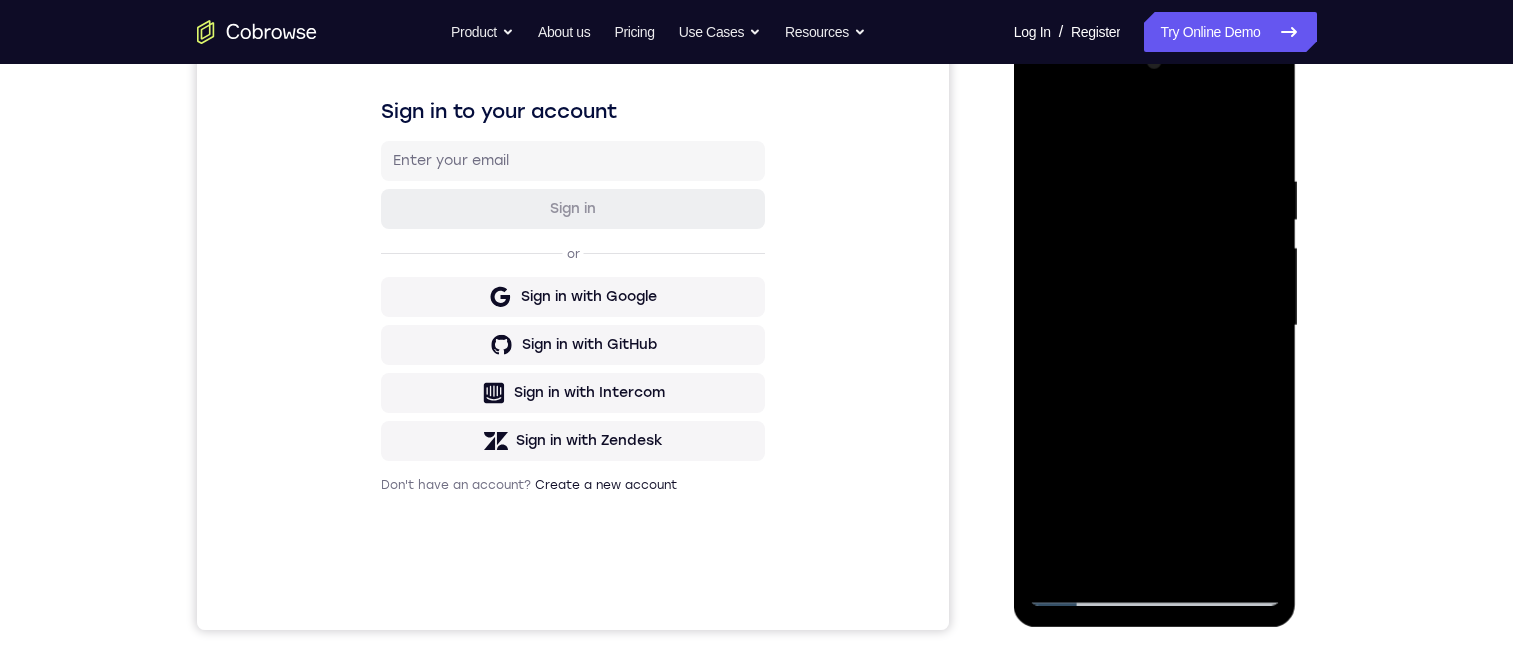 drag, startPoint x: 1141, startPoint y: 486, endPoint x: 1153, endPoint y: 245, distance: 241.29857 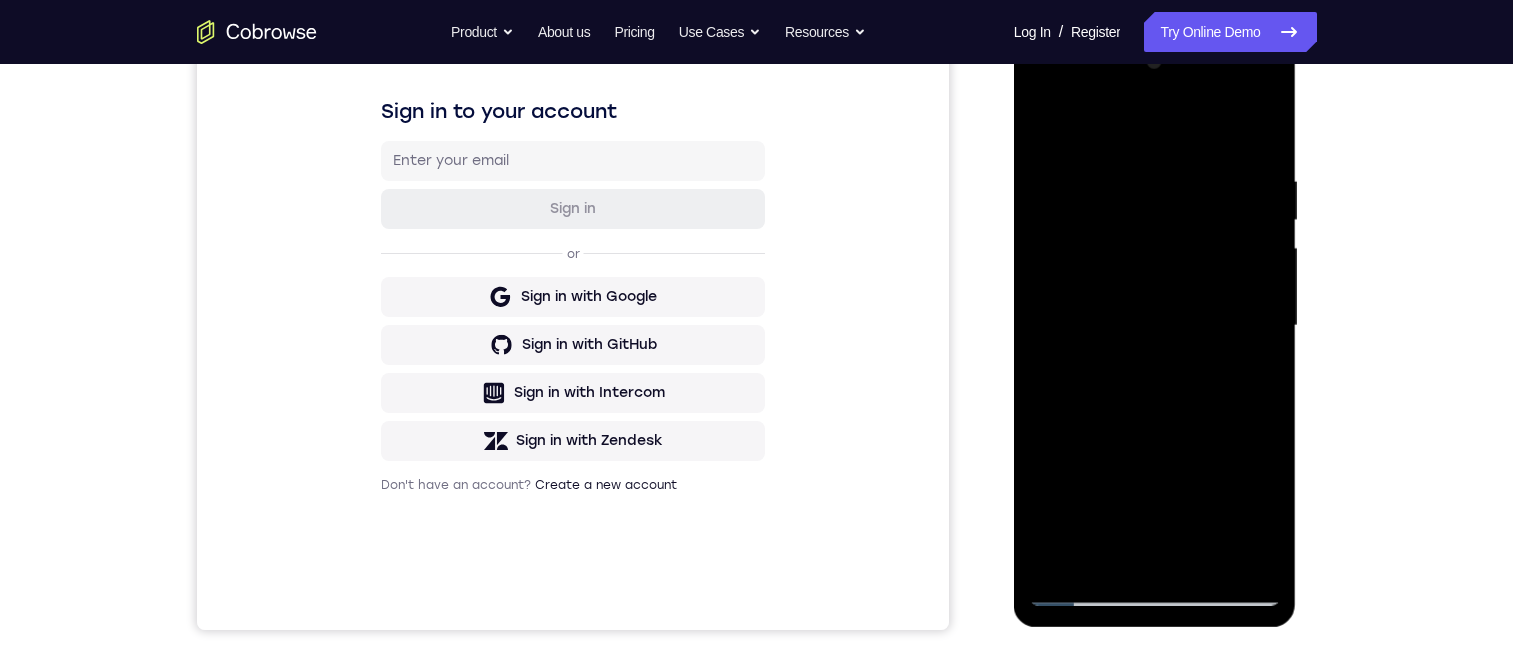 drag, startPoint x: 1159, startPoint y: 499, endPoint x: 1196, endPoint y: 259, distance: 242.83534 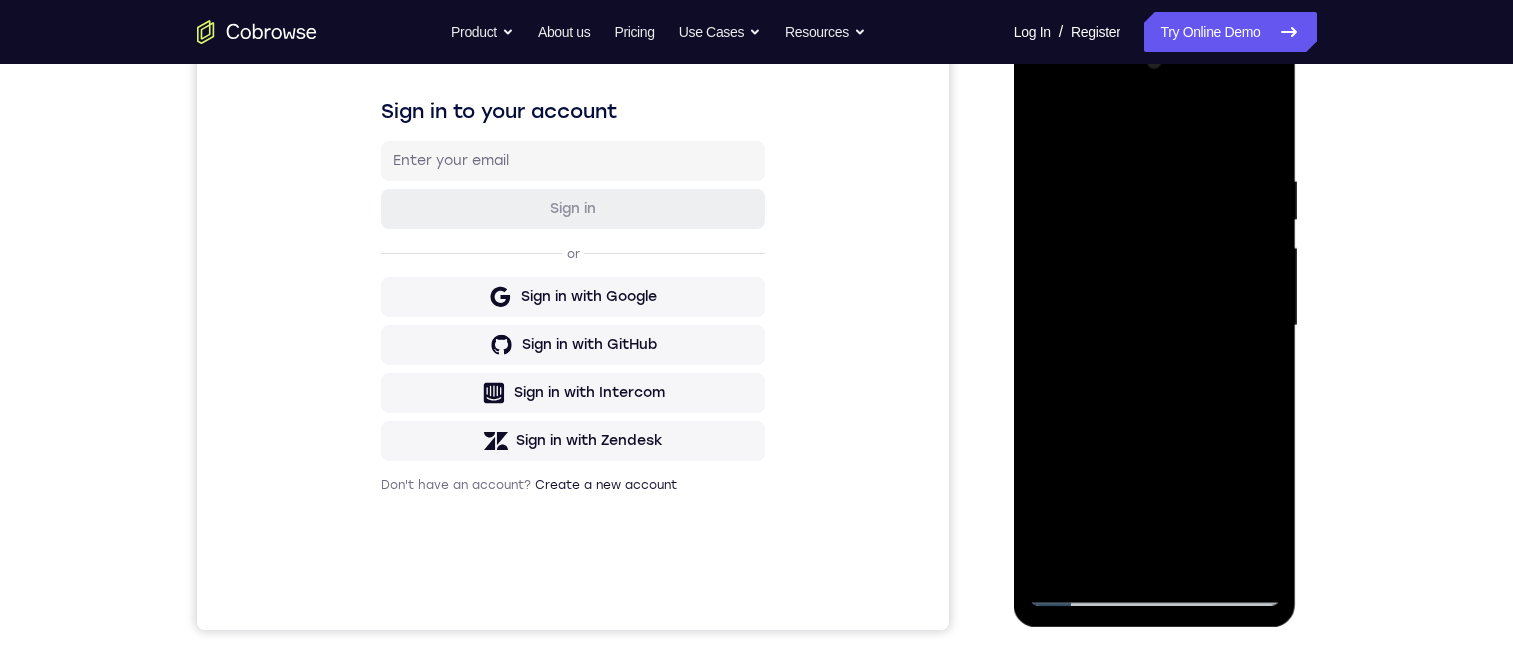 drag, startPoint x: 1178, startPoint y: 376, endPoint x: 1163, endPoint y: 398, distance: 26.627054 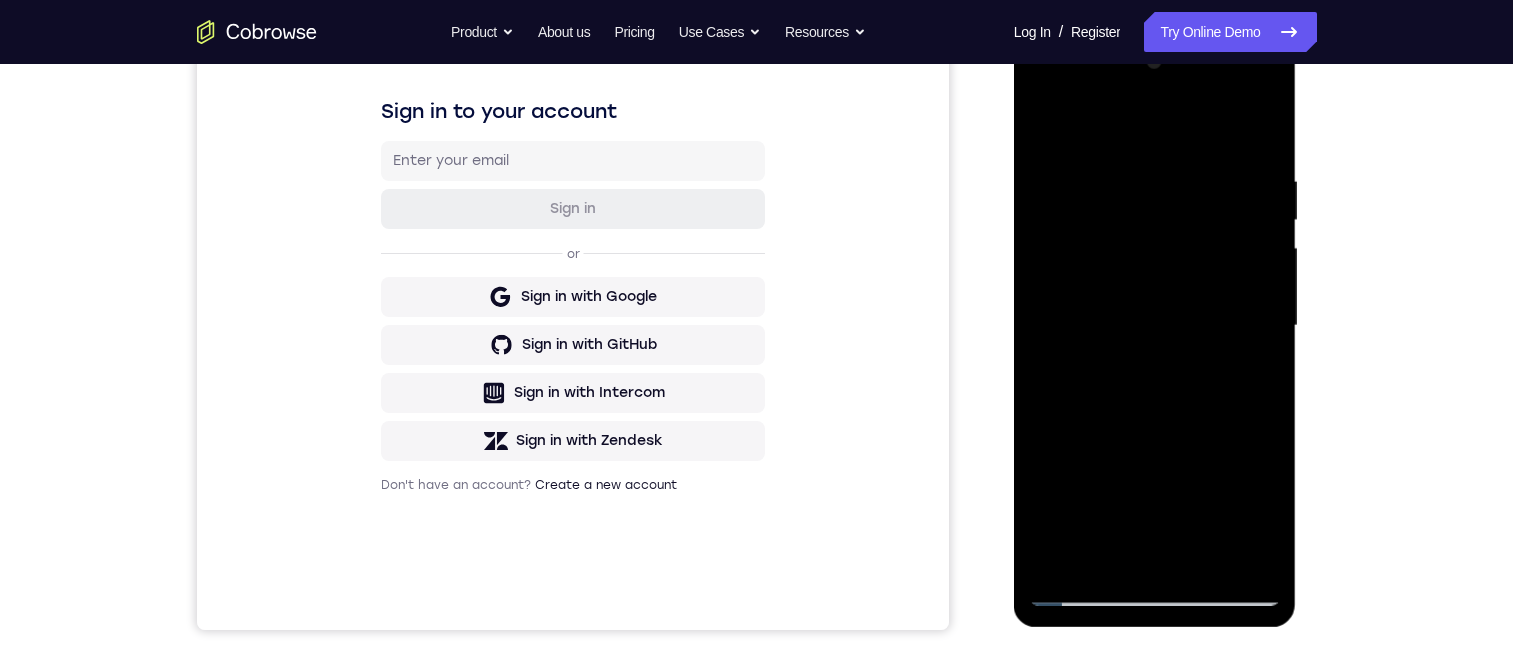 drag, startPoint x: 1168, startPoint y: 418, endPoint x: 1241, endPoint y: 277, distance: 158.77657 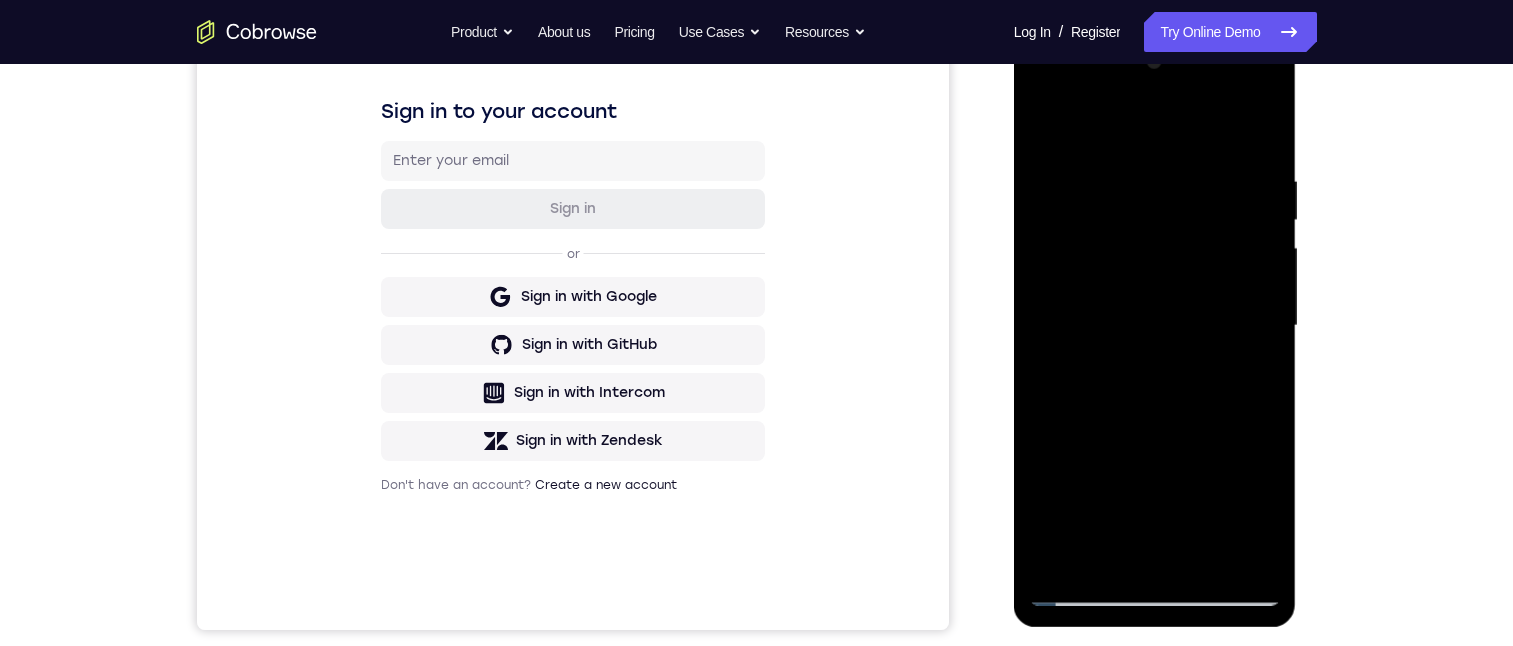 drag, startPoint x: 1146, startPoint y: 386, endPoint x: 1120, endPoint y: 422, distance: 44.407207 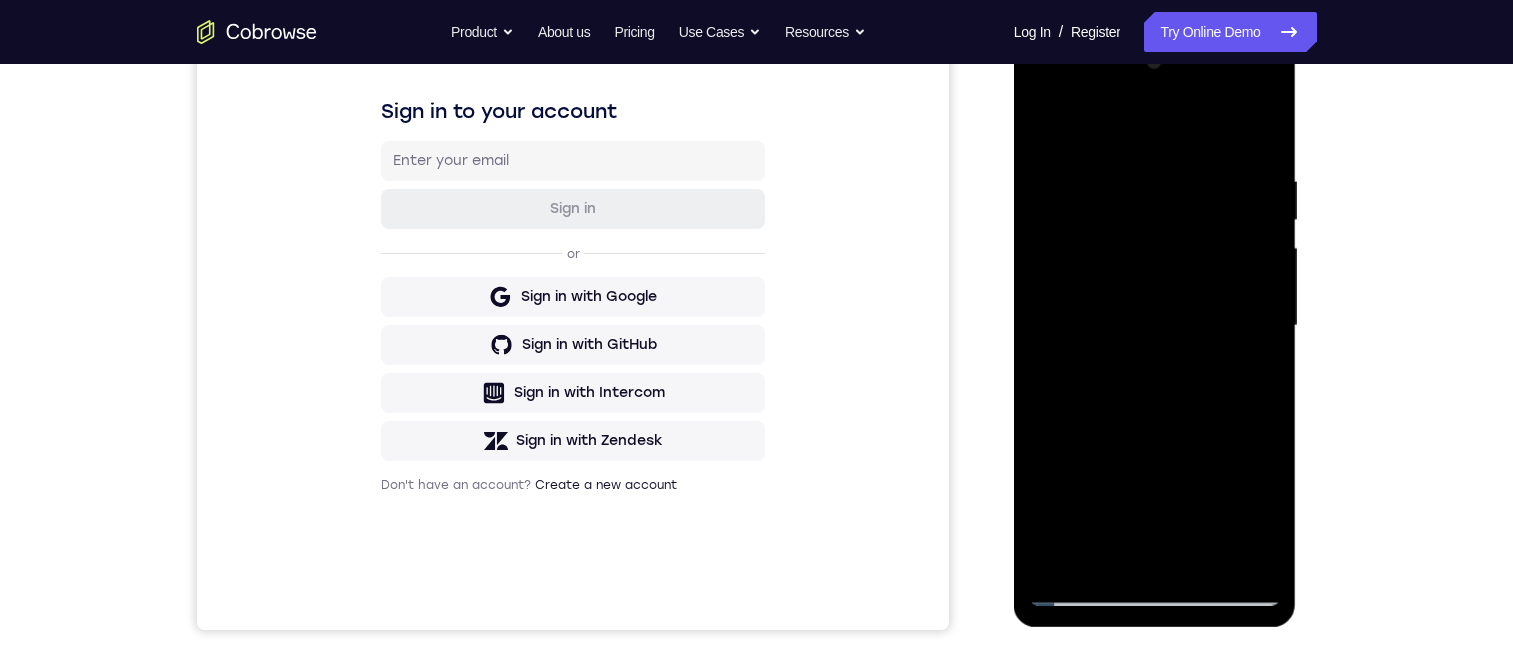 drag, startPoint x: 1117, startPoint y: 471, endPoint x: 1134, endPoint y: 249, distance: 222.64995 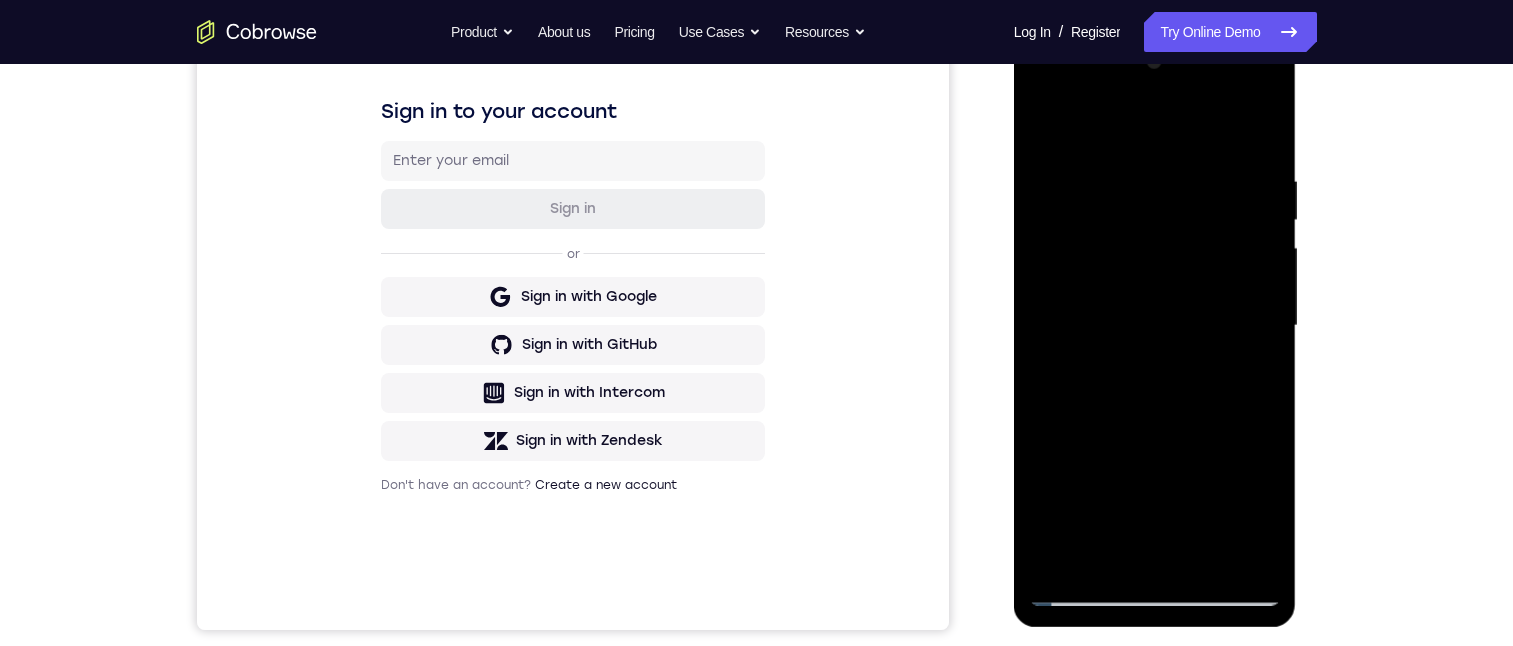 click at bounding box center (1155, 326) 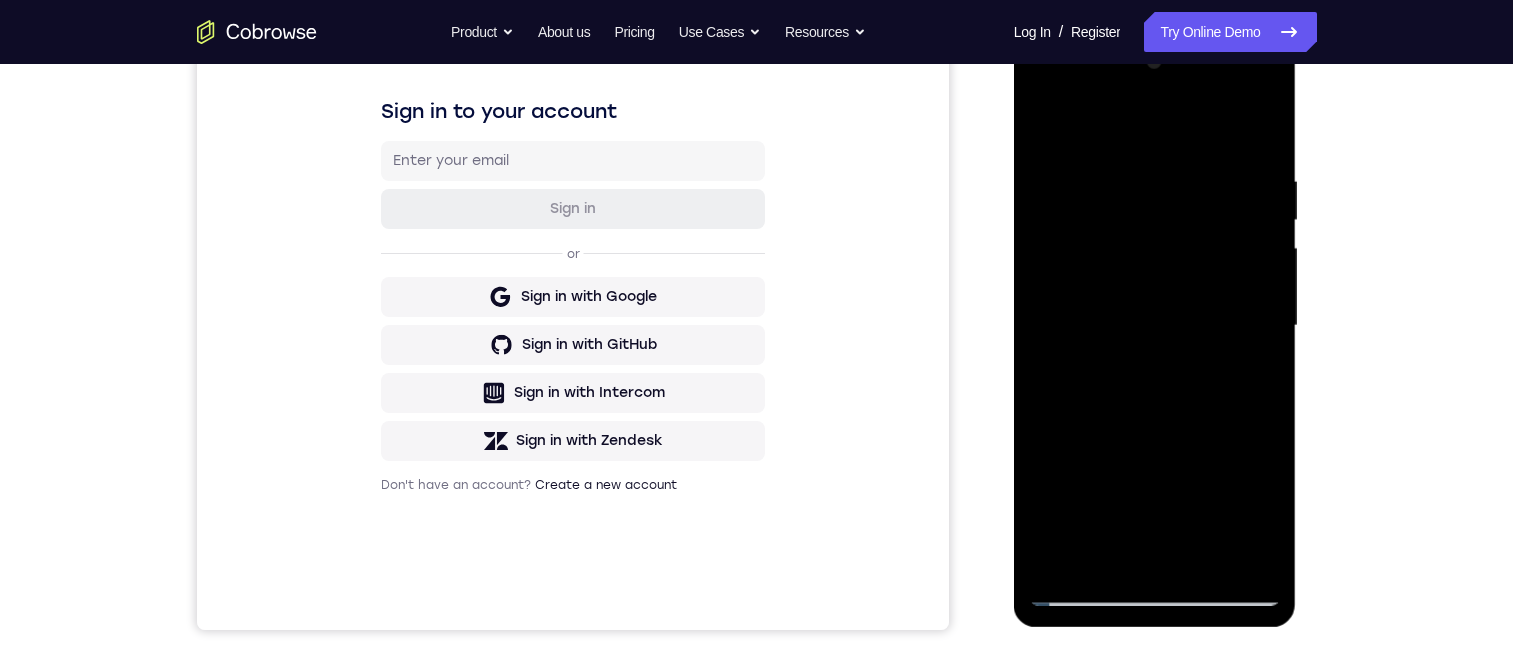 click at bounding box center [1155, 326] 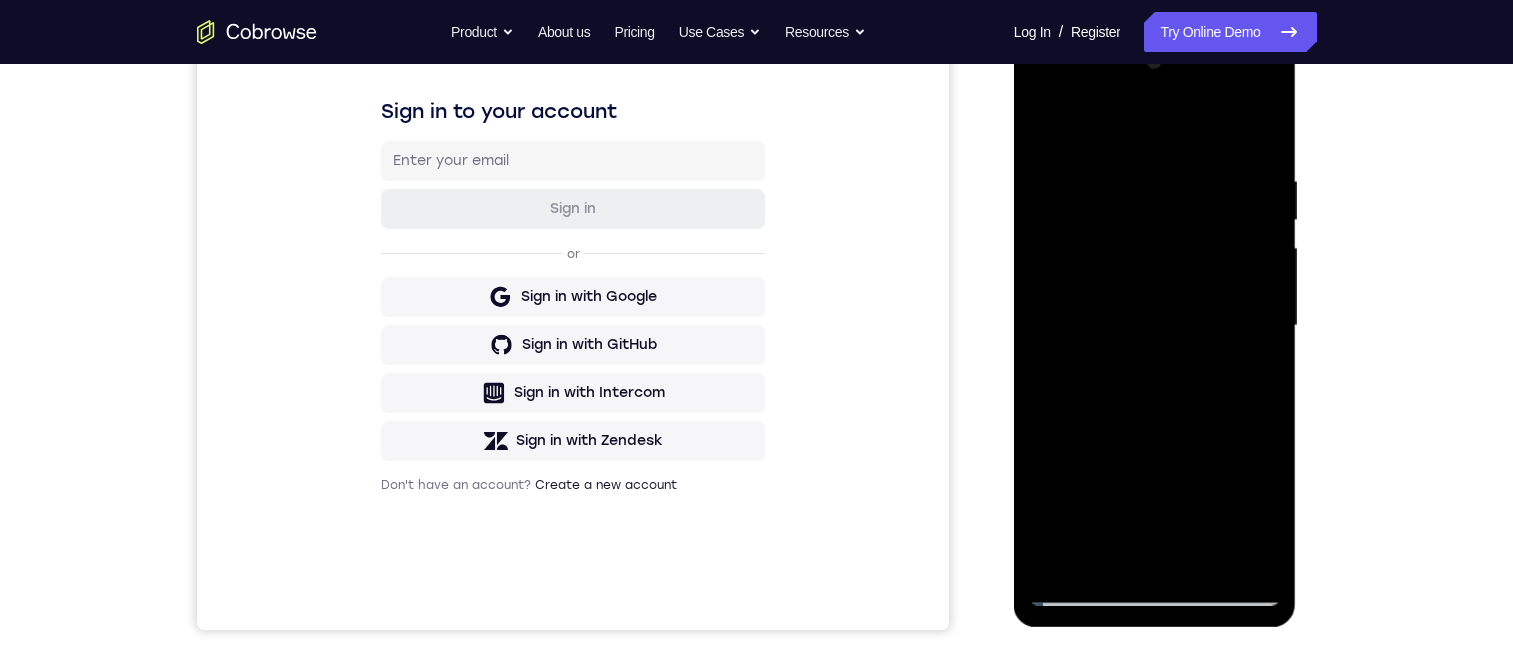 click at bounding box center [1155, 326] 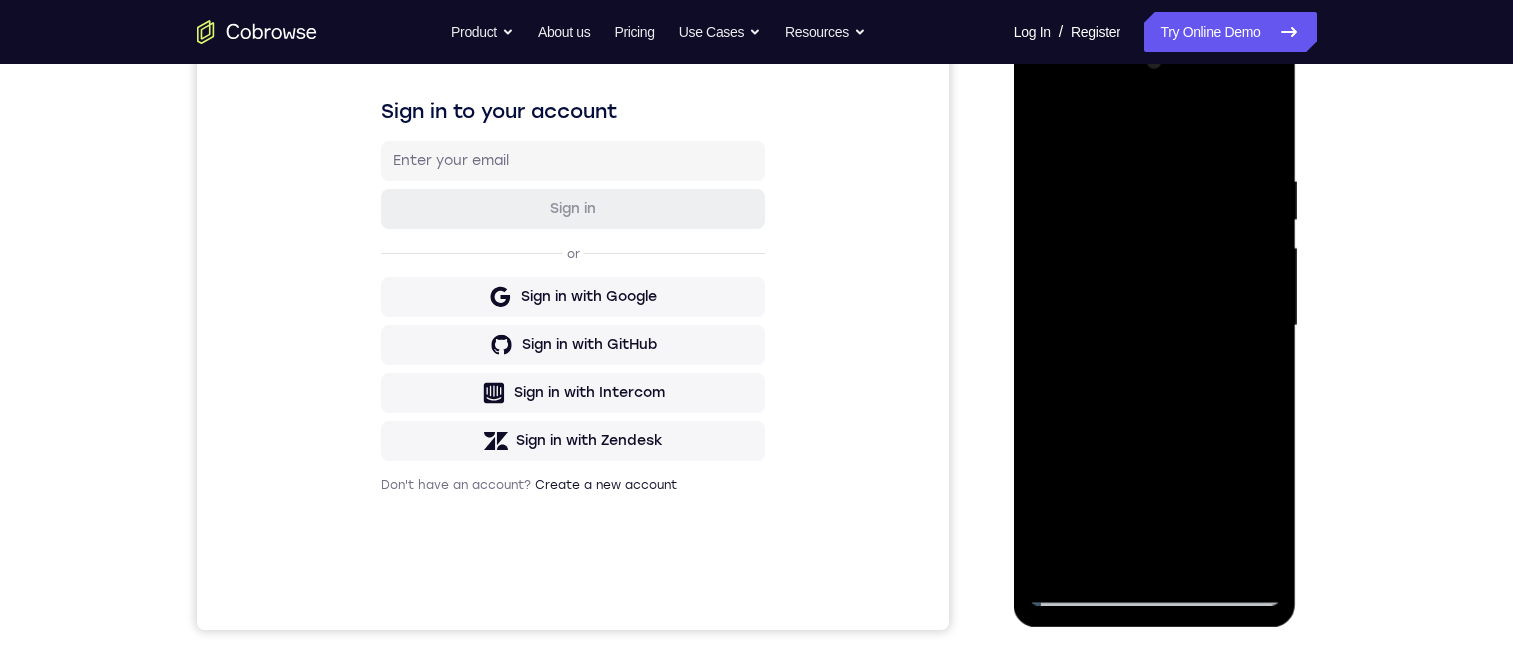 drag, startPoint x: 1132, startPoint y: 239, endPoint x: 1136, endPoint y: 421, distance: 182.04395 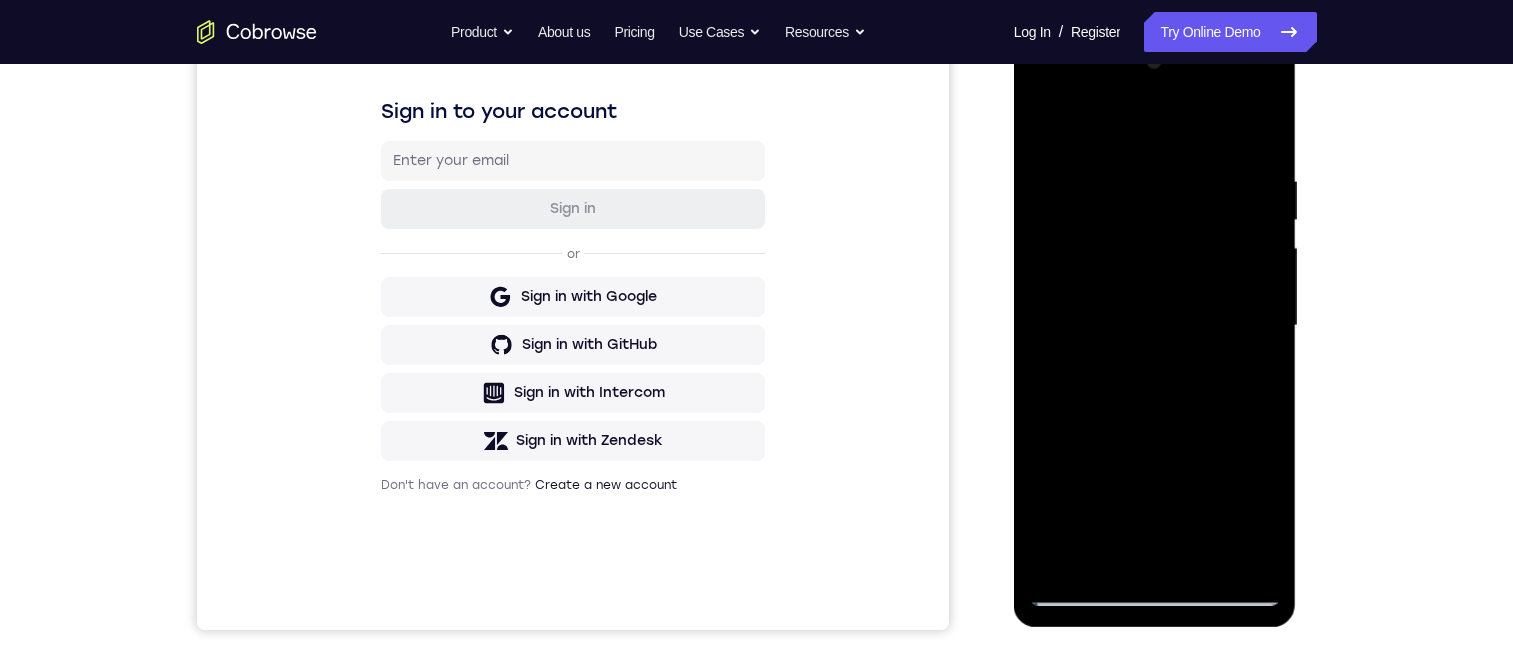 drag, startPoint x: 1221, startPoint y: 460, endPoint x: 1207, endPoint y: 375, distance: 86.145226 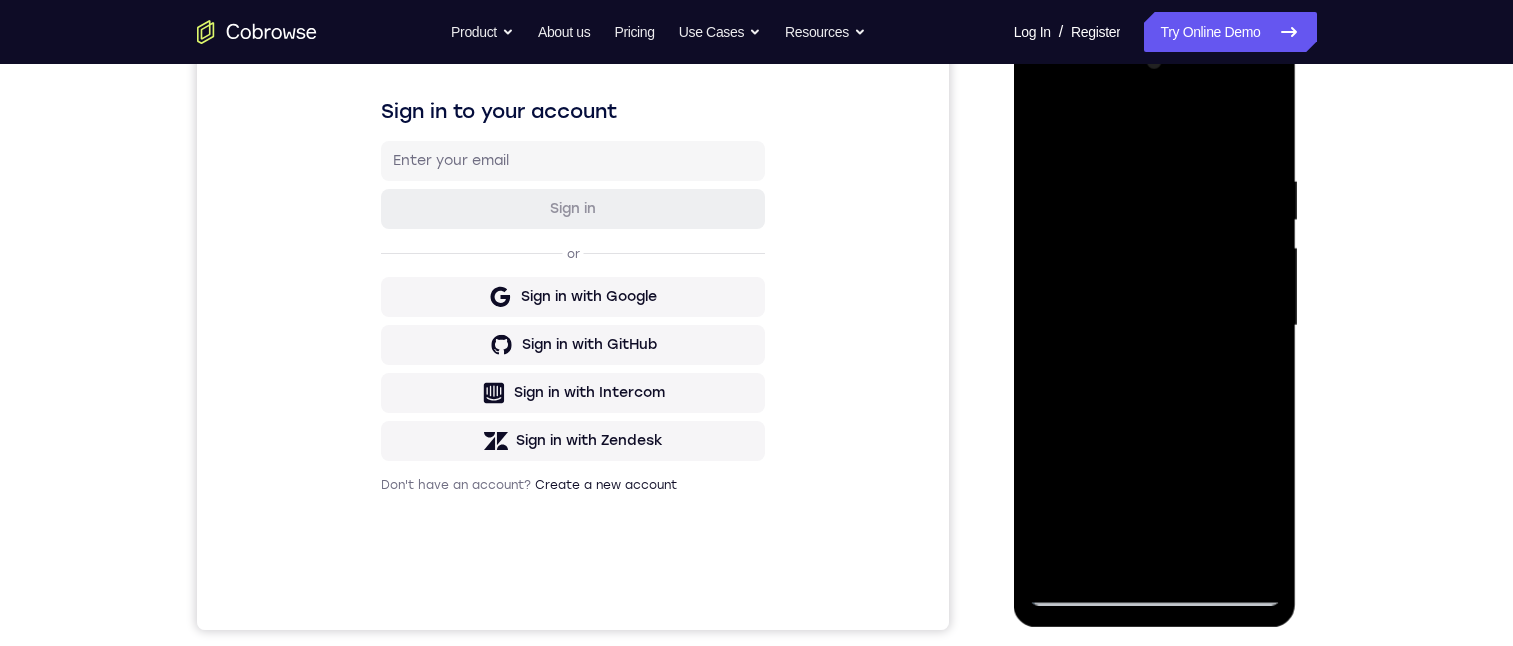 click at bounding box center (1155, 326) 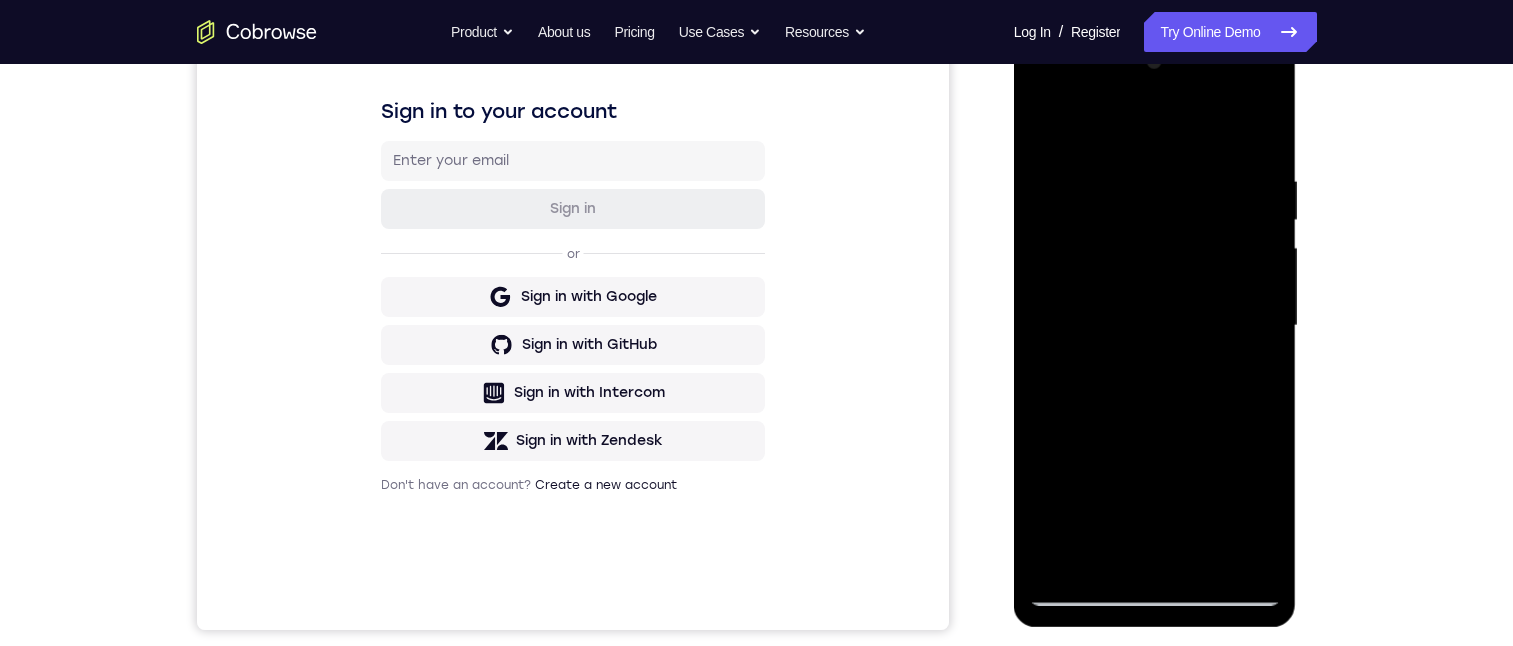 drag, startPoint x: 1232, startPoint y: 422, endPoint x: 1212, endPoint y: 326, distance: 98.0612 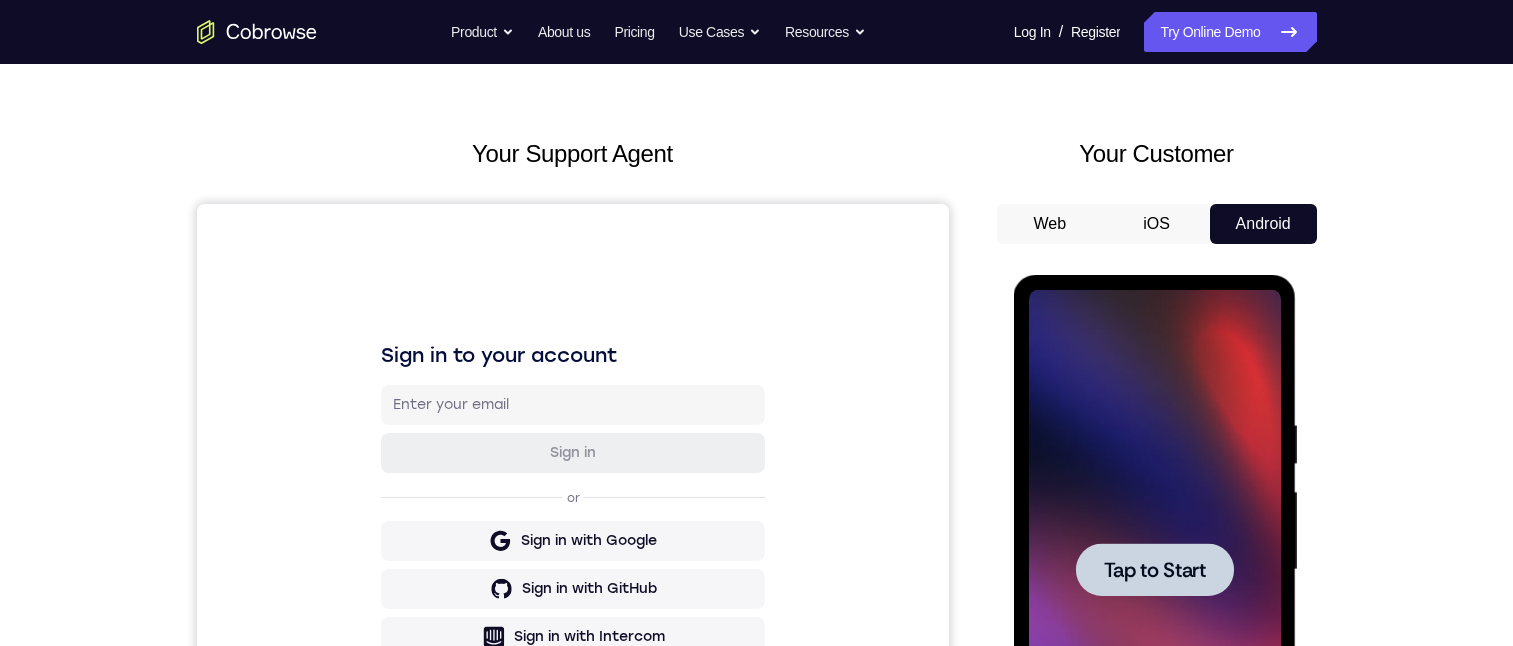 scroll, scrollTop: 300, scrollLeft: 0, axis: vertical 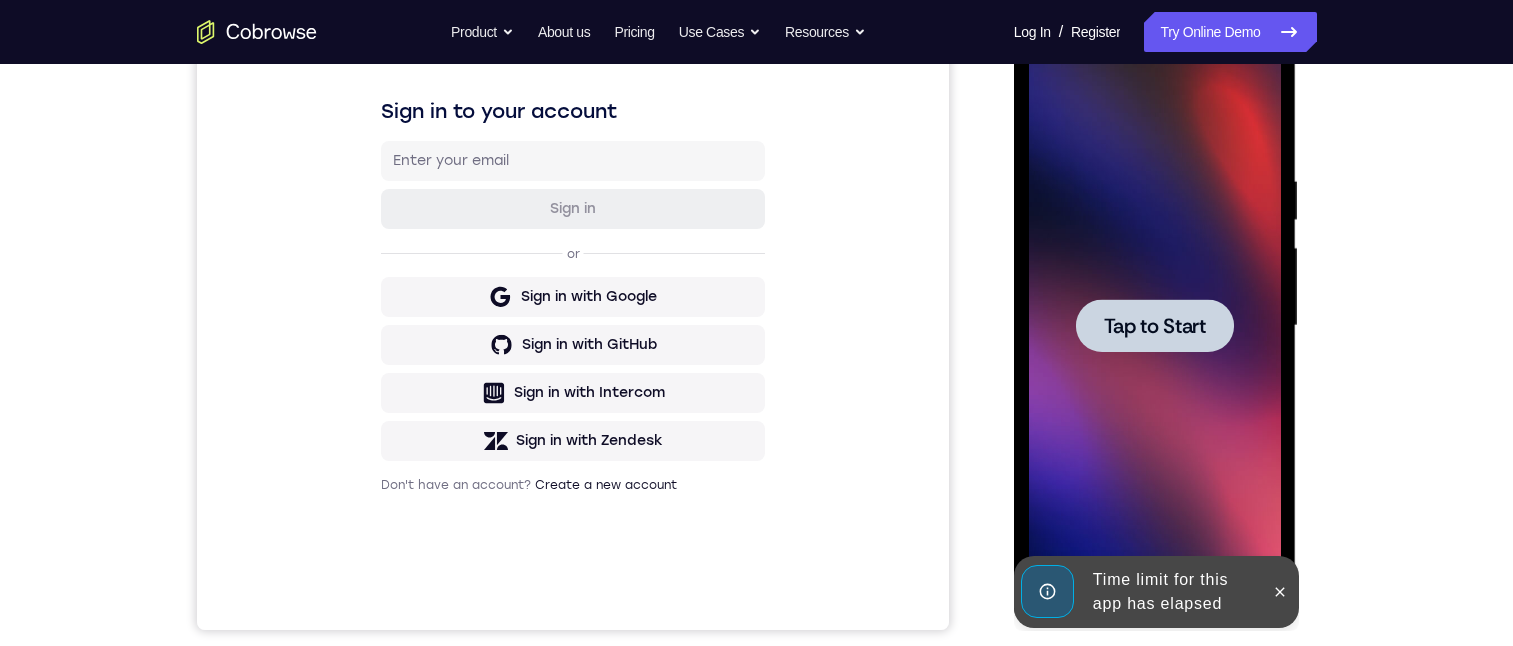 click at bounding box center [1155, 326] 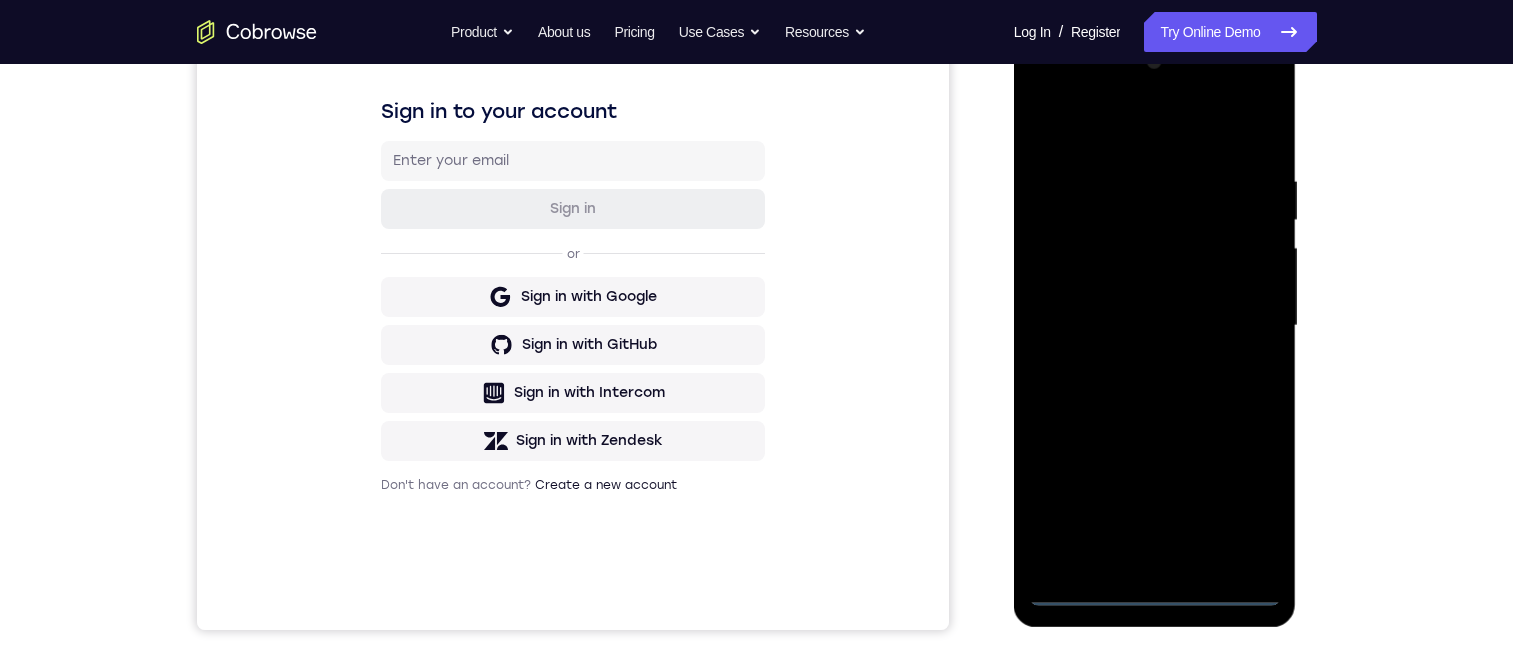 click at bounding box center (1155, 326) 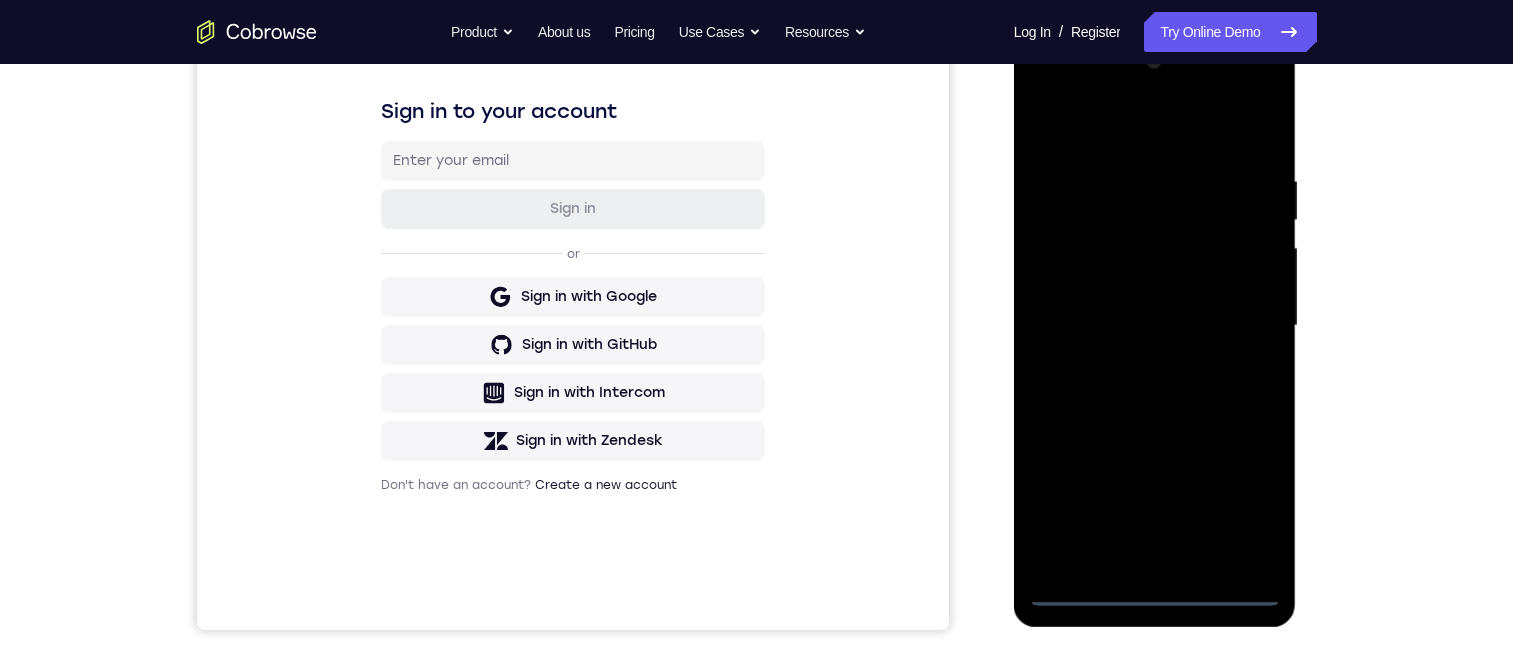 click at bounding box center [1155, 326] 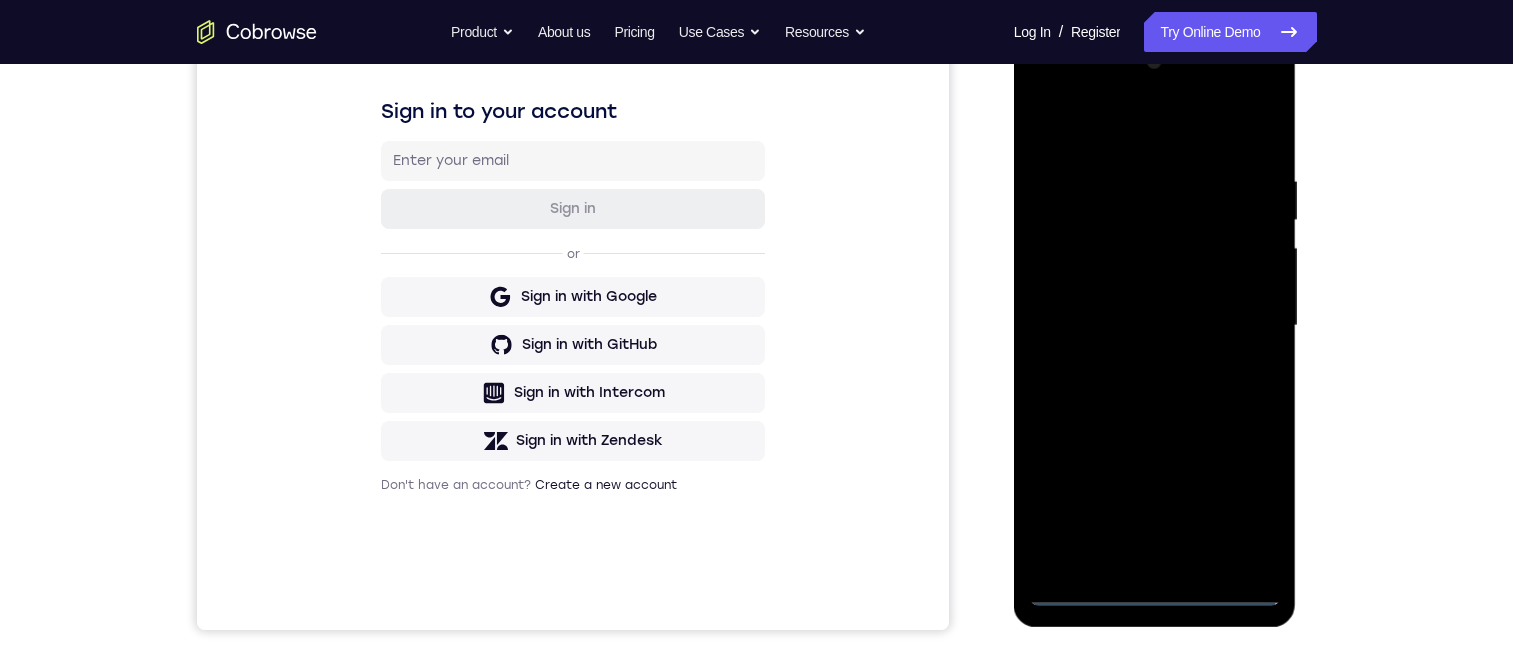click at bounding box center [1155, 326] 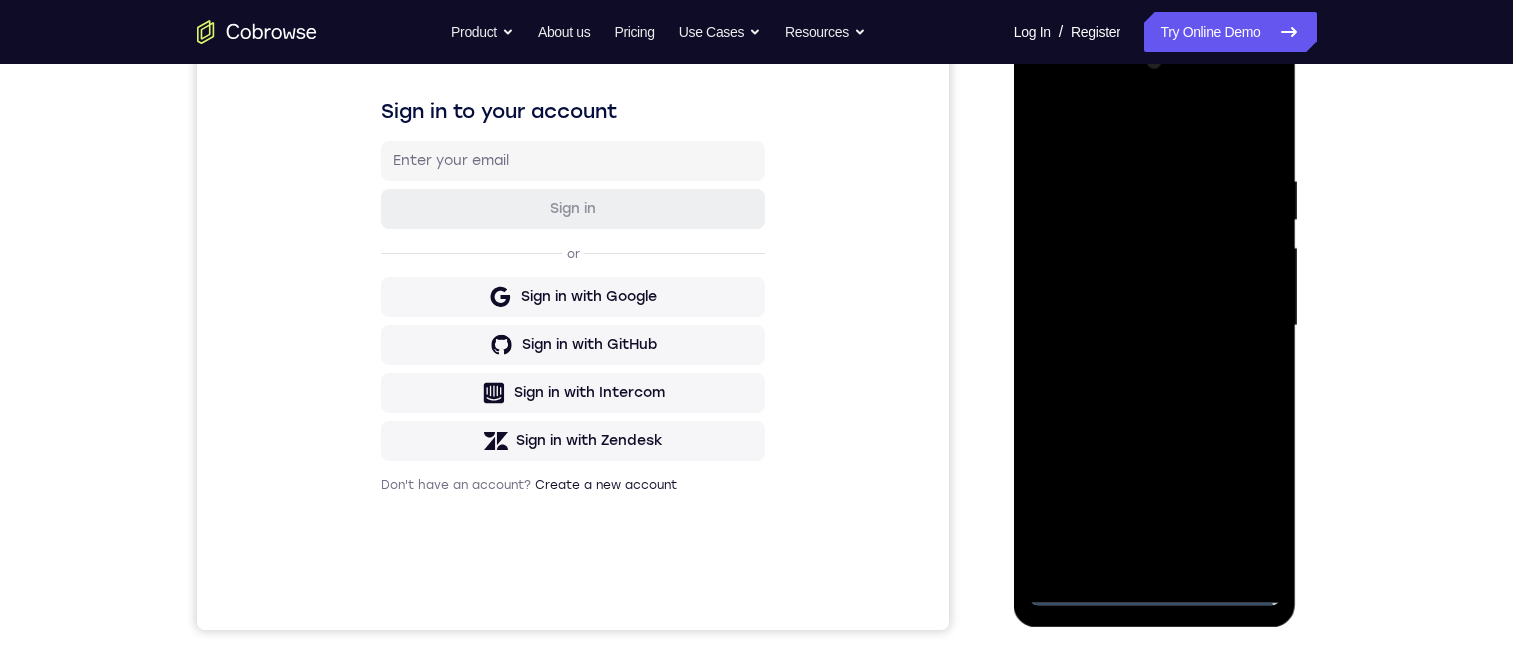 click at bounding box center (1155, 326) 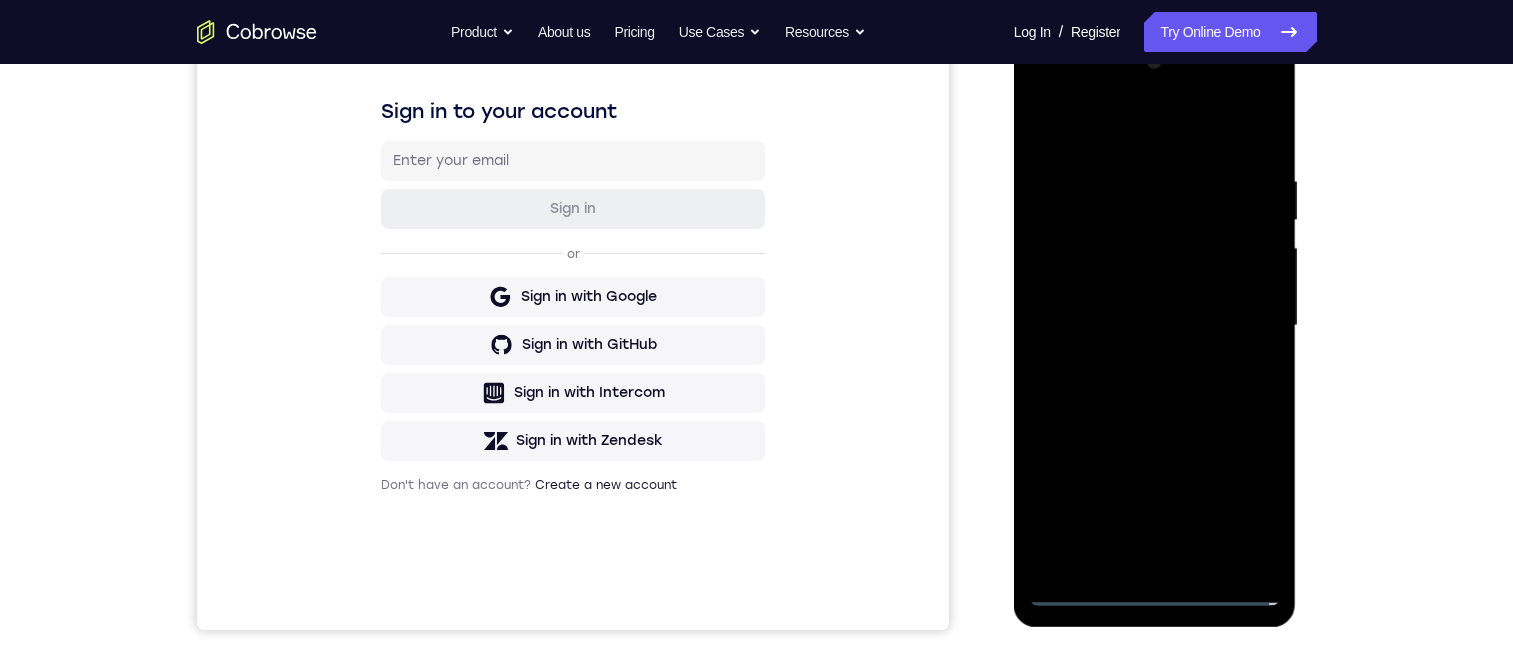 click at bounding box center [1155, 326] 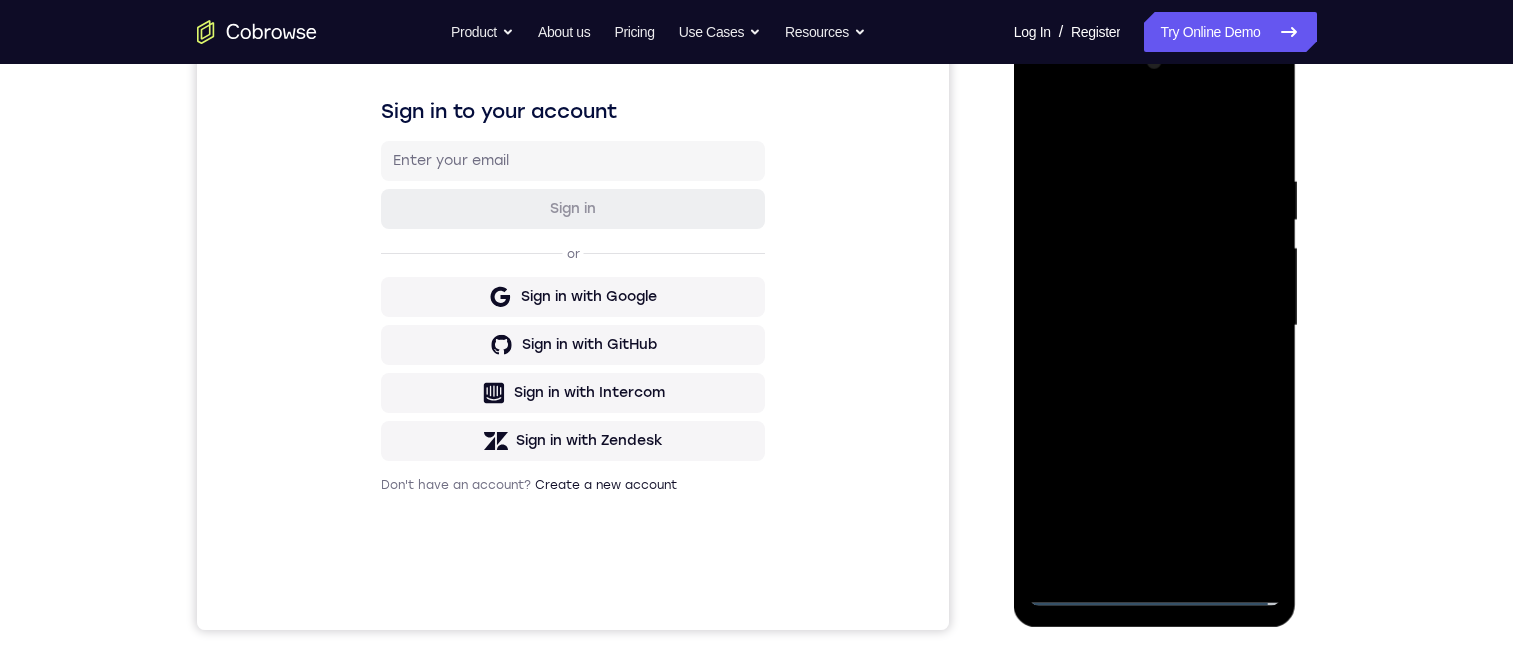 click at bounding box center [1155, 326] 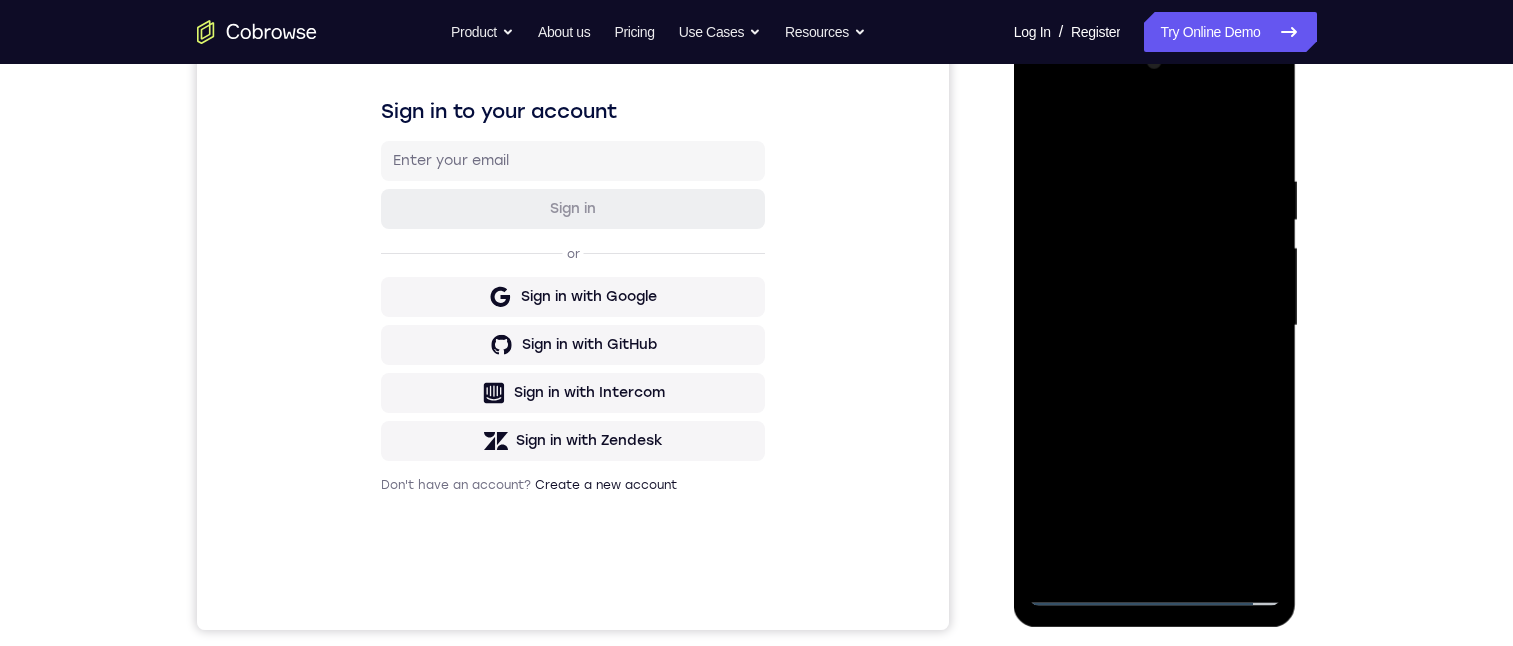 click at bounding box center [1155, 326] 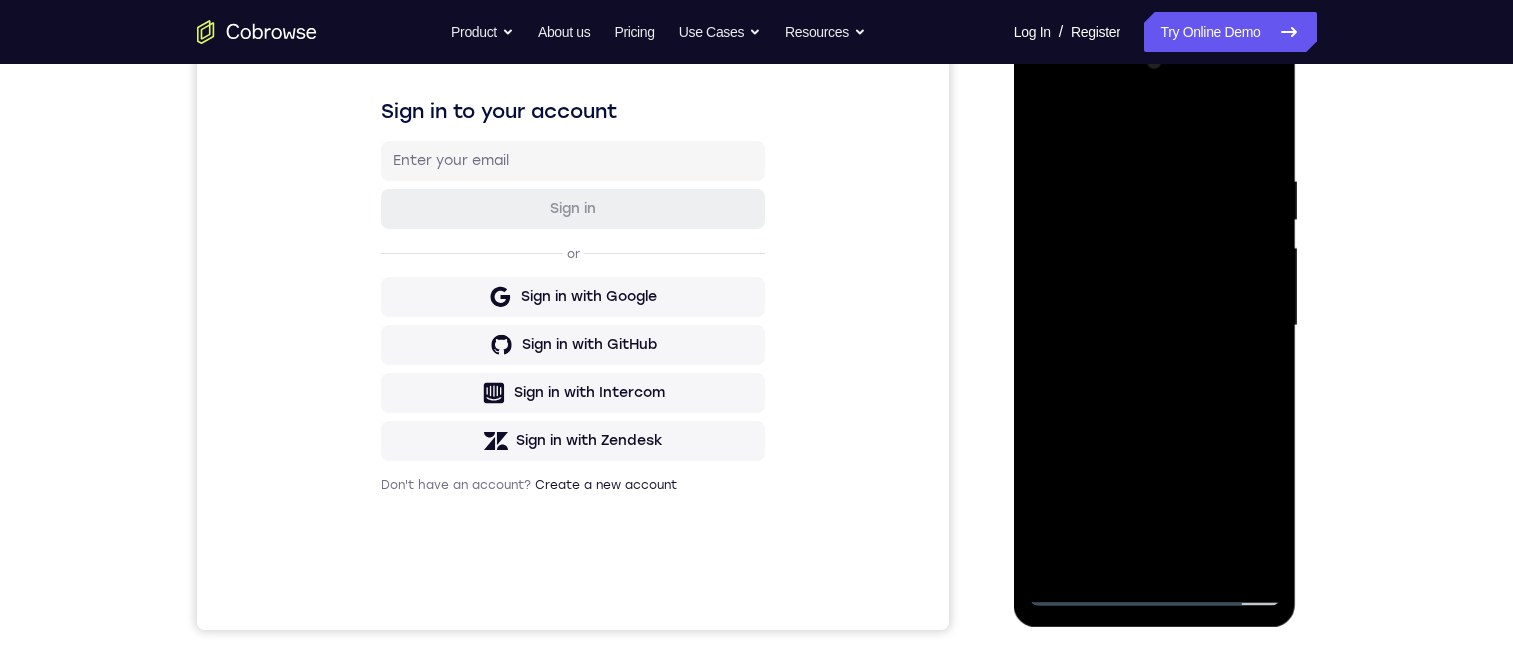 scroll, scrollTop: 200, scrollLeft: 0, axis: vertical 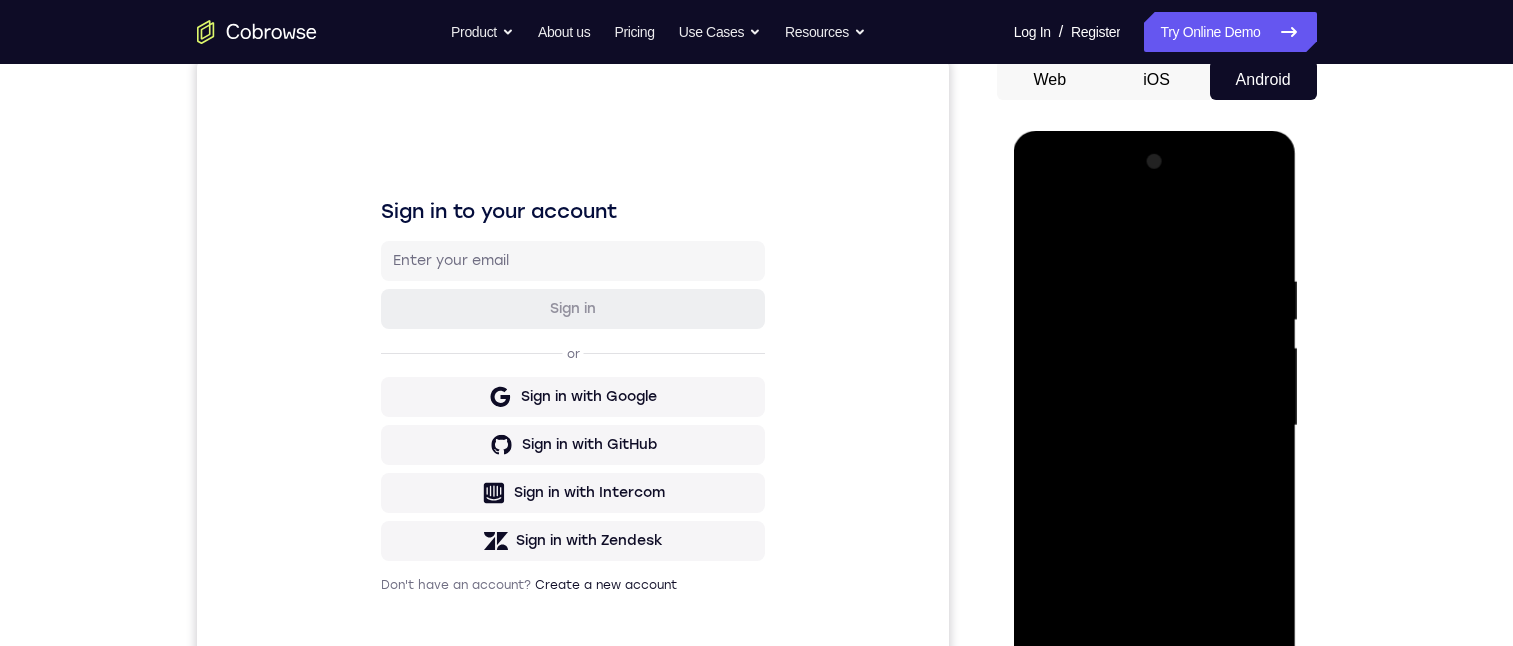 click at bounding box center (1155, 426) 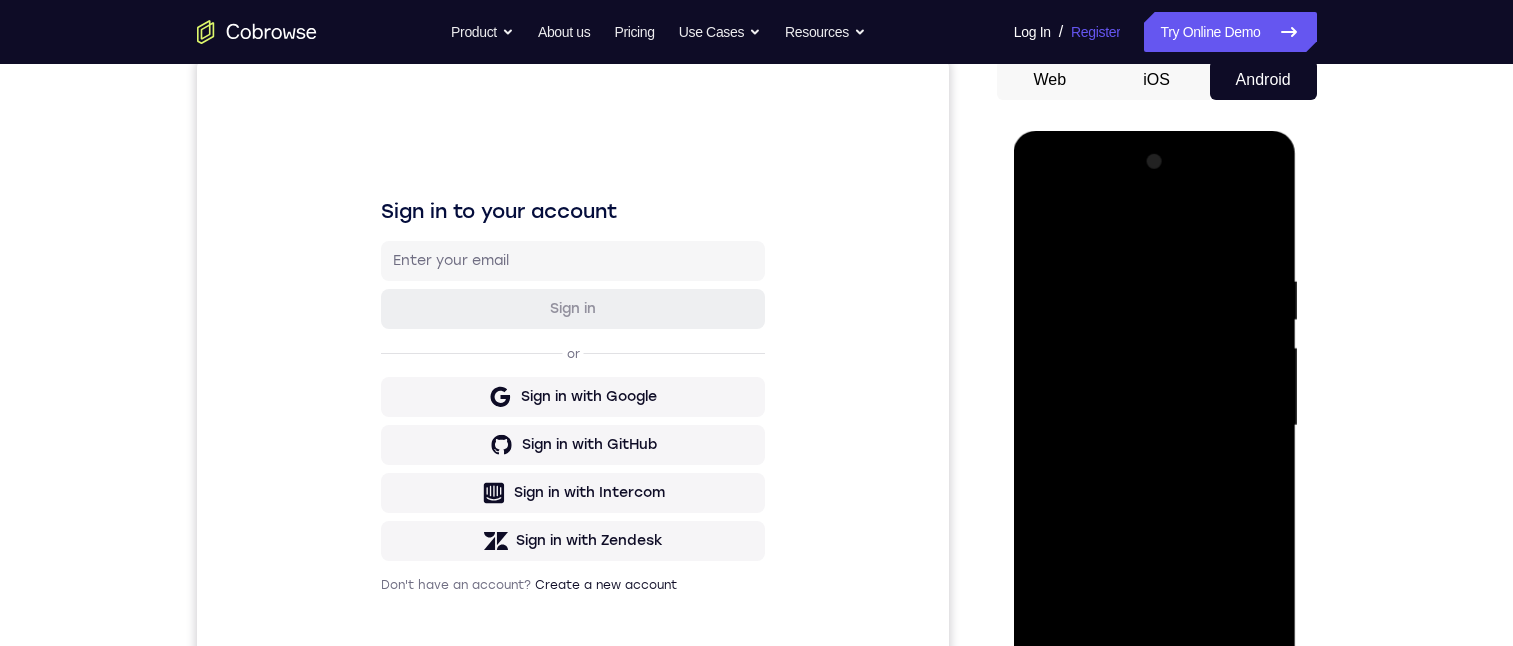 scroll, scrollTop: 300, scrollLeft: 0, axis: vertical 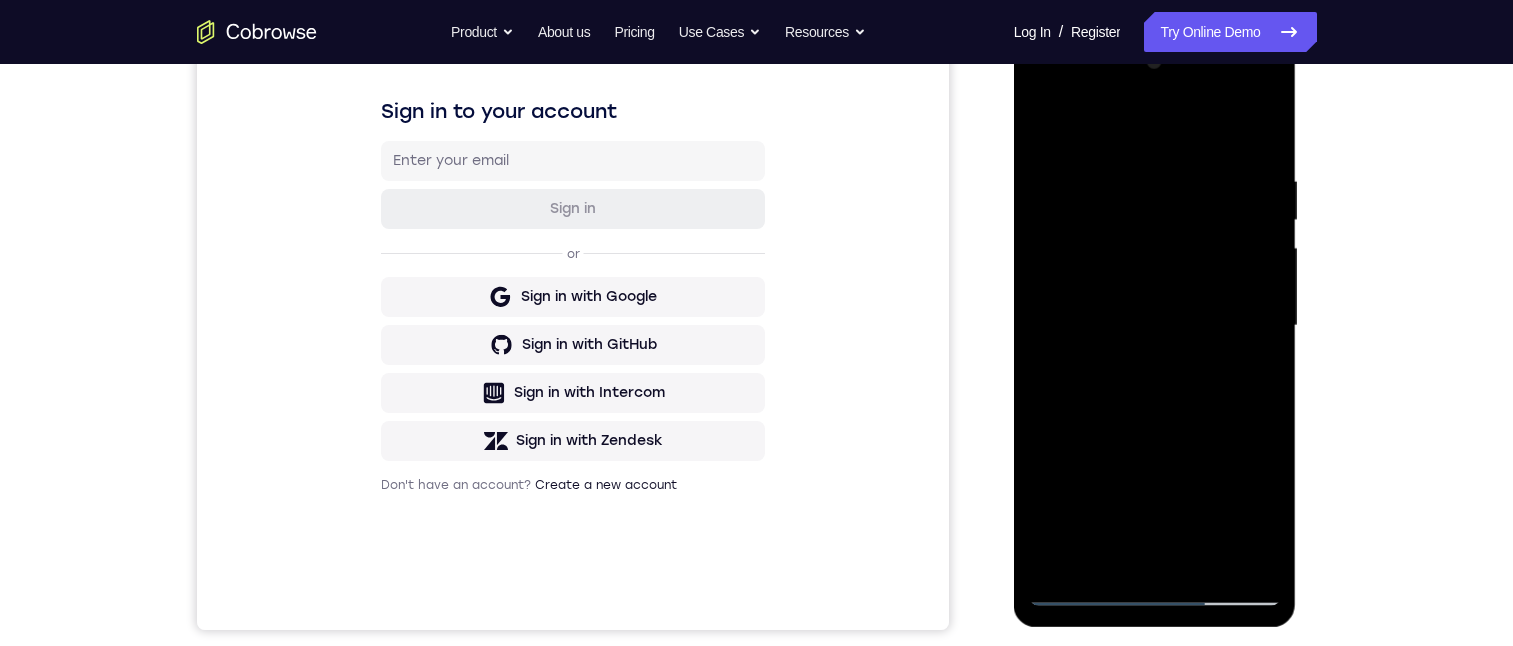 drag, startPoint x: 1122, startPoint y: 474, endPoint x: 1143, endPoint y: 176, distance: 298.739 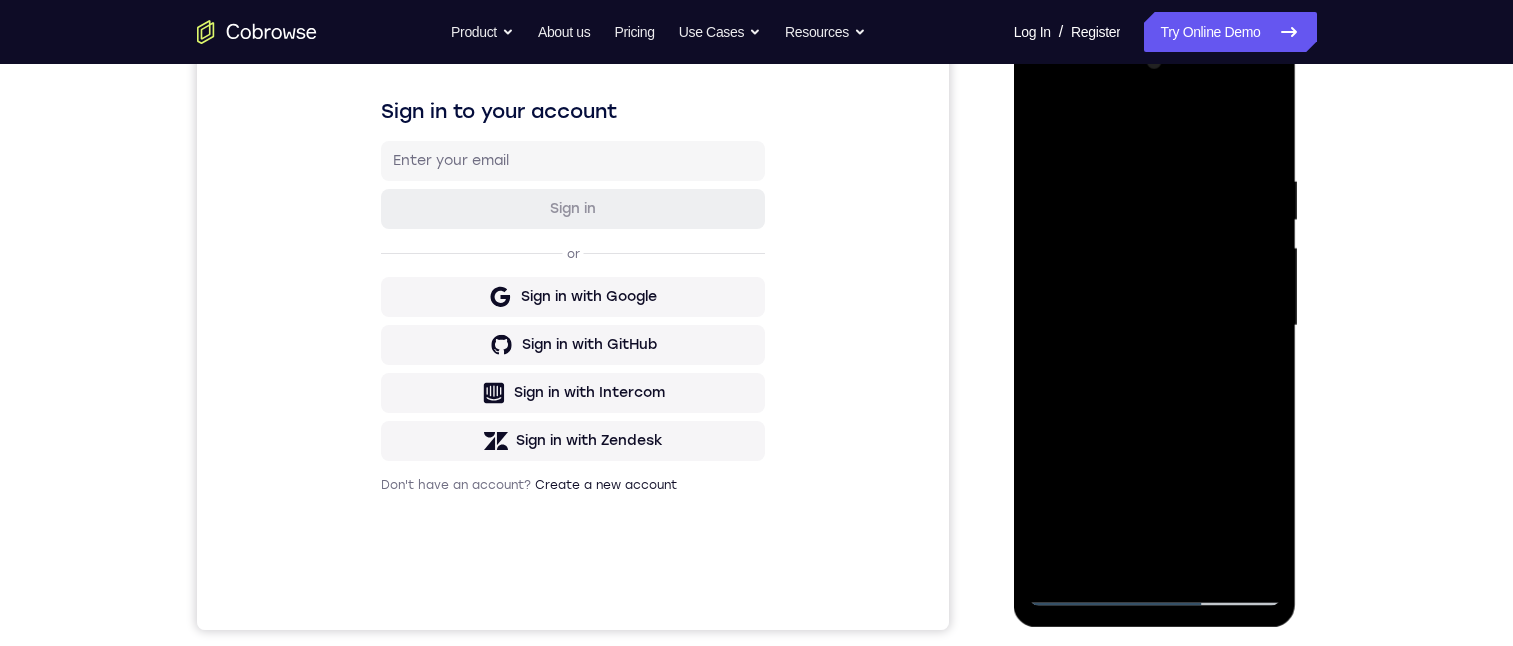 drag, startPoint x: 1123, startPoint y: 299, endPoint x: 1124, endPoint y: 396, distance: 97.00516 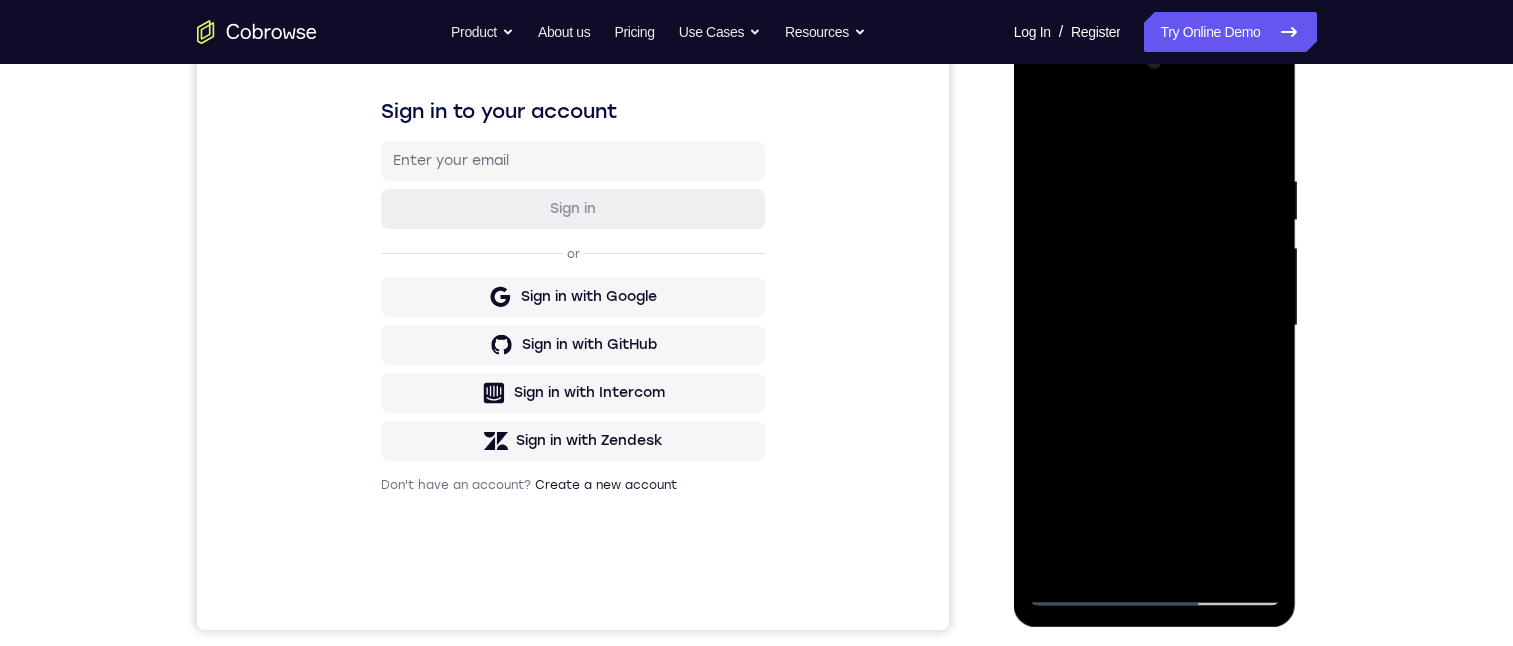 click at bounding box center [1155, 326] 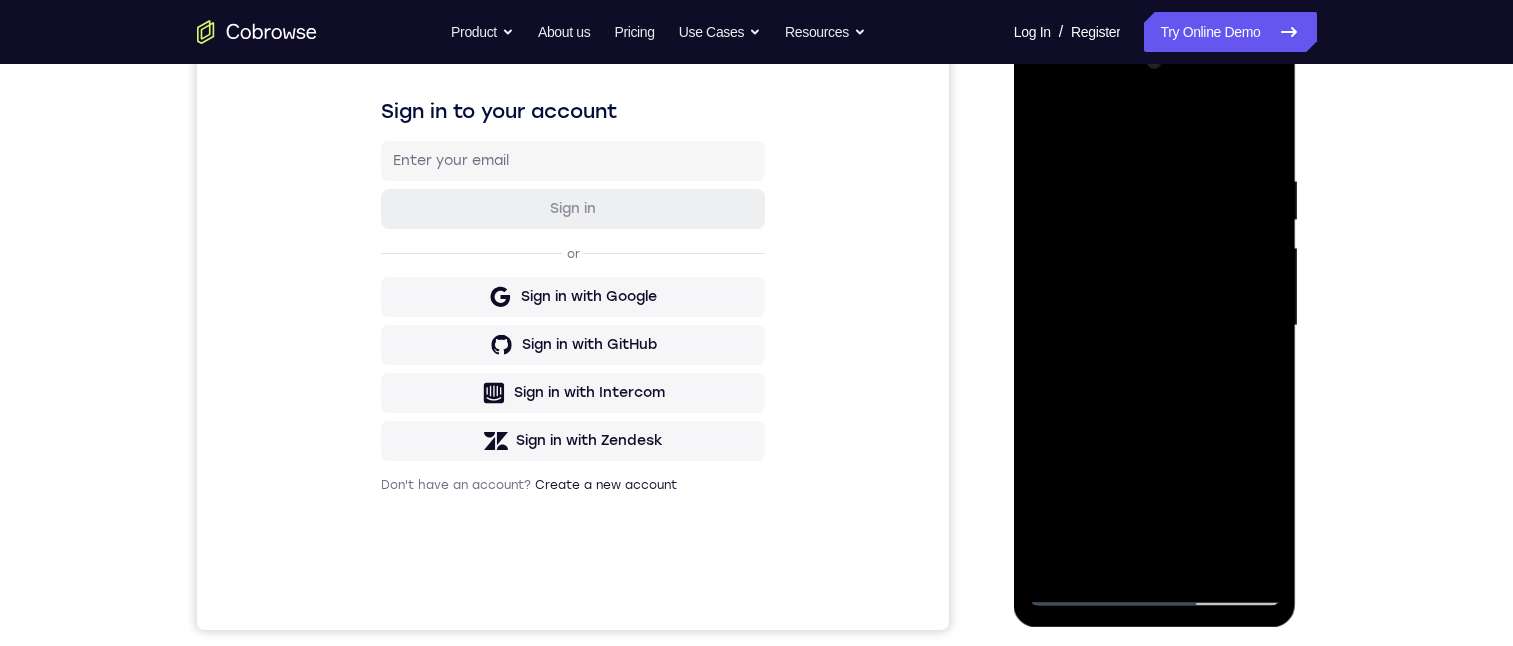 drag, startPoint x: 1084, startPoint y: 339, endPoint x: 1073, endPoint y: 489, distance: 150.40279 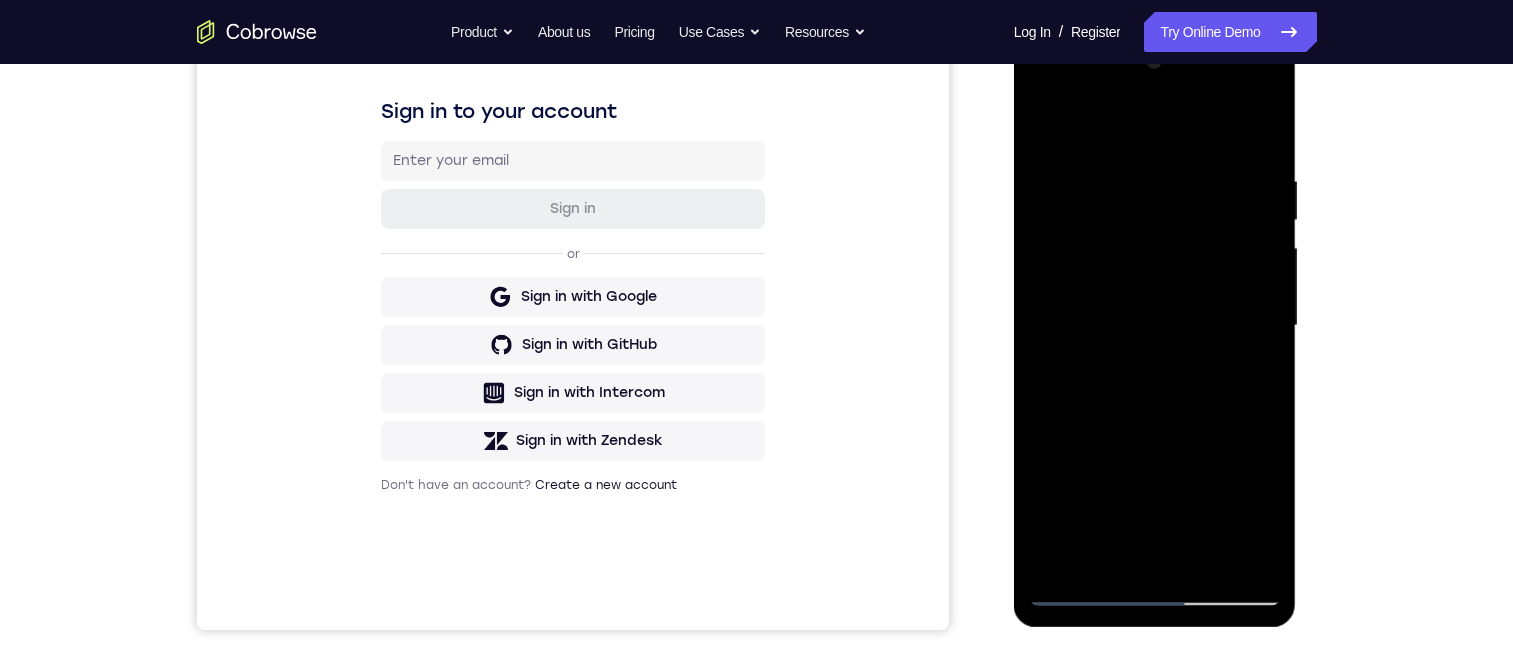 drag, startPoint x: 1188, startPoint y: 463, endPoint x: 1104, endPoint y: 153, distance: 321.17908 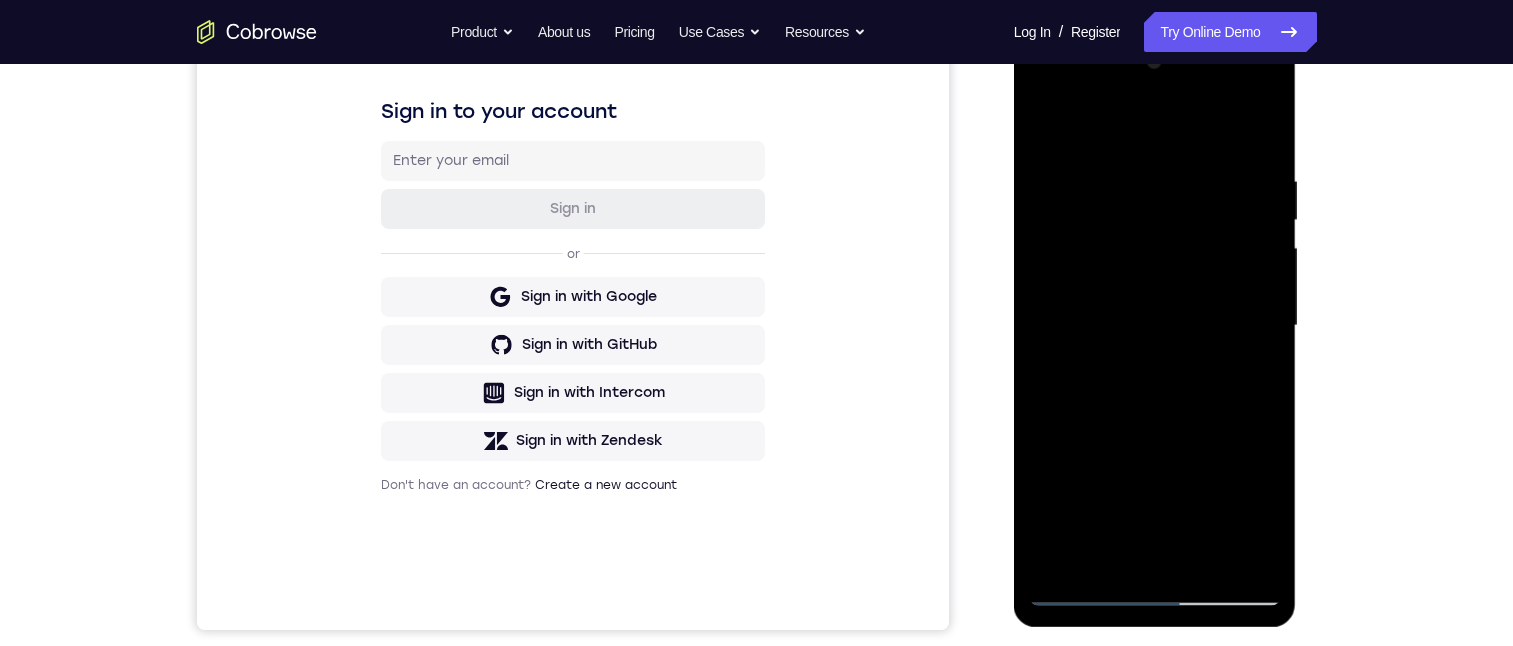 drag, startPoint x: 1178, startPoint y: 415, endPoint x: 1139, endPoint y: 271, distance: 149.1878 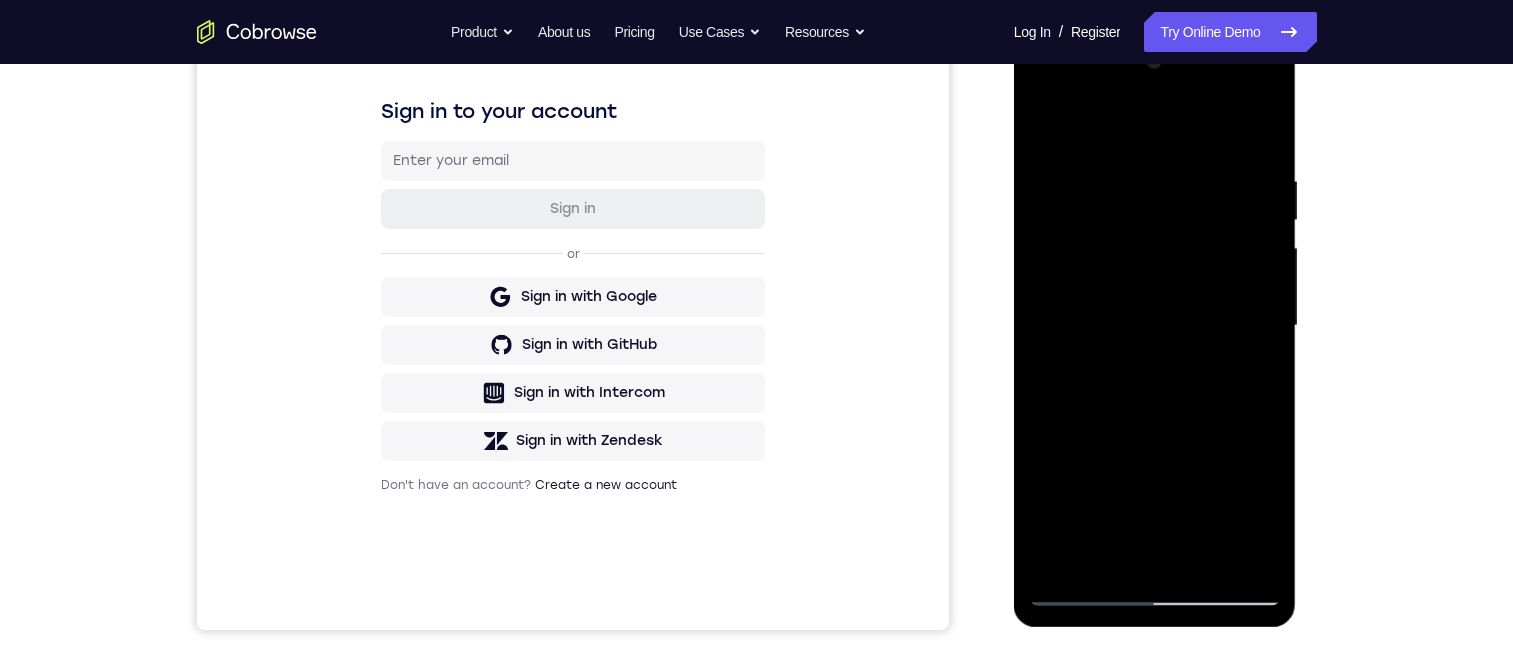 drag, startPoint x: 1177, startPoint y: 237, endPoint x: 1180, endPoint y: 216, distance: 21.213203 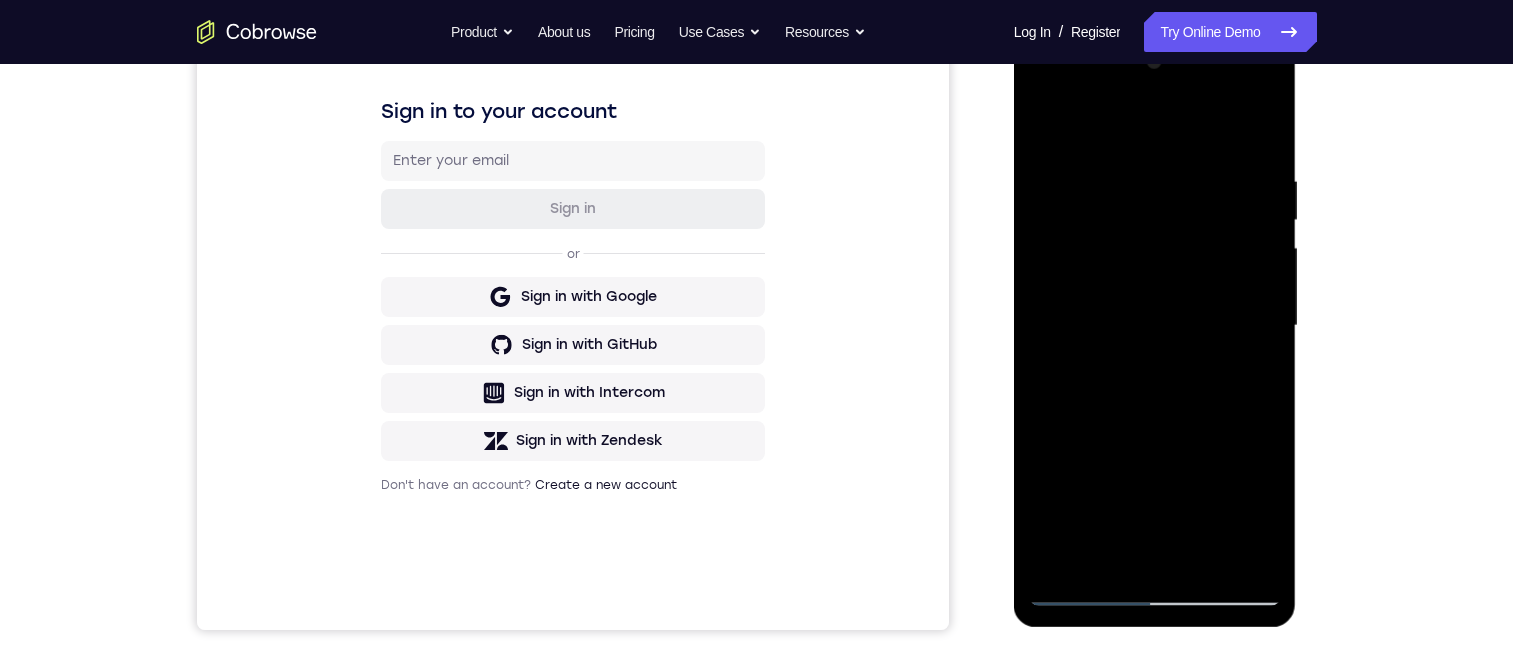 drag, startPoint x: 1192, startPoint y: 439, endPoint x: 1126, endPoint y: 211, distance: 237.36049 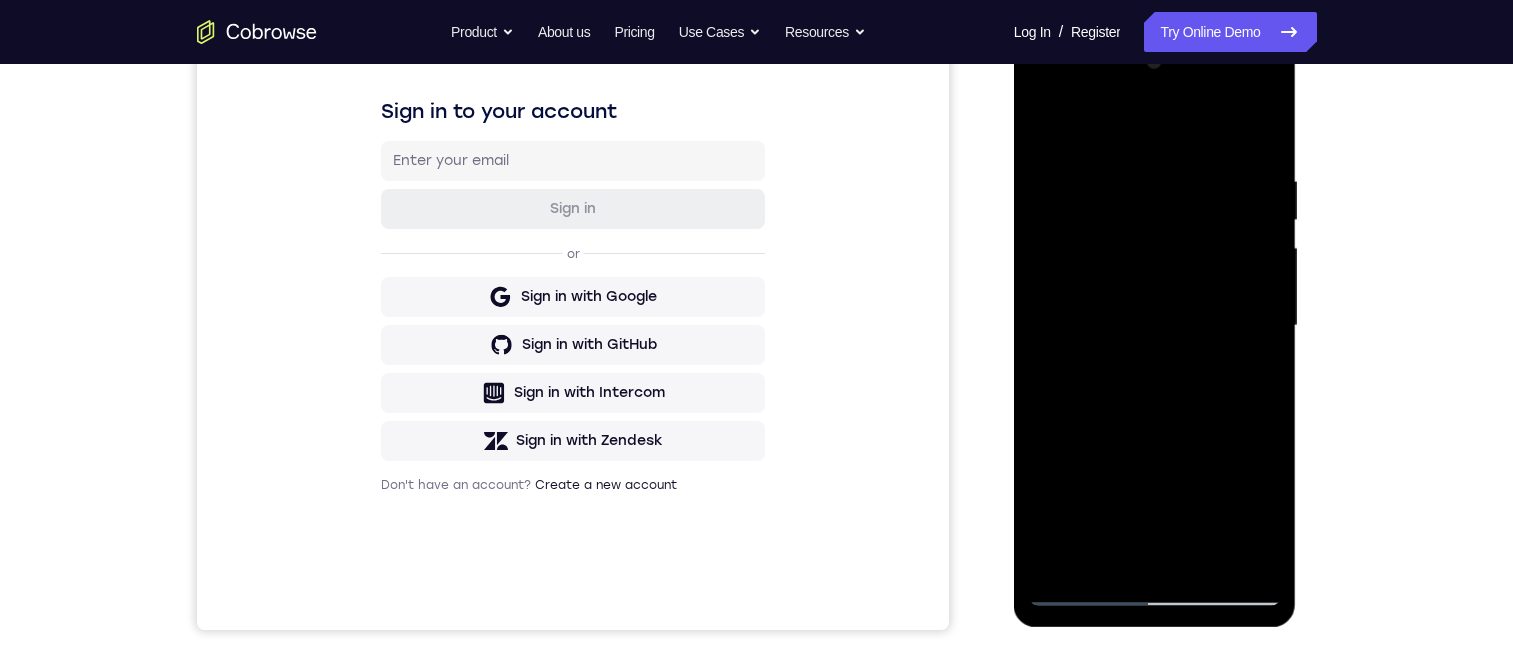 drag, startPoint x: 1192, startPoint y: 434, endPoint x: 1168, endPoint y: 258, distance: 177.62883 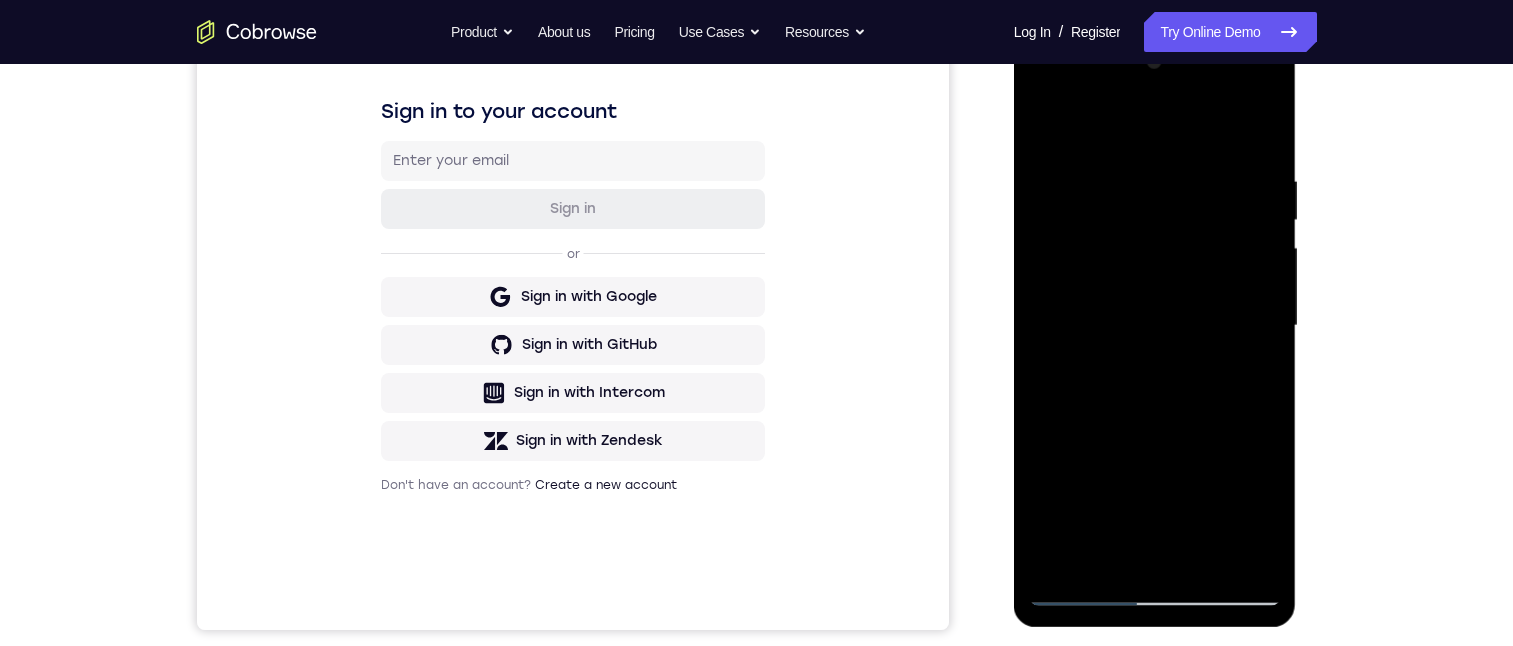 drag, startPoint x: 1166, startPoint y: 397, endPoint x: 1128, endPoint y: 265, distance: 137.36084 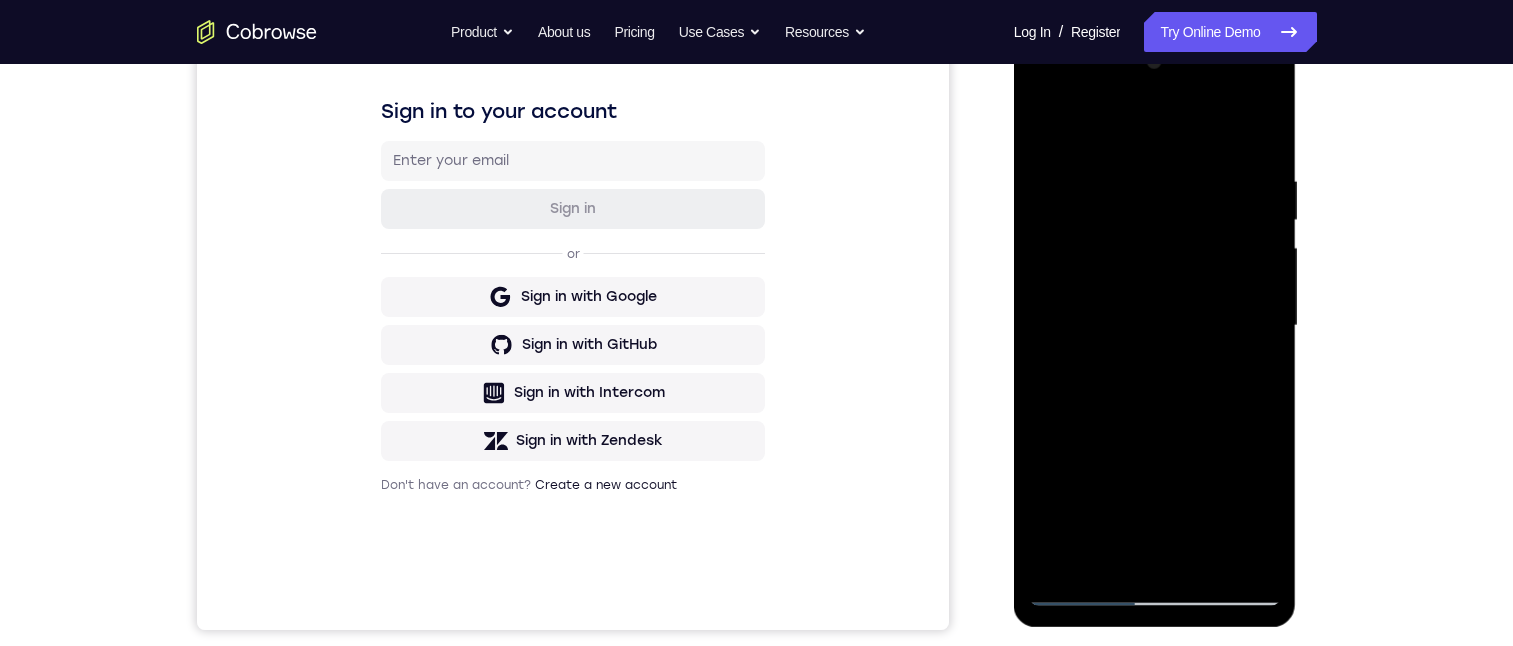 drag, startPoint x: 1139, startPoint y: 407, endPoint x: 1131, endPoint y: 212, distance: 195.16403 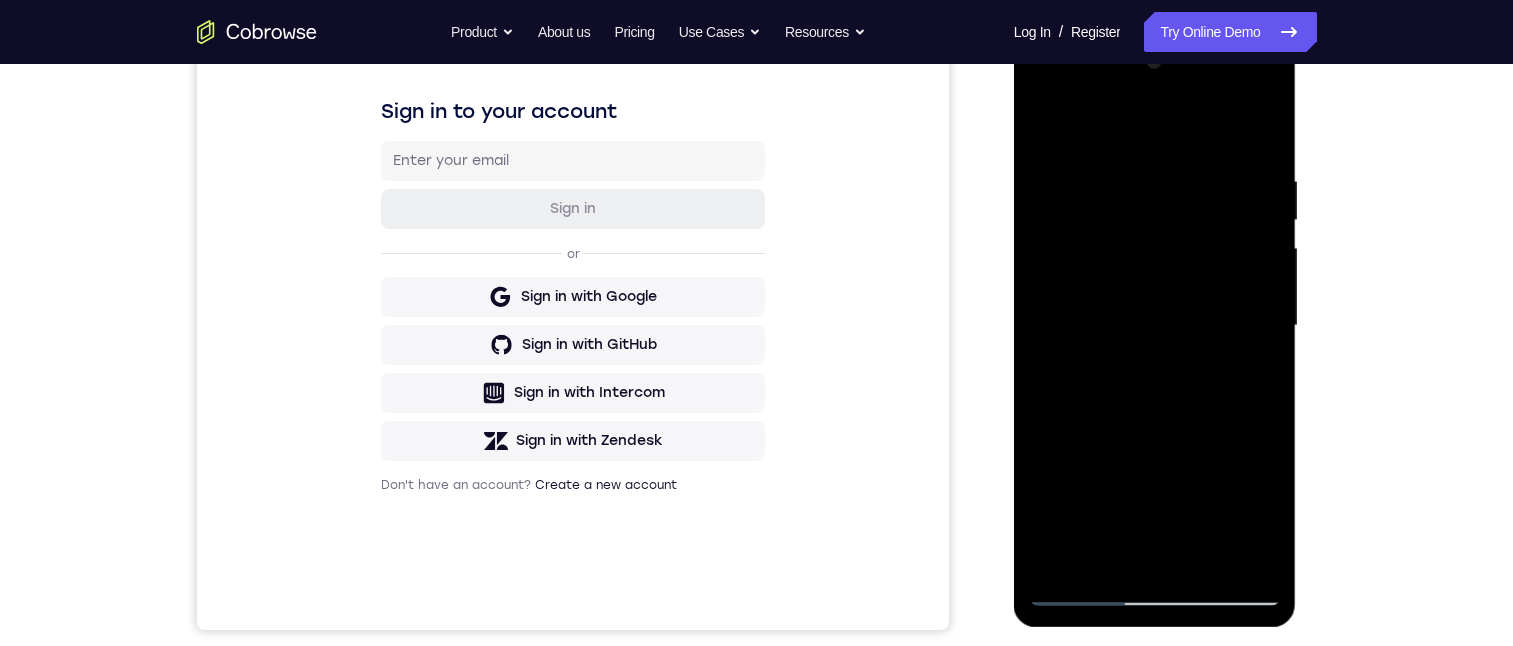 click at bounding box center [1155, 326] 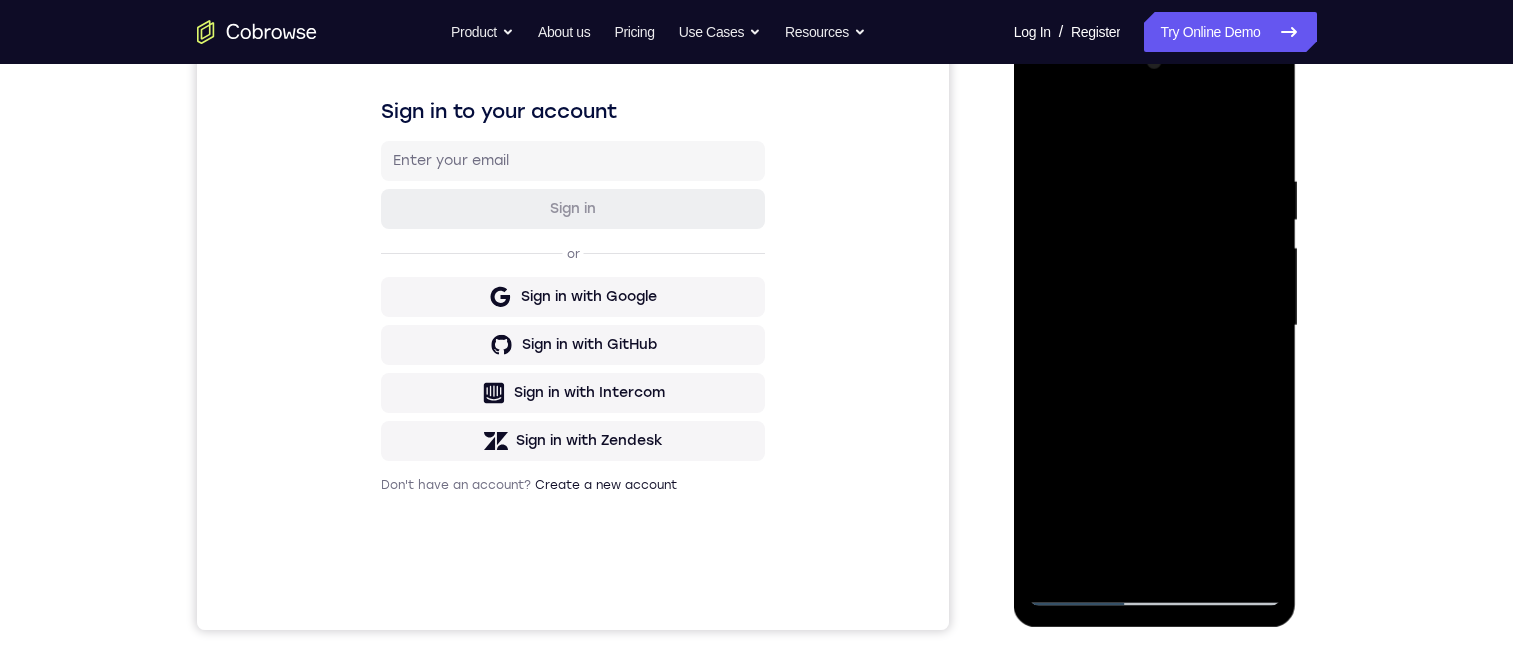 click at bounding box center [1155, 326] 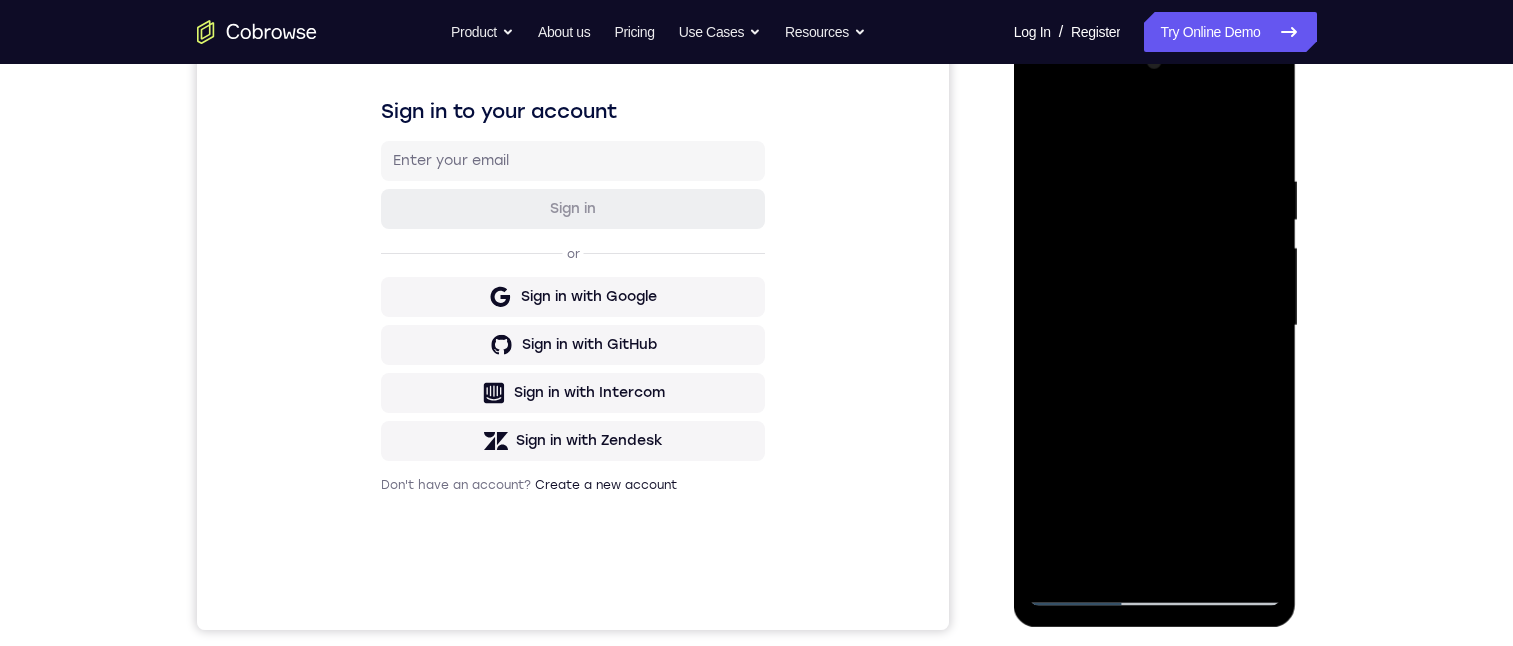 drag, startPoint x: 1122, startPoint y: 447, endPoint x: 1100, endPoint y: 431, distance: 27.202942 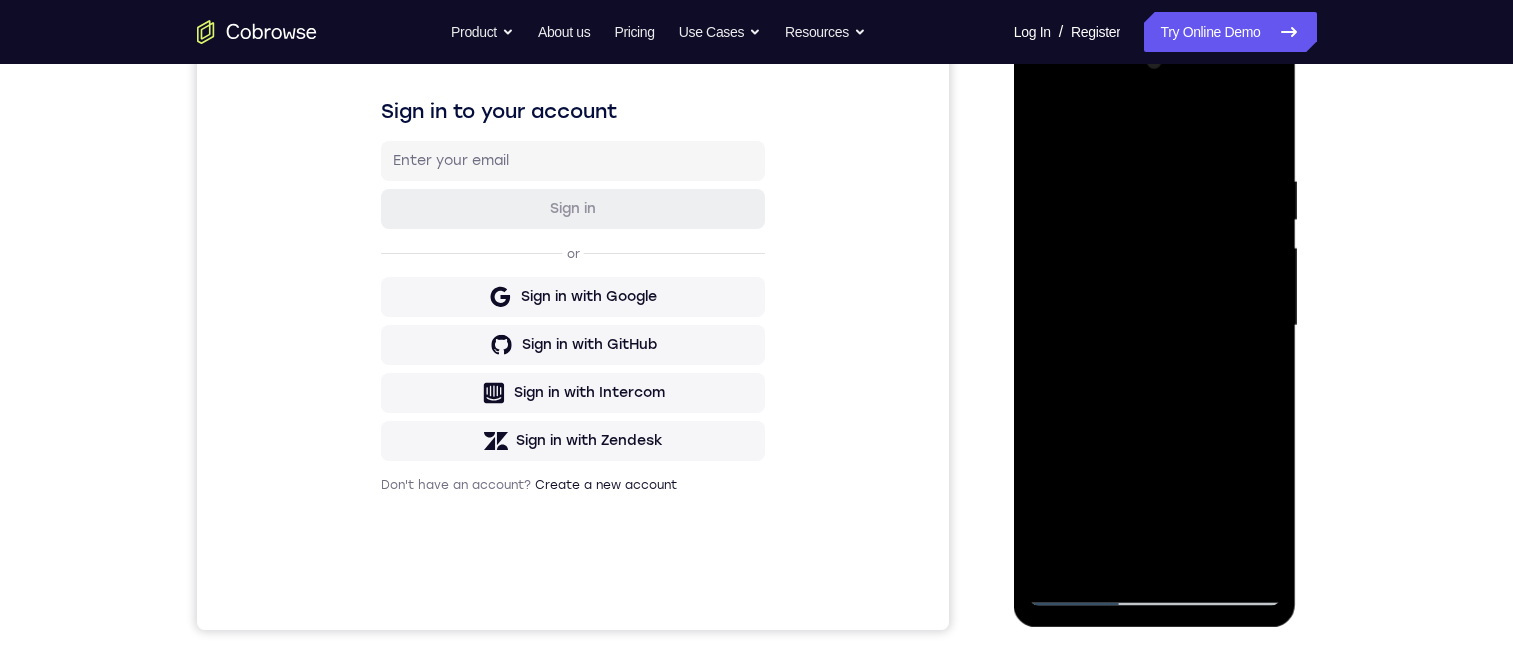 drag, startPoint x: 1052, startPoint y: 116, endPoint x: 1049, endPoint y: 129, distance: 13.341664 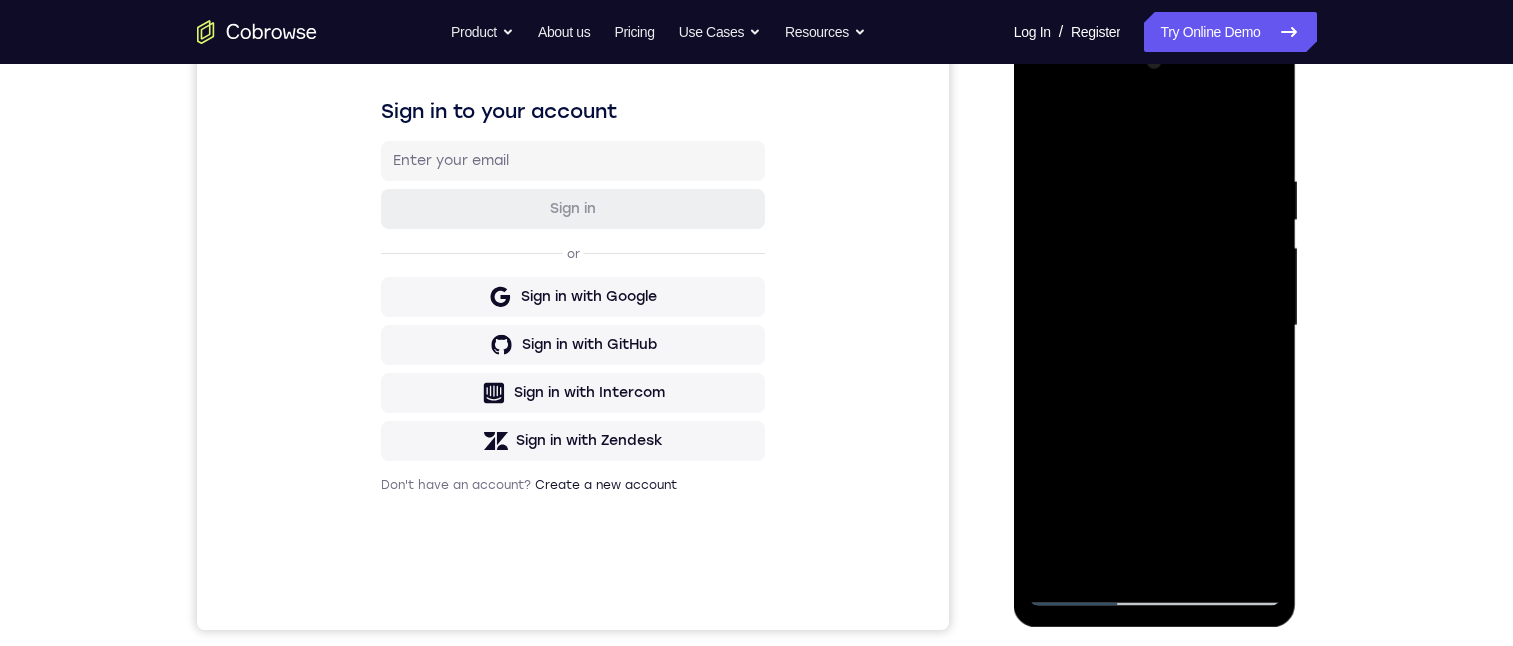 click at bounding box center (1155, 326) 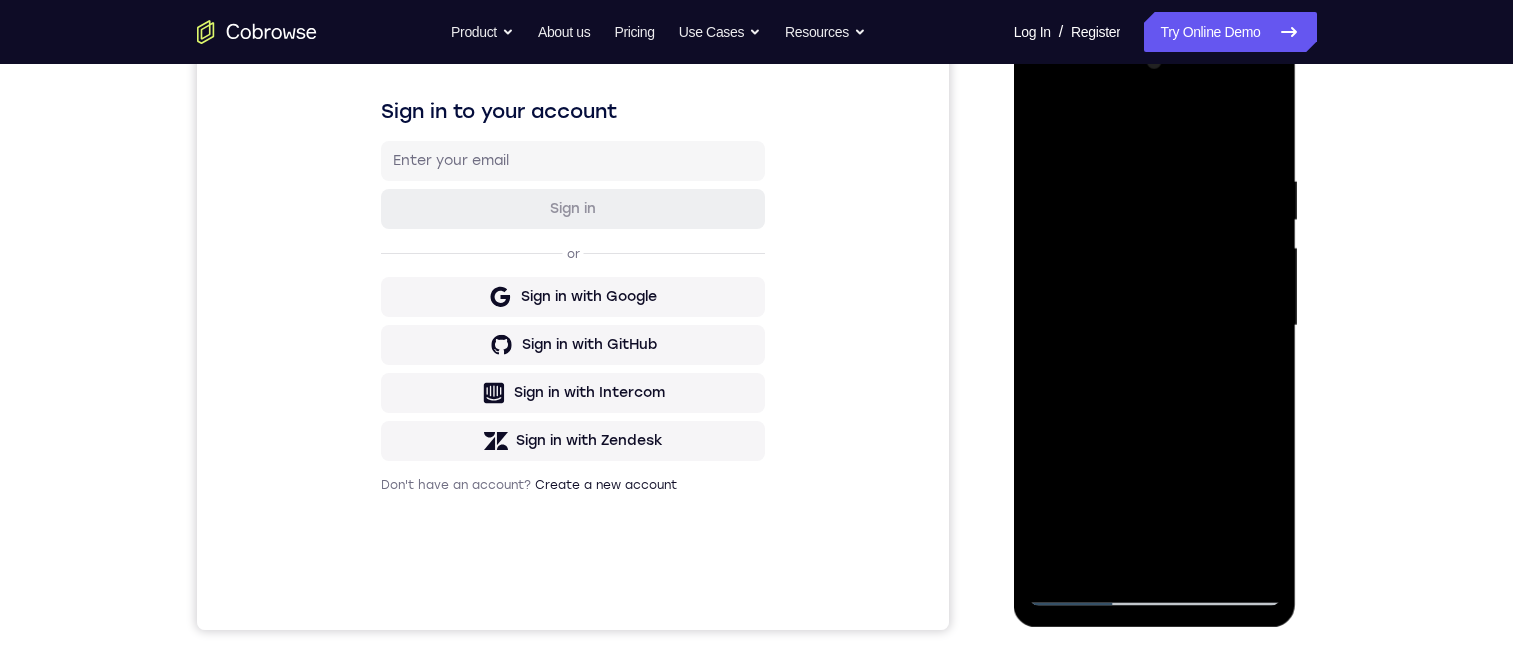 click at bounding box center (1155, 326) 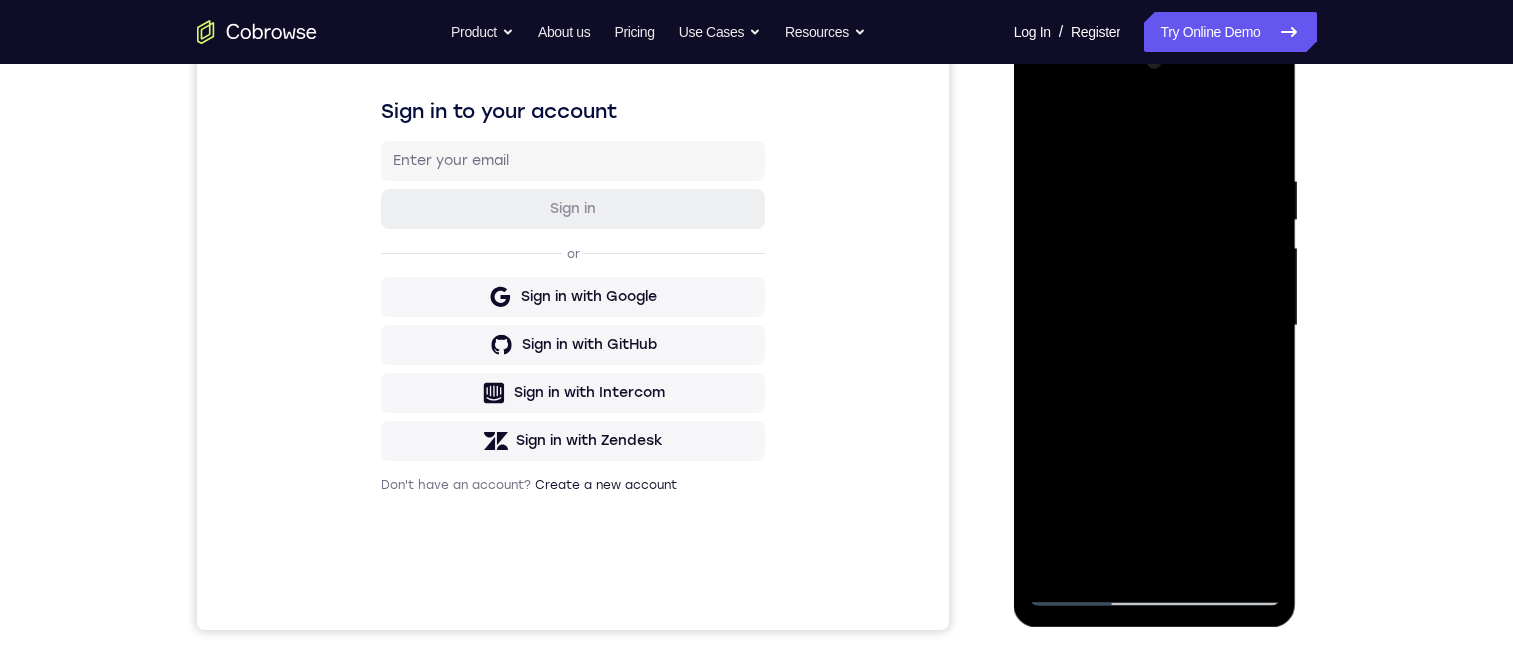 click at bounding box center (1155, 326) 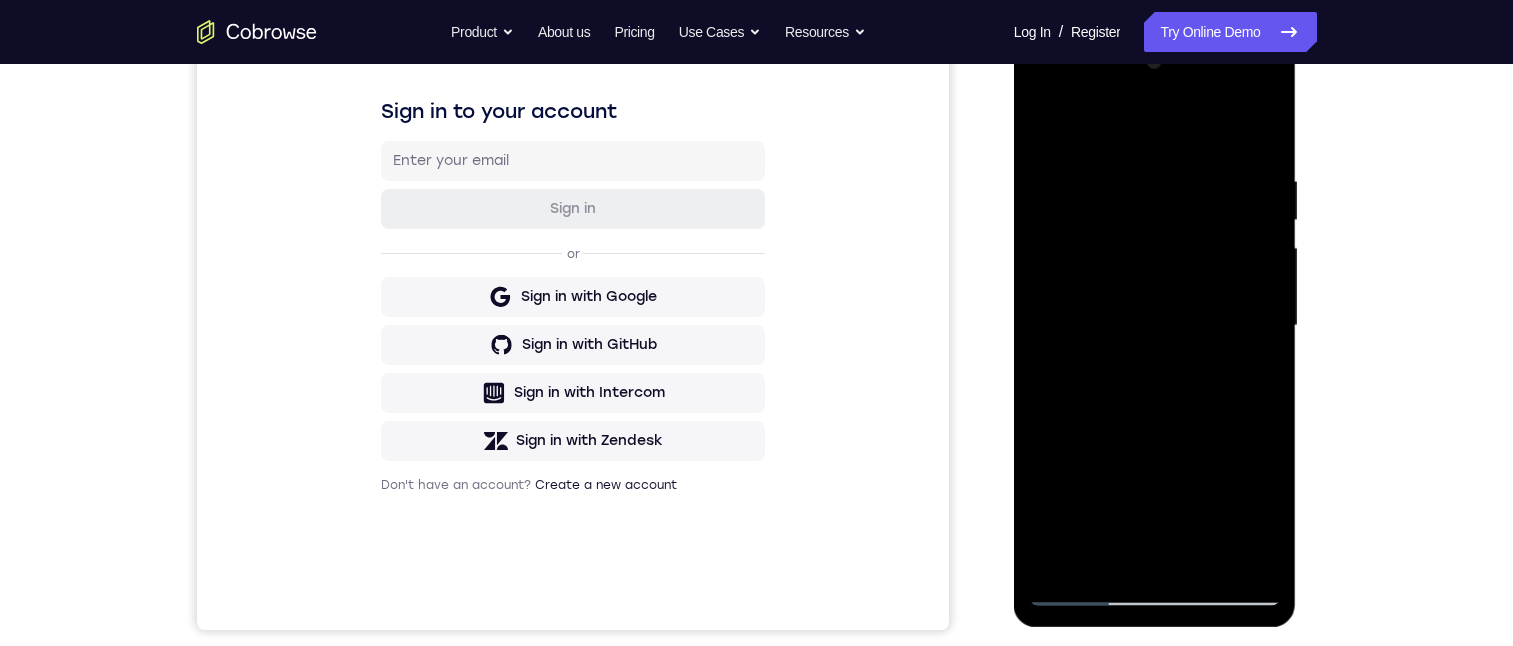 drag, startPoint x: 1177, startPoint y: 447, endPoint x: 1115, endPoint y: 153, distance: 300.4663 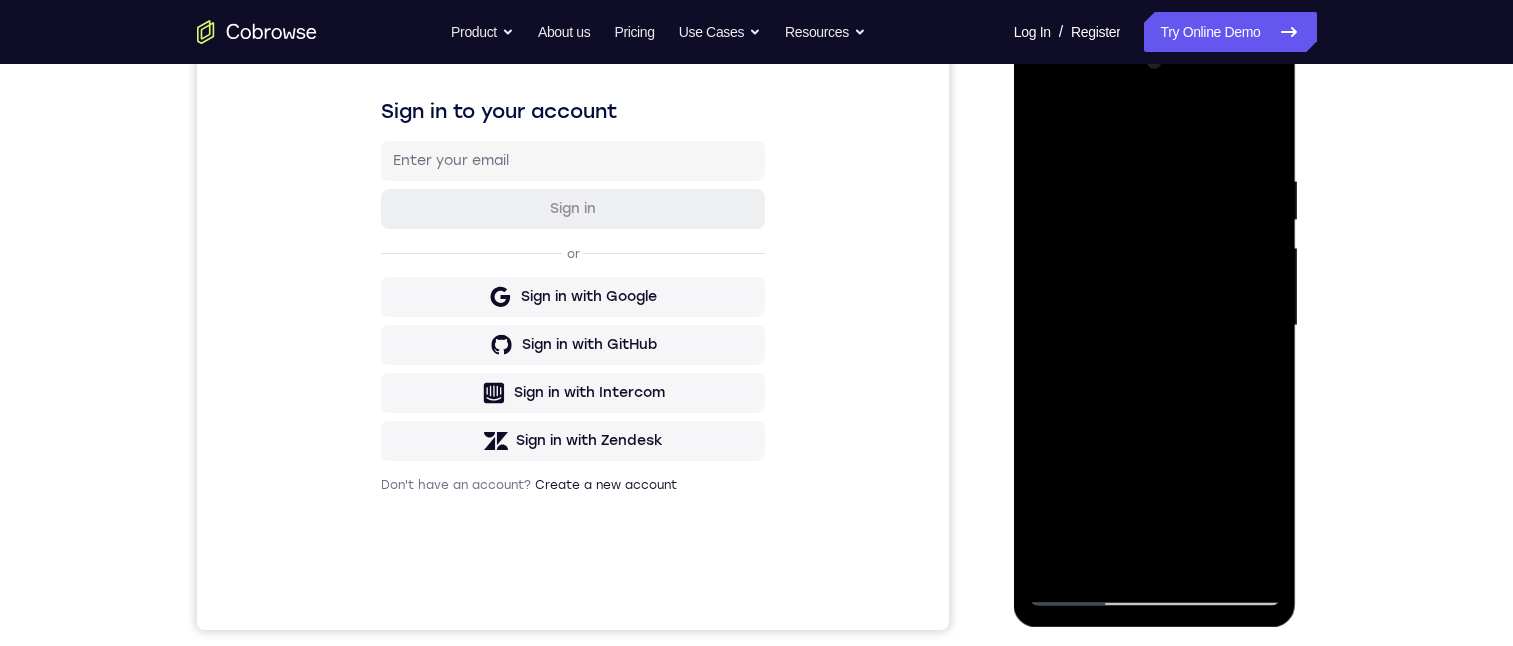 drag, startPoint x: 1151, startPoint y: 324, endPoint x: 1145, endPoint y: 180, distance: 144.12494 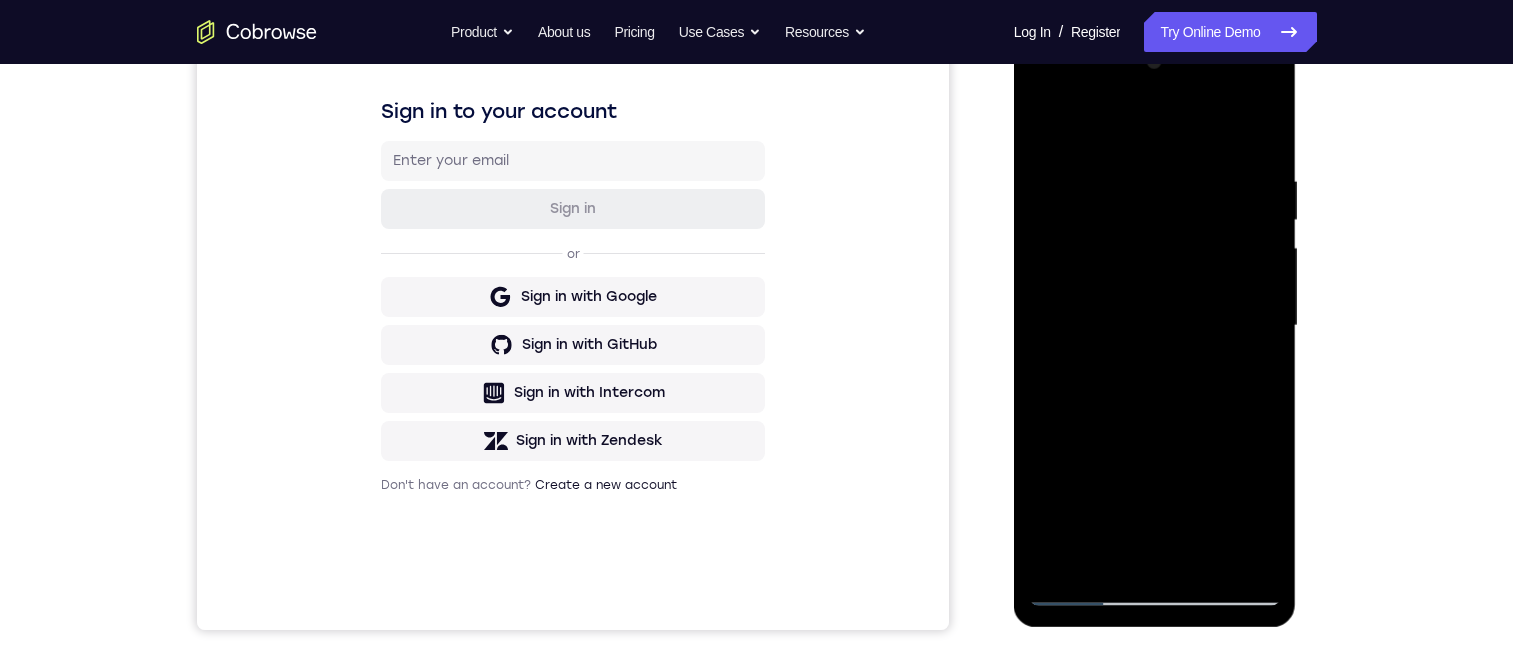 drag, startPoint x: 1156, startPoint y: 368, endPoint x: 1123, endPoint y: 222, distance: 149.683 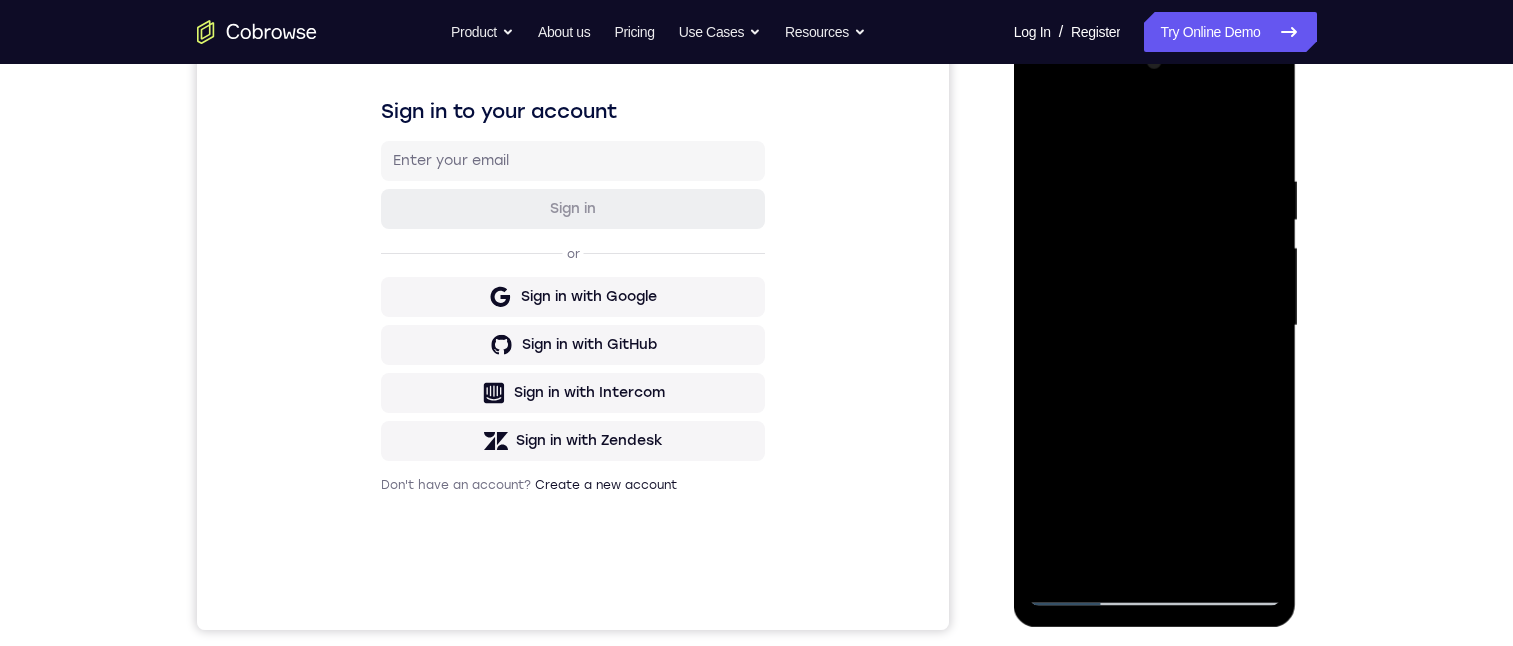 drag, startPoint x: 1150, startPoint y: 324, endPoint x: 1156, endPoint y: 359, distance: 35.510563 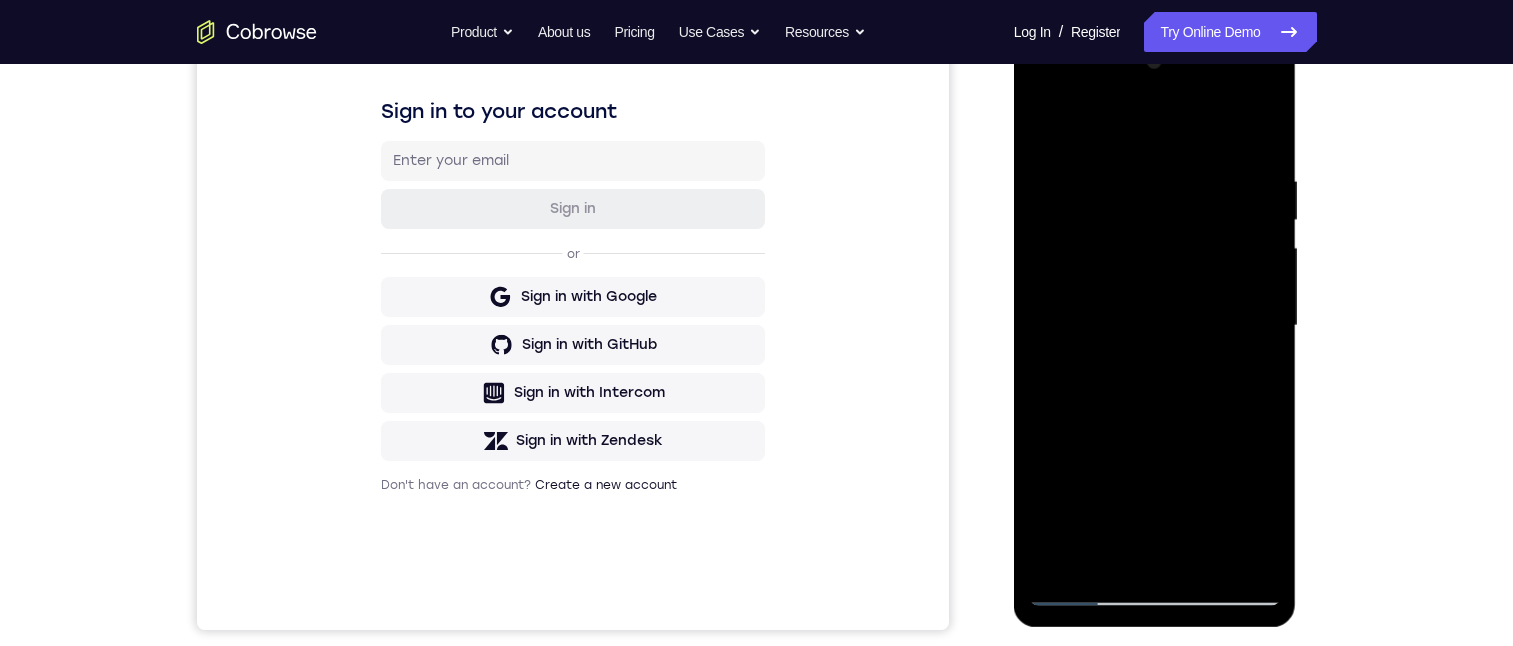 drag, startPoint x: 1142, startPoint y: 443, endPoint x: 1119, endPoint y: 229, distance: 215.23244 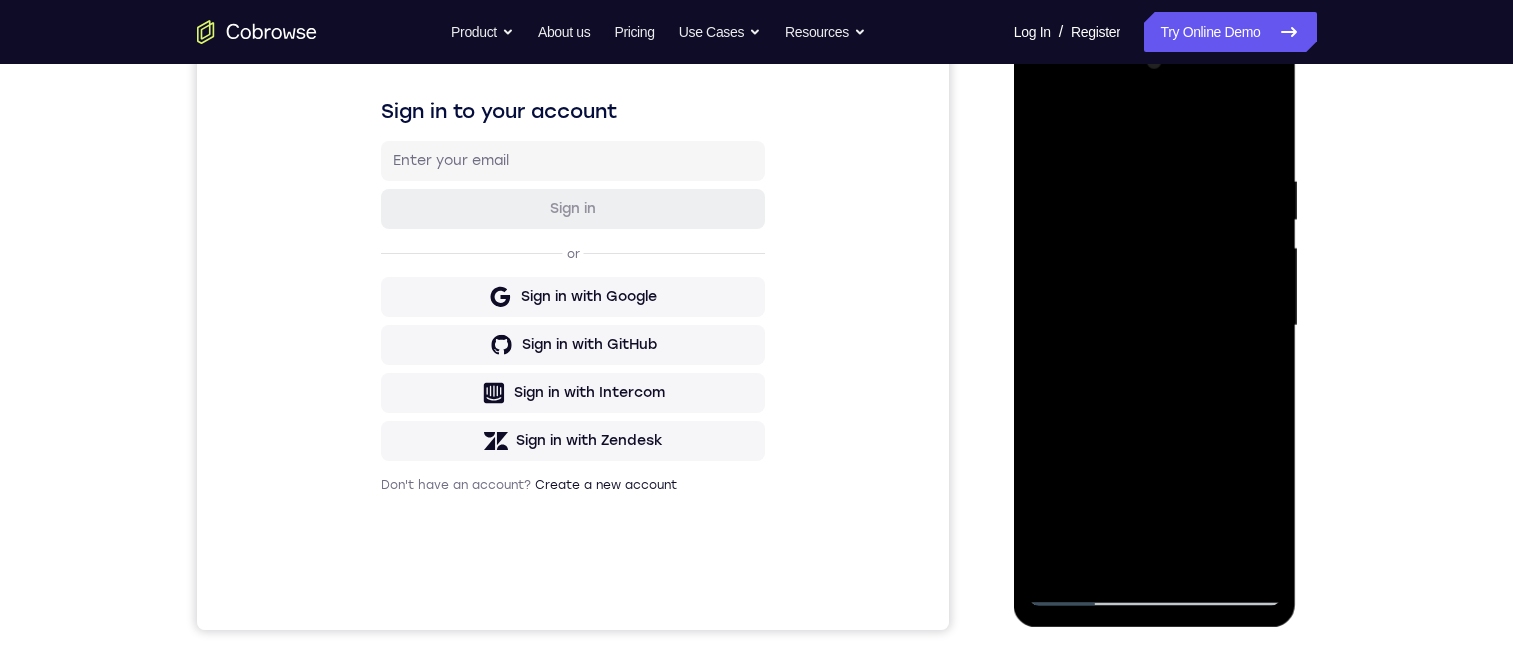 drag, startPoint x: 1136, startPoint y: 406, endPoint x: 1116, endPoint y: 538, distance: 133.50656 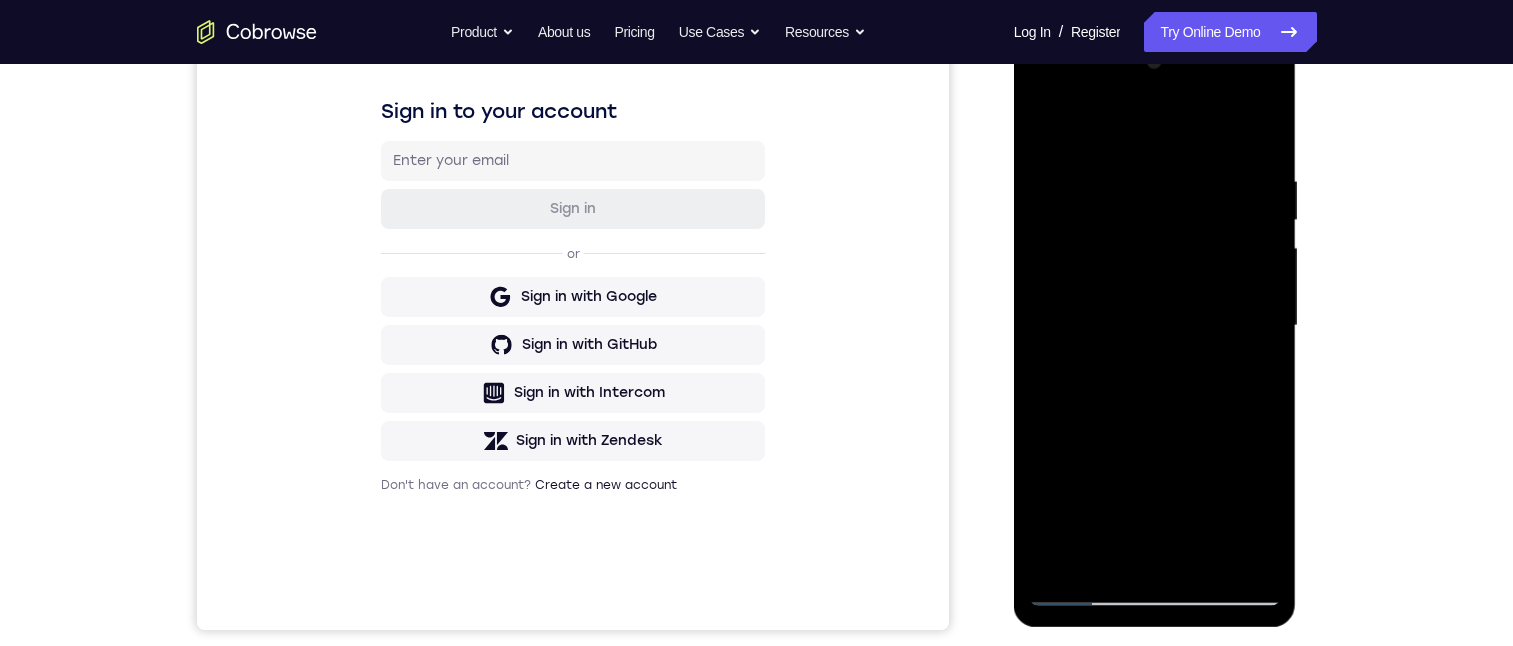 click at bounding box center (1155, 326) 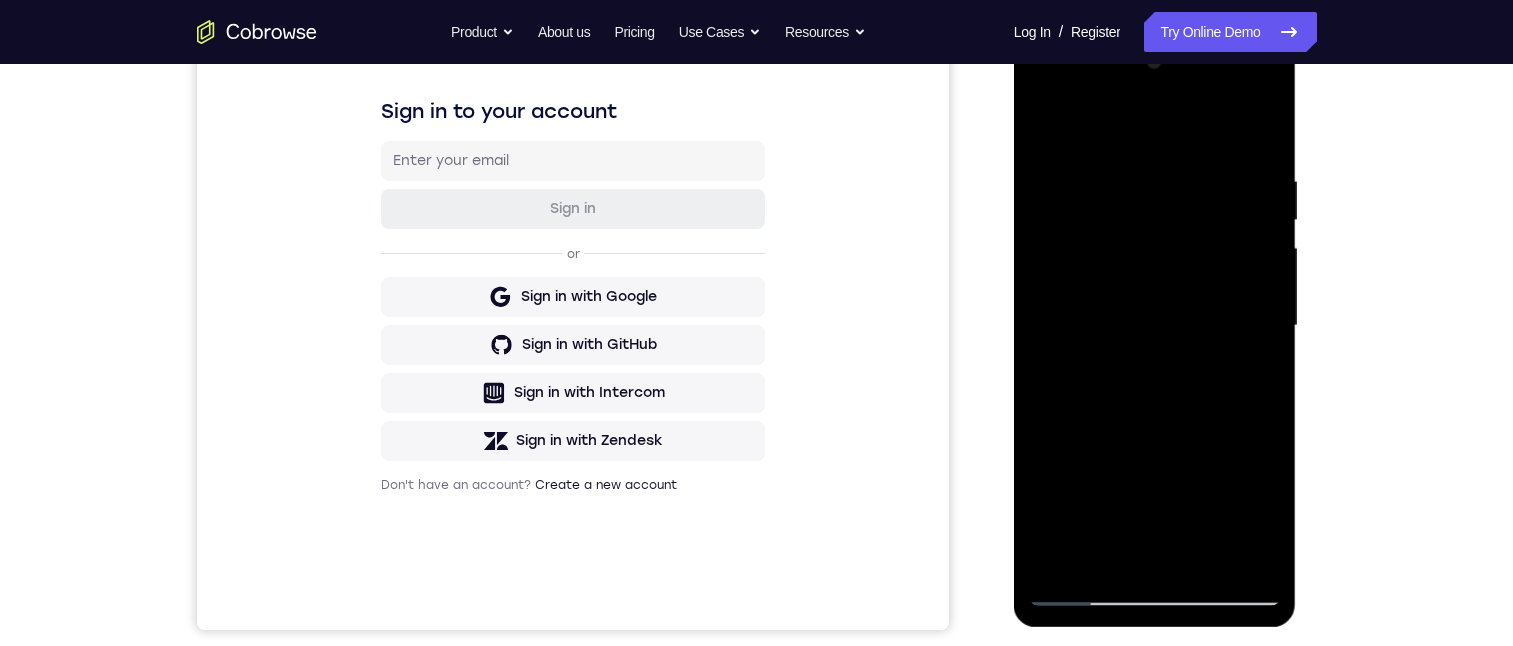 drag, startPoint x: 1173, startPoint y: 310, endPoint x: 1193, endPoint y: 571, distance: 261.76517 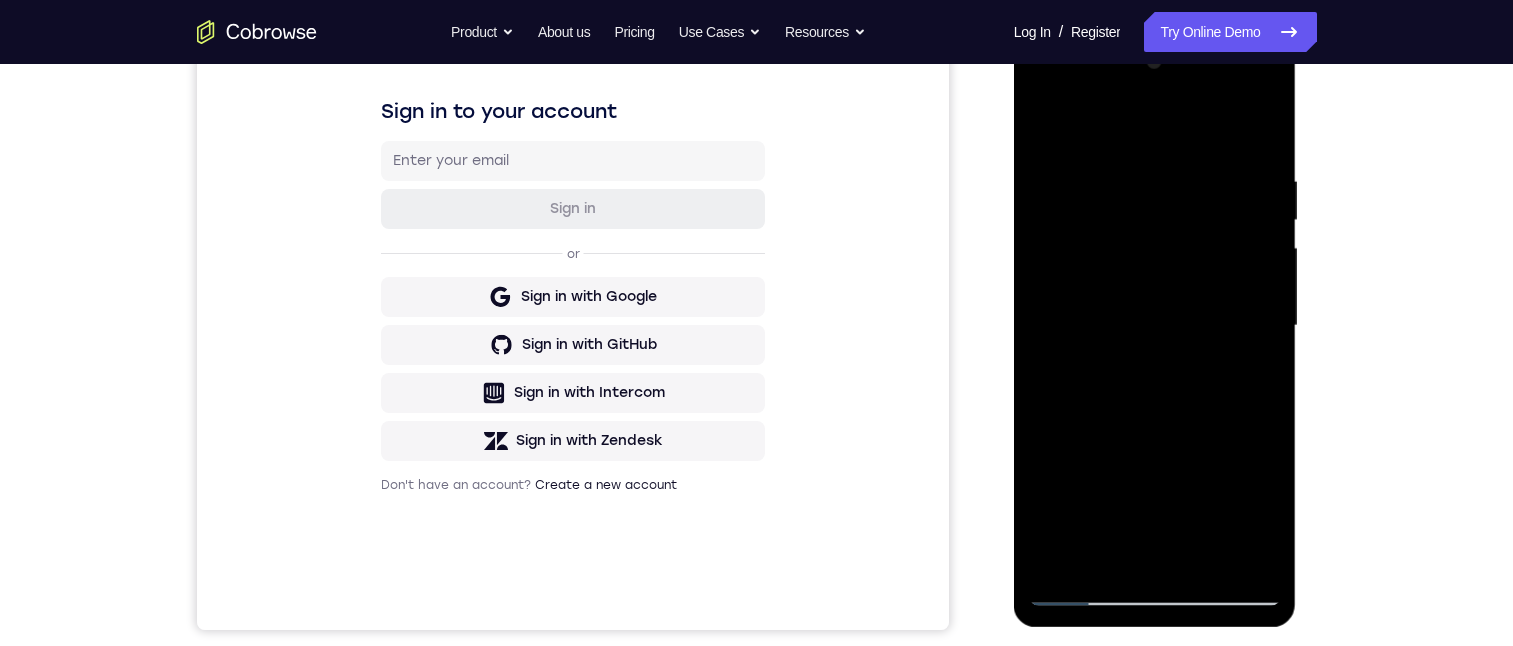 drag, startPoint x: 1204, startPoint y: 476, endPoint x: 1190, endPoint y: 621, distance: 145.6743 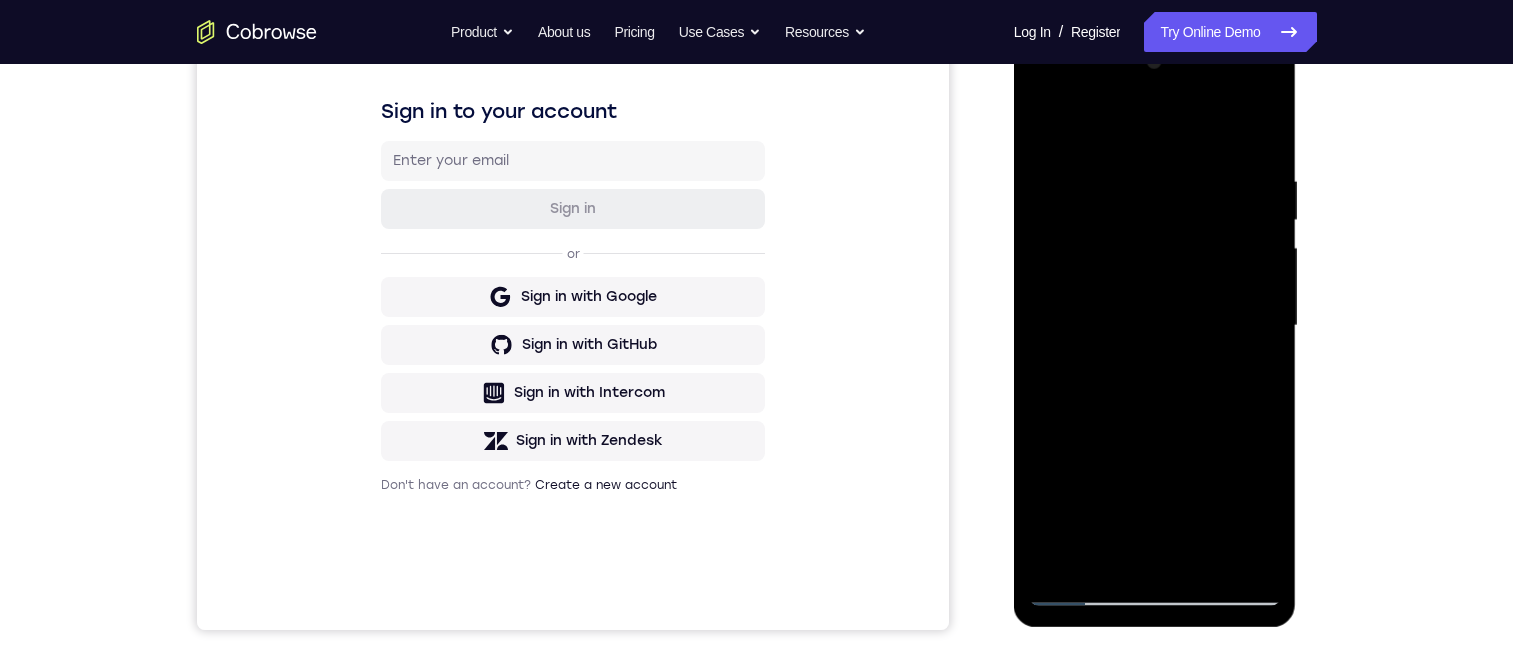 drag, startPoint x: 1100, startPoint y: 208, endPoint x: 1109, endPoint y: 255, distance: 47.853943 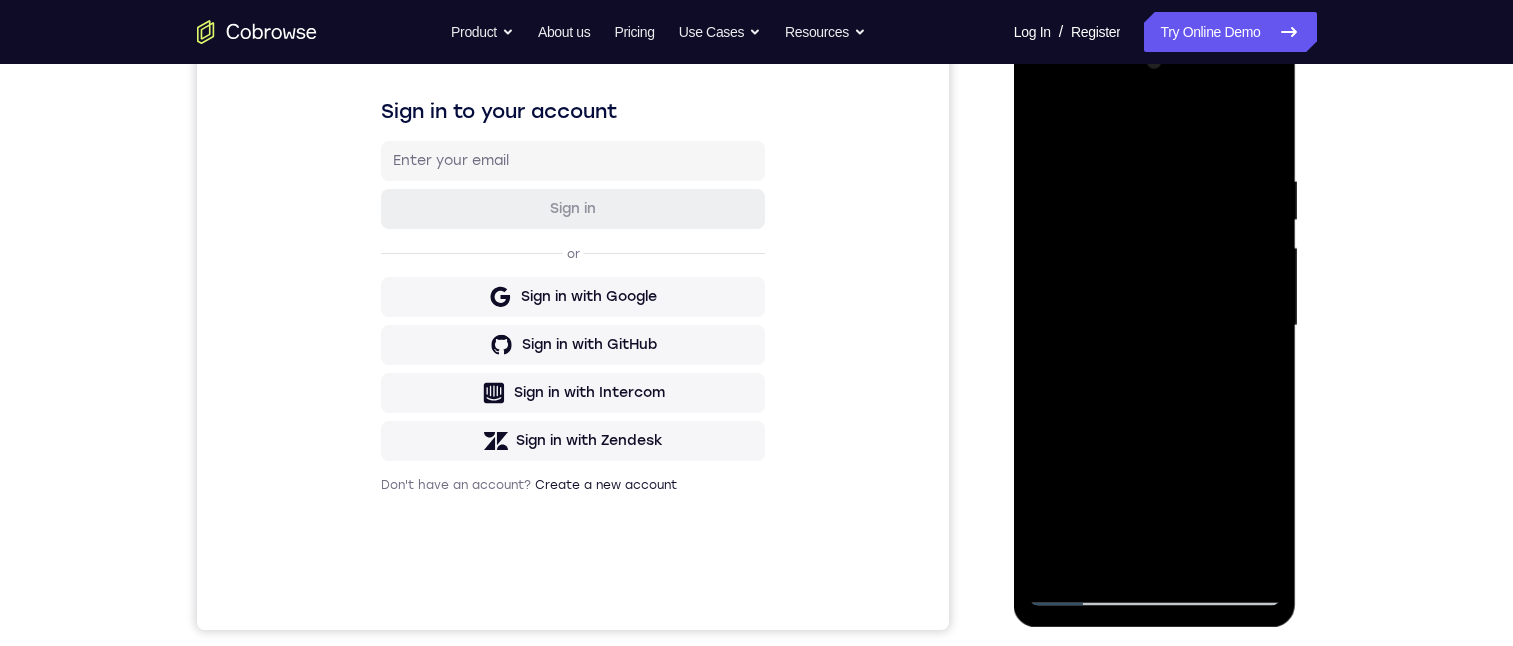 click at bounding box center (1155, 326) 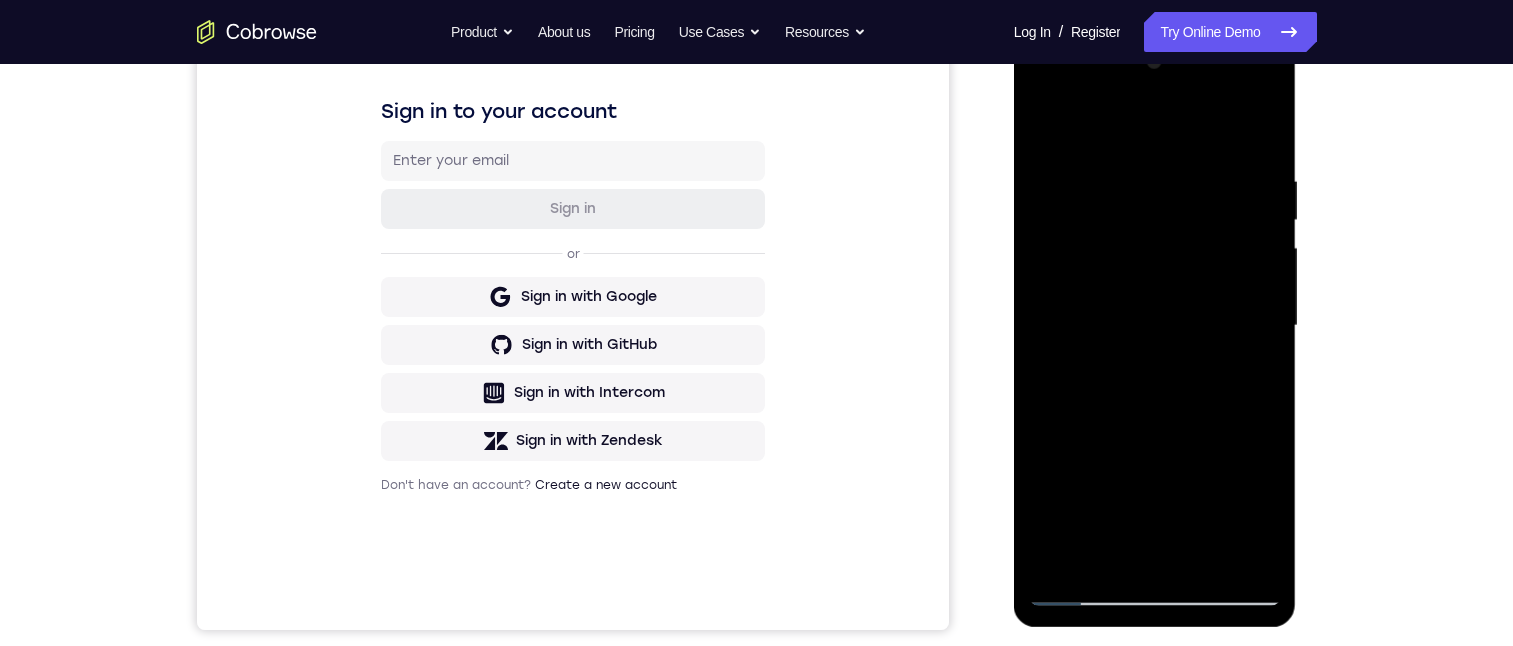 click at bounding box center (1155, 326) 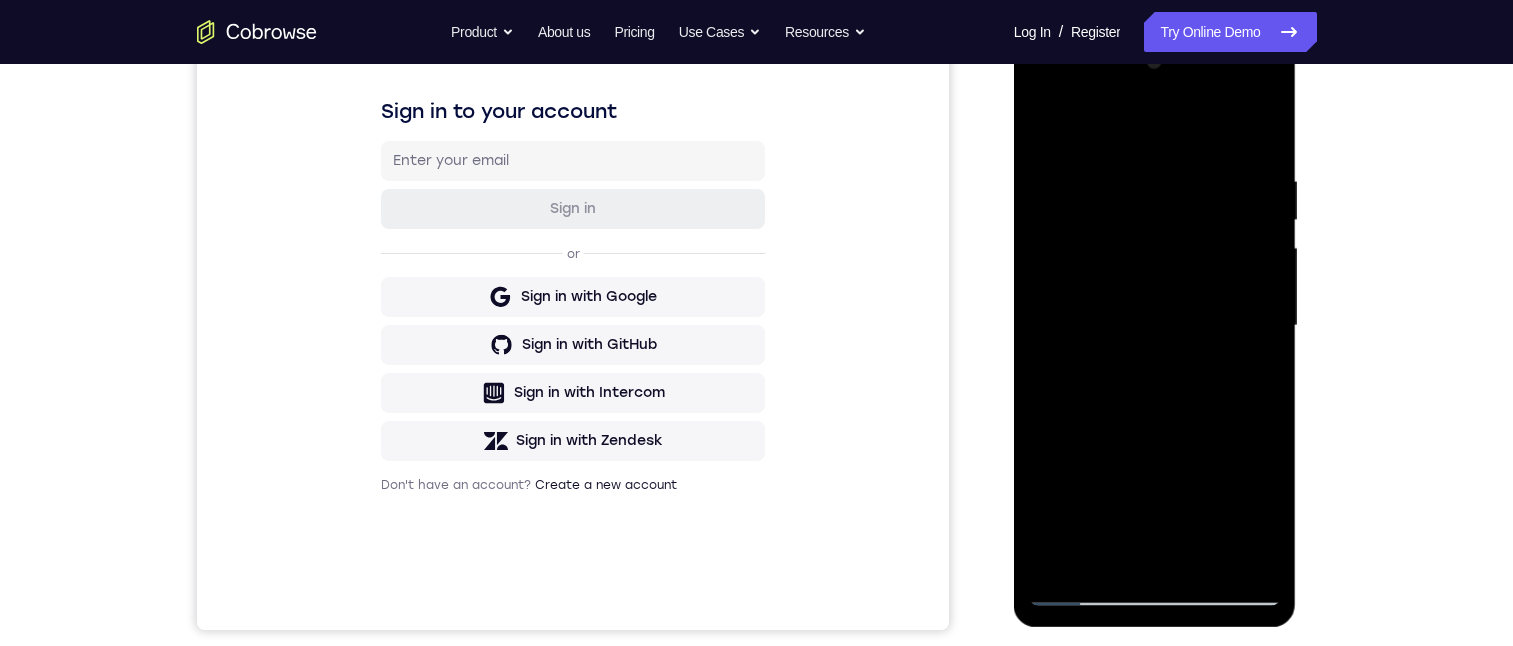 click at bounding box center [1155, 326] 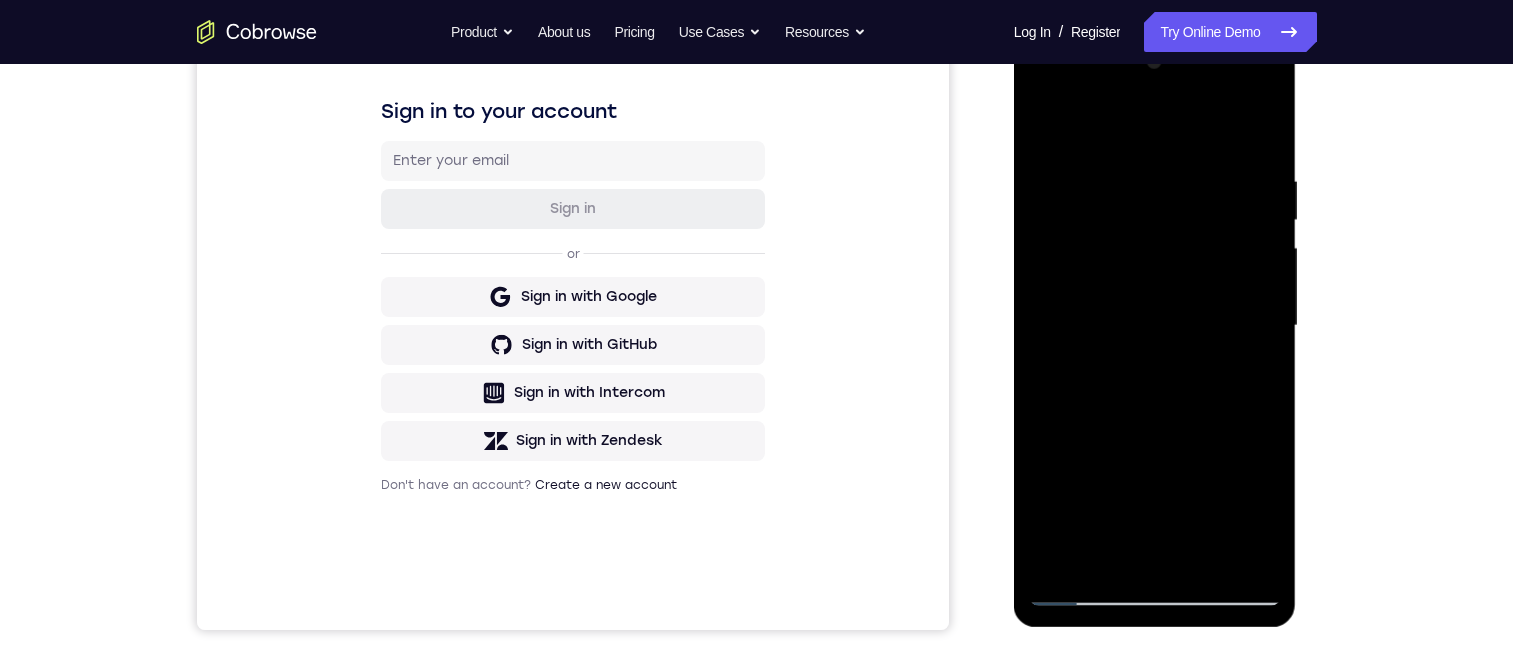 click at bounding box center (1155, 326) 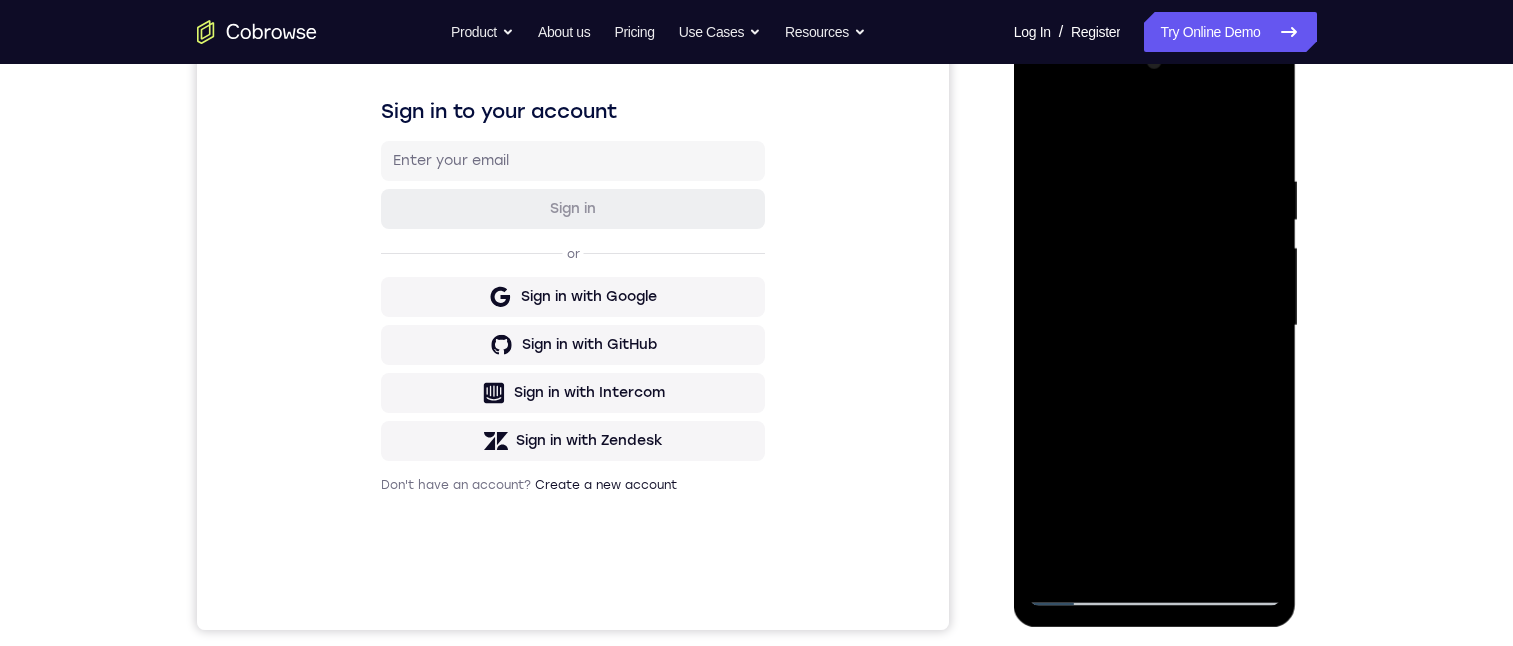click on "Your Support Agent             Your Customer       Web   iOS   Android" at bounding box center [757, 261] 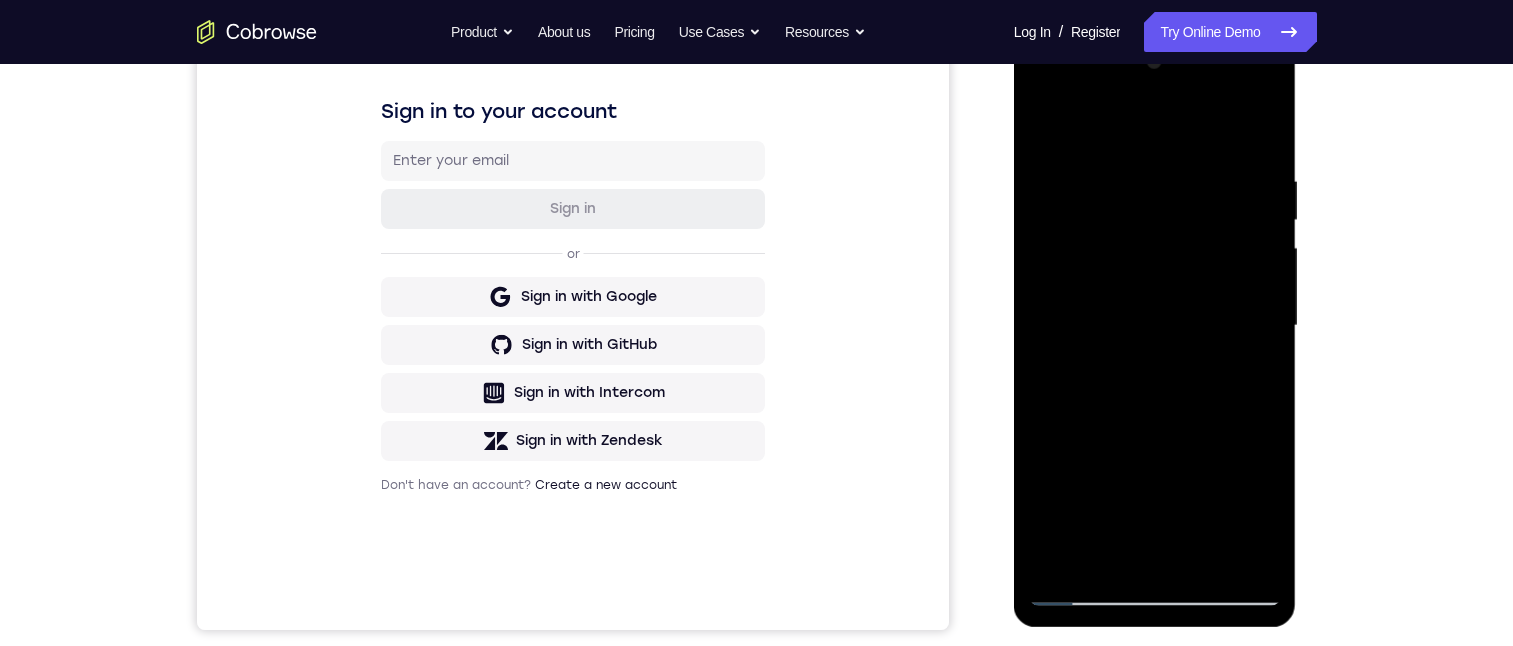 click at bounding box center (1155, 326) 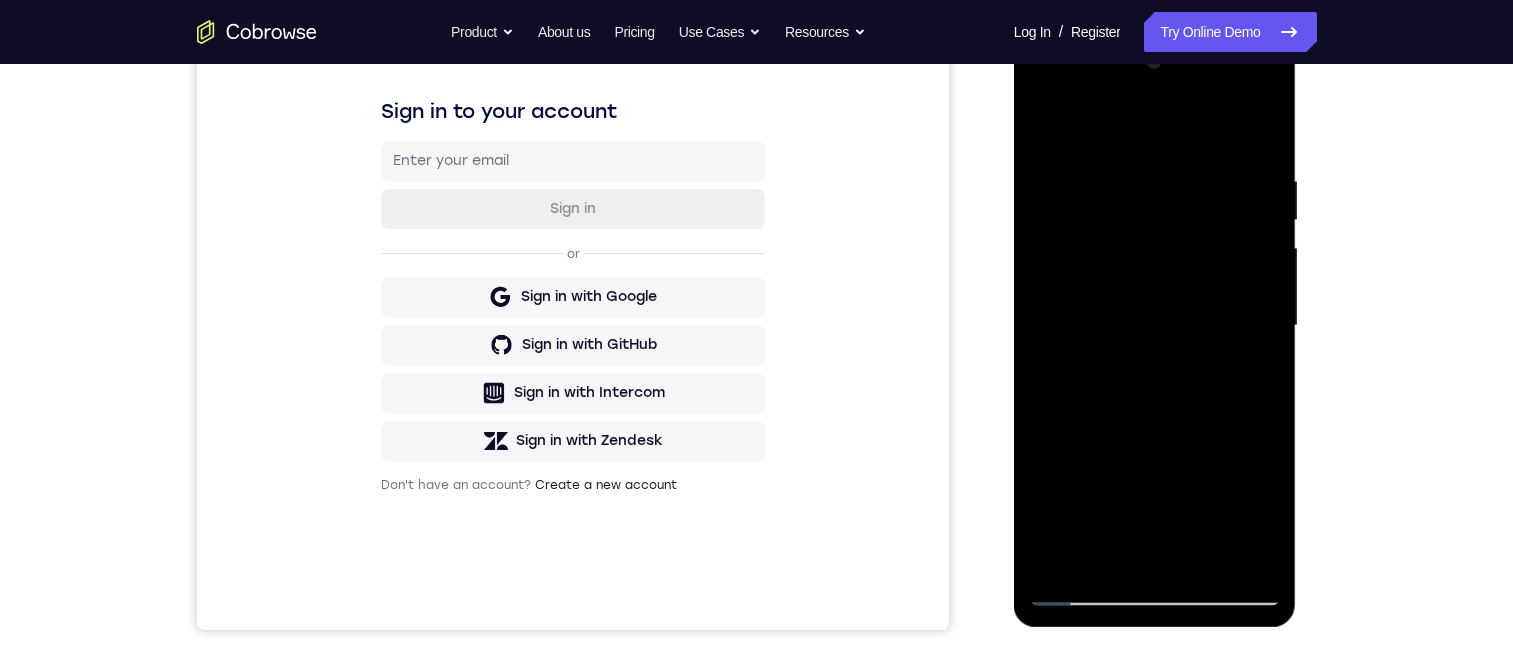 drag, startPoint x: 1148, startPoint y: 339, endPoint x: 1128, endPoint y: 460, distance: 122.641754 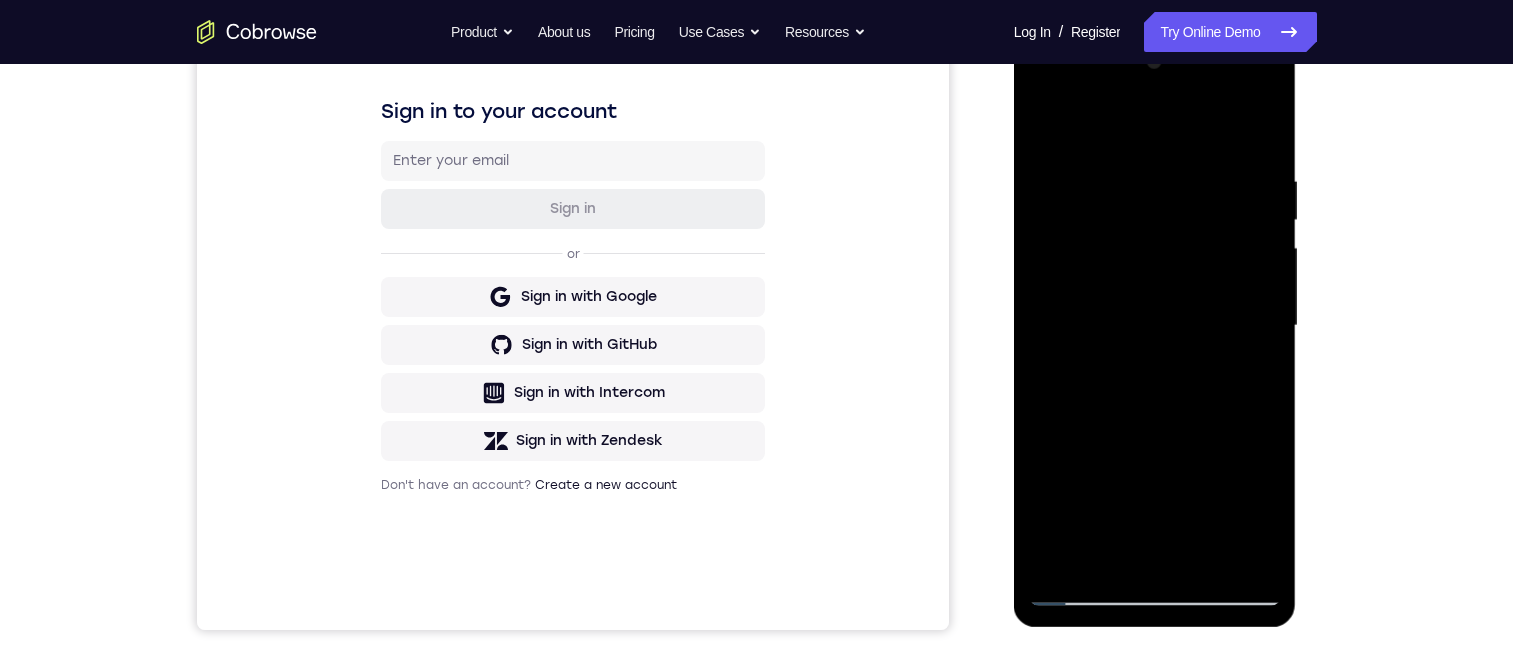 drag, startPoint x: 1164, startPoint y: 398, endPoint x: 1165, endPoint y: 193, distance: 205.00244 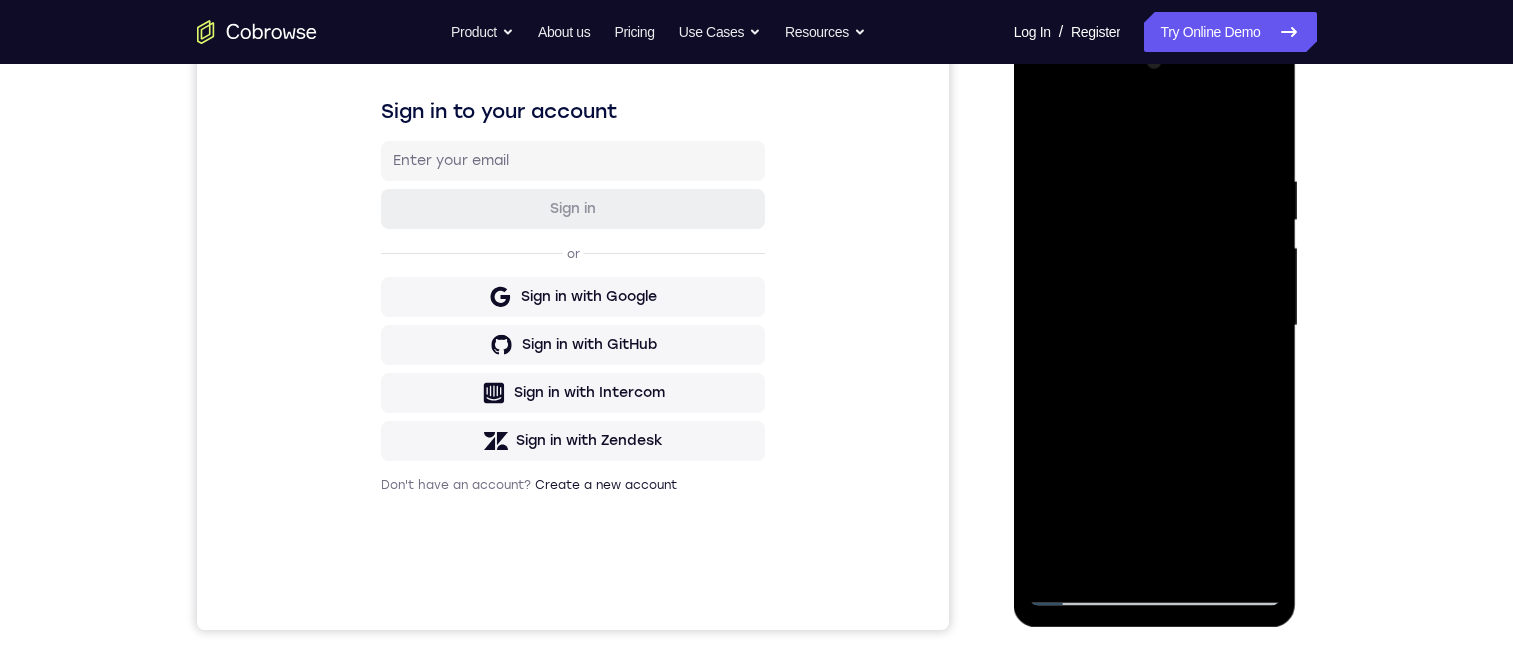drag, startPoint x: 1142, startPoint y: 407, endPoint x: 1143, endPoint y: 166, distance: 241.00208 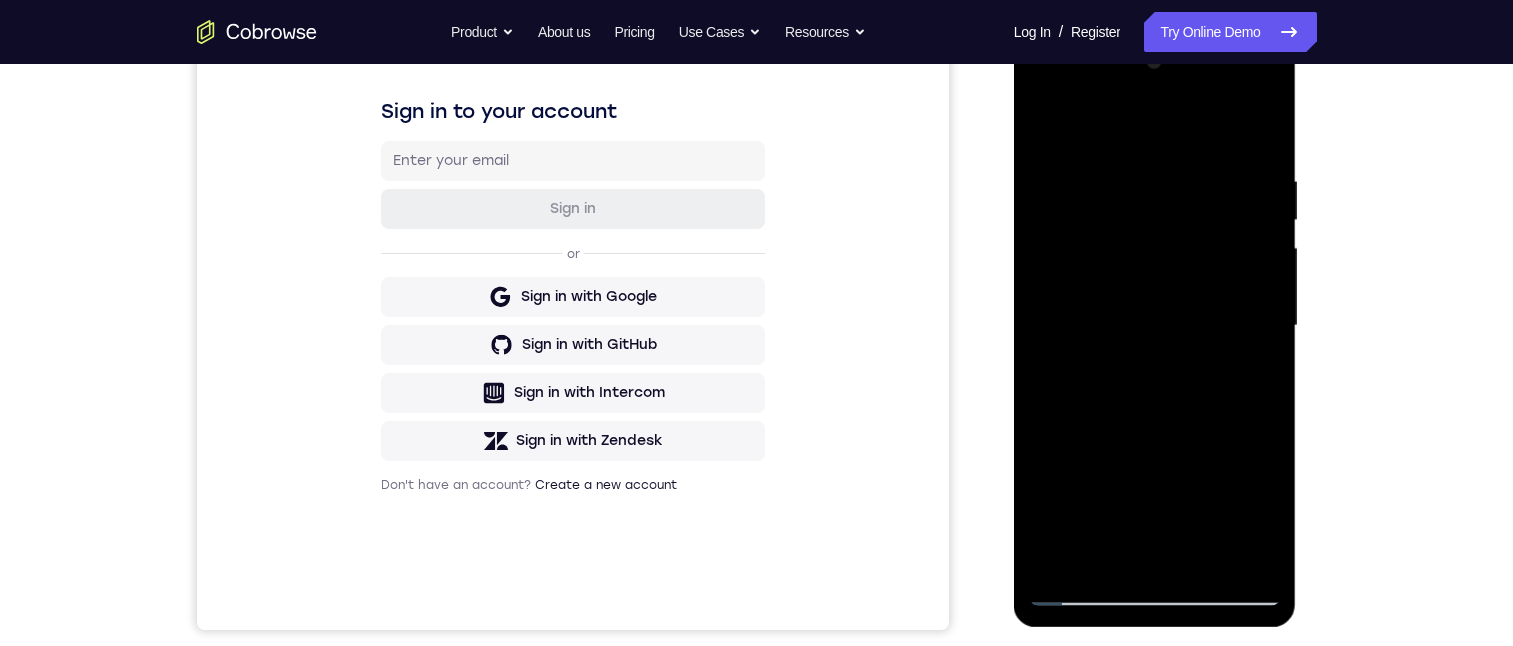 drag, startPoint x: 1166, startPoint y: 440, endPoint x: 1155, endPoint y: 261, distance: 179.33768 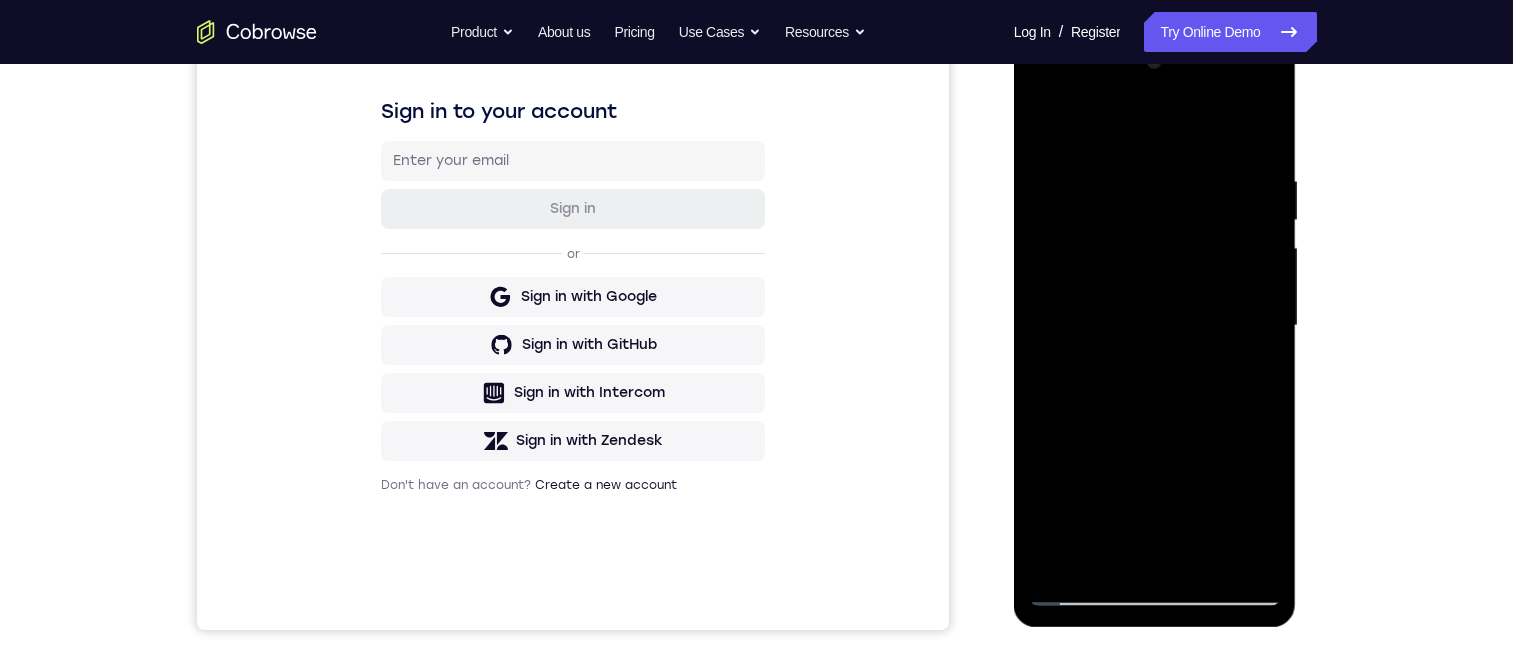 drag, startPoint x: 1177, startPoint y: 415, endPoint x: 1140, endPoint y: 356, distance: 69.641945 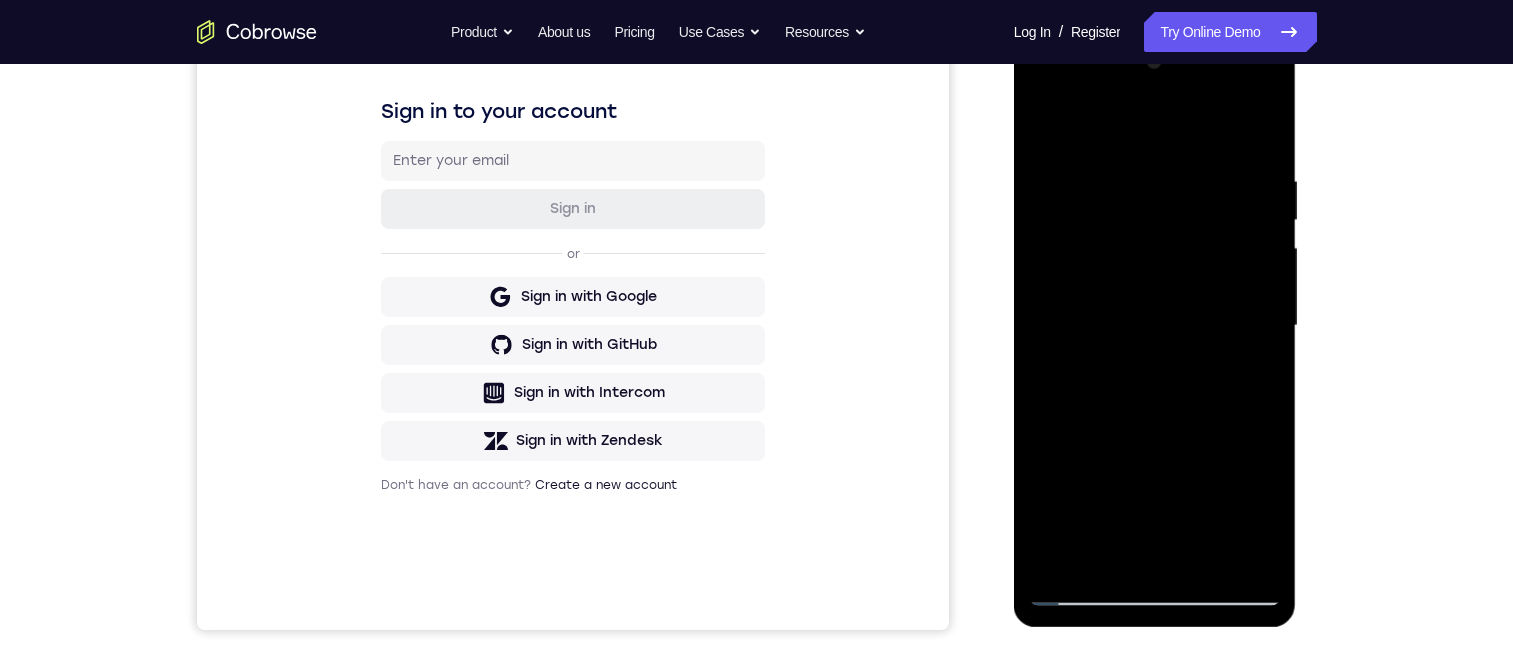 click at bounding box center [1155, 326] 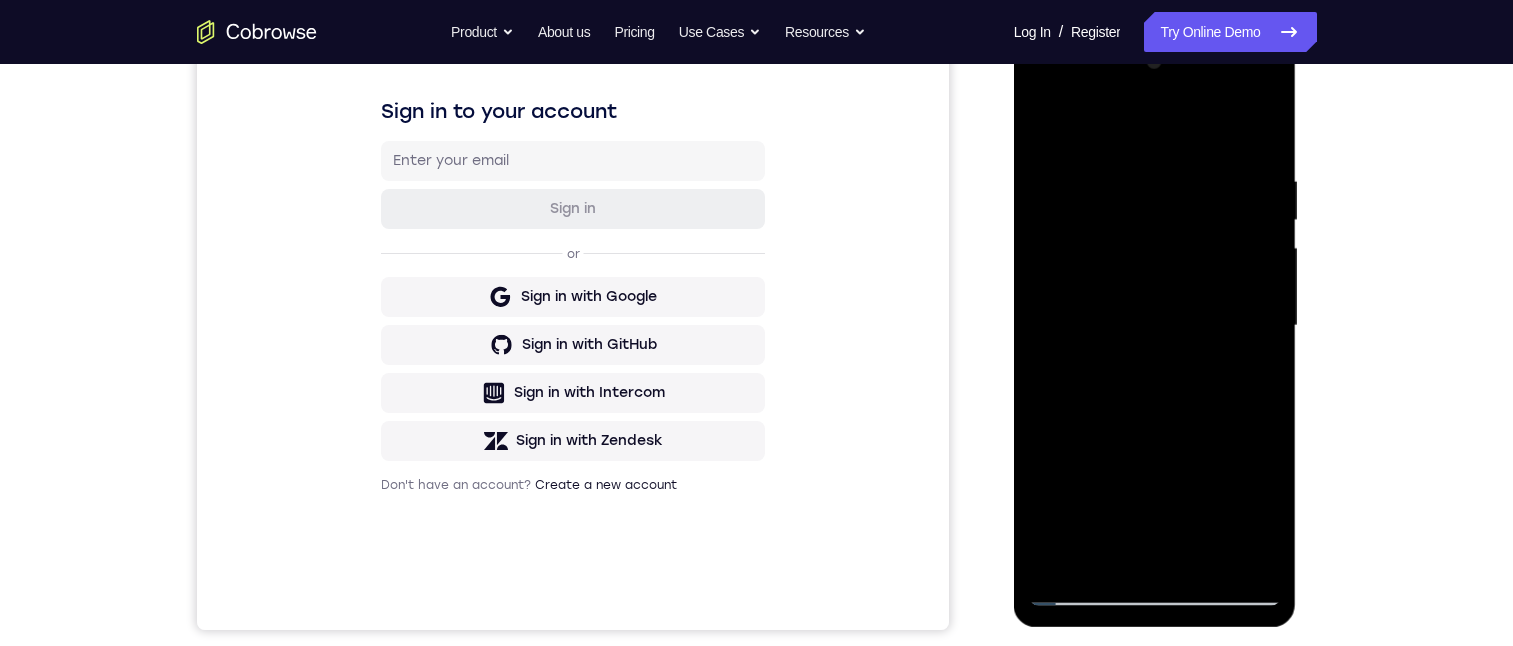 click at bounding box center [1155, 326] 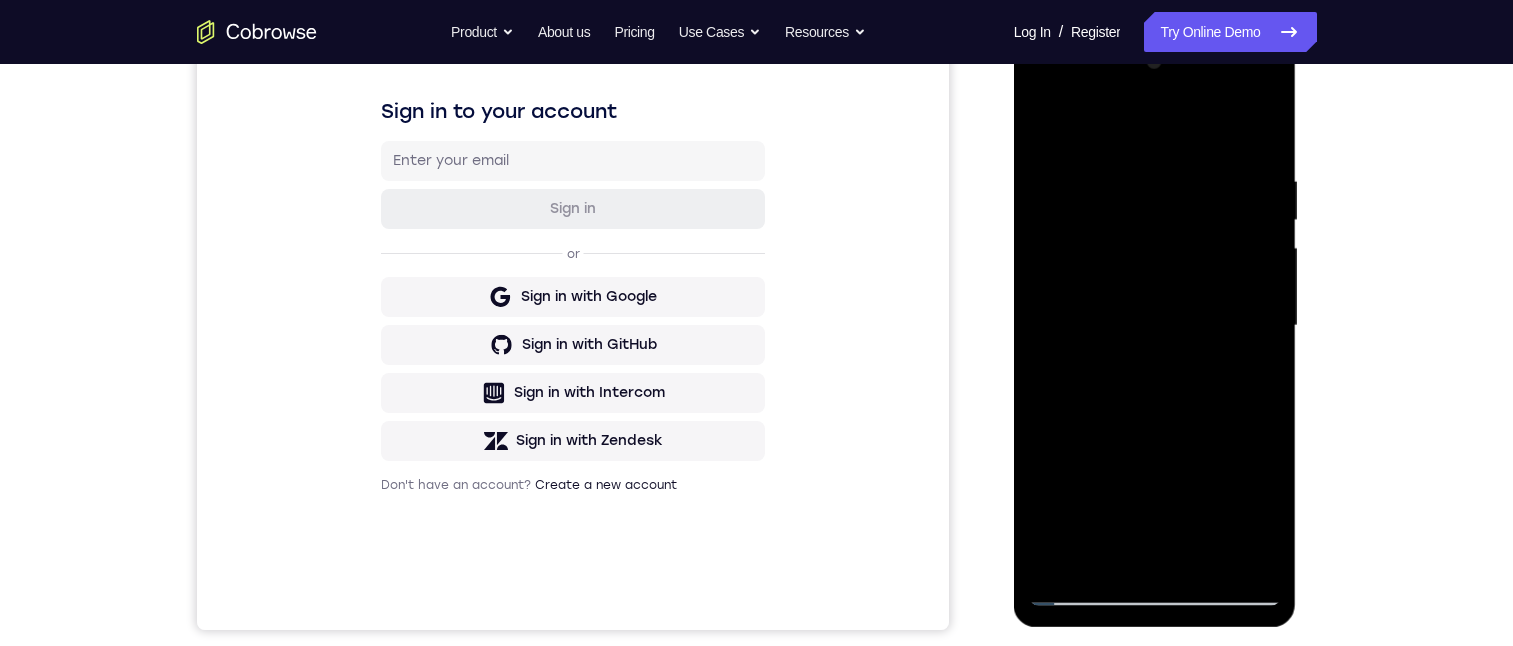 click at bounding box center [1155, 326] 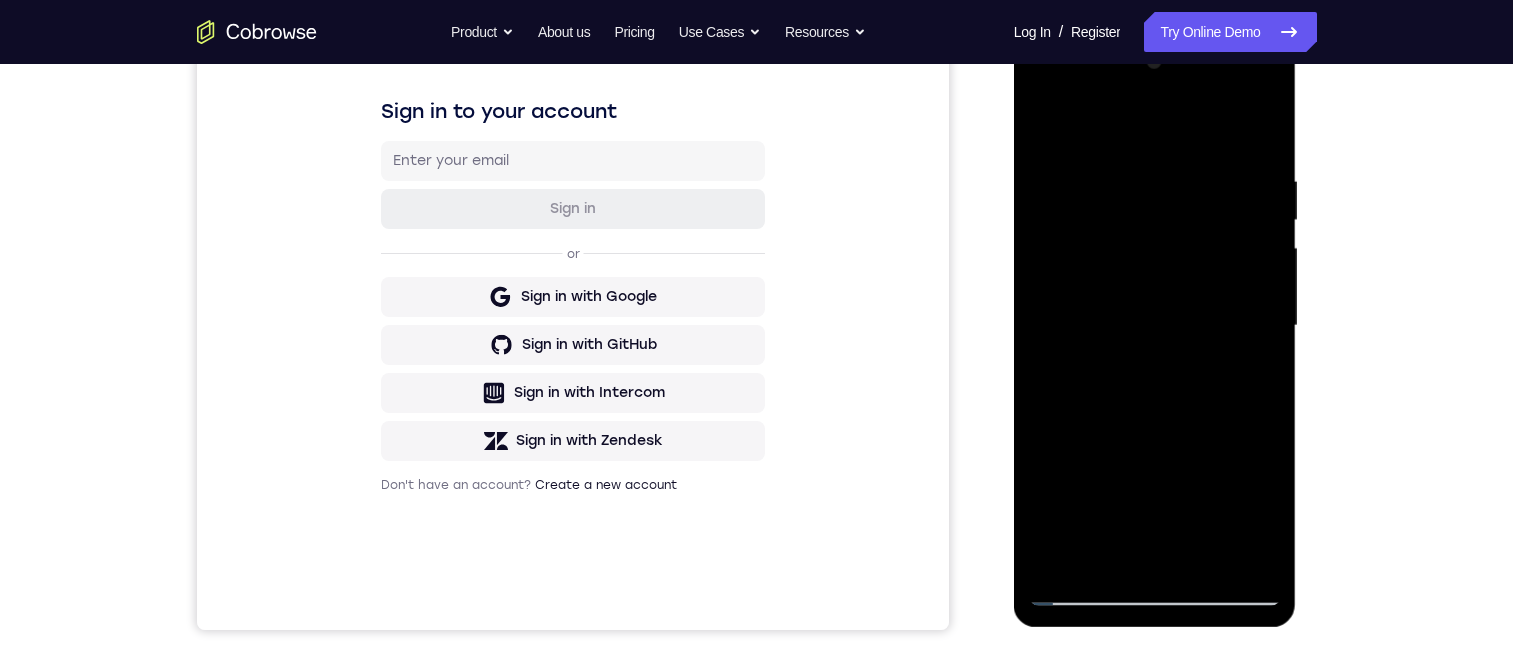 click at bounding box center (1155, 326) 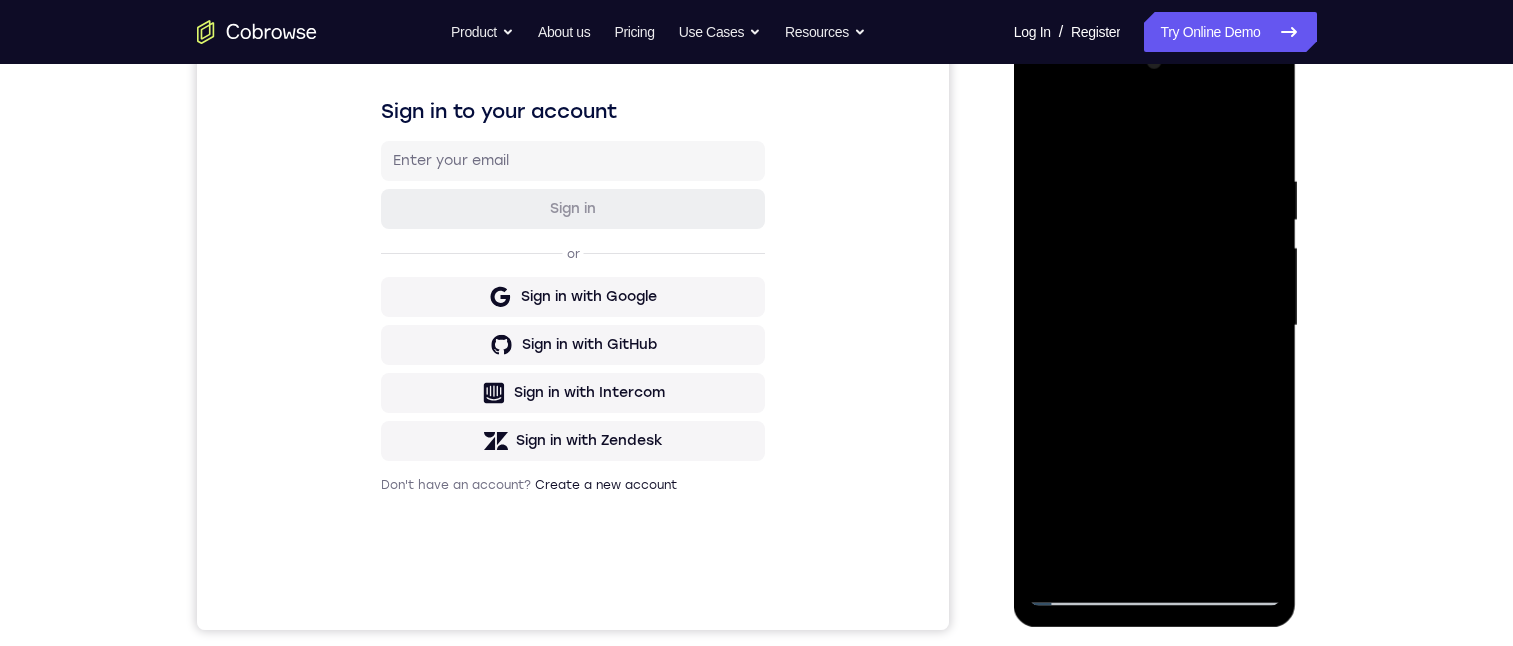 click at bounding box center [1155, 326] 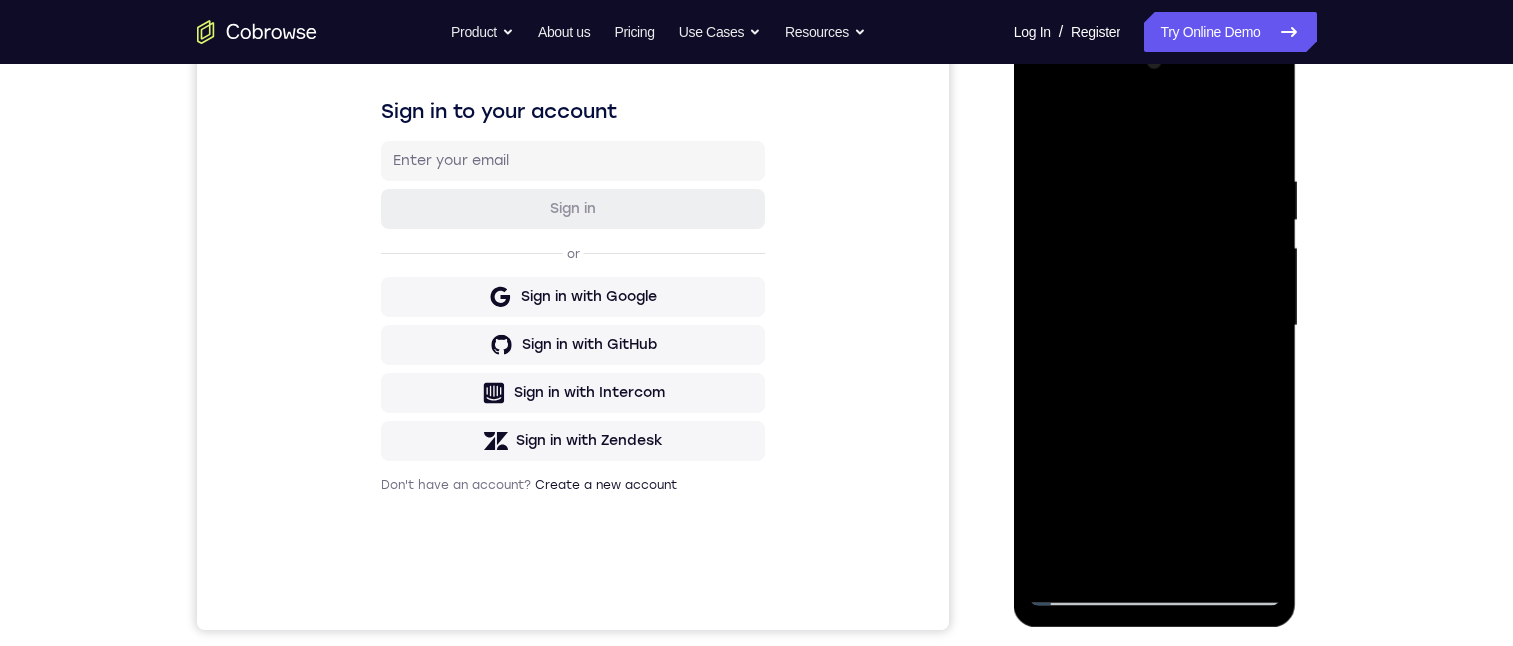 click at bounding box center [1155, 326] 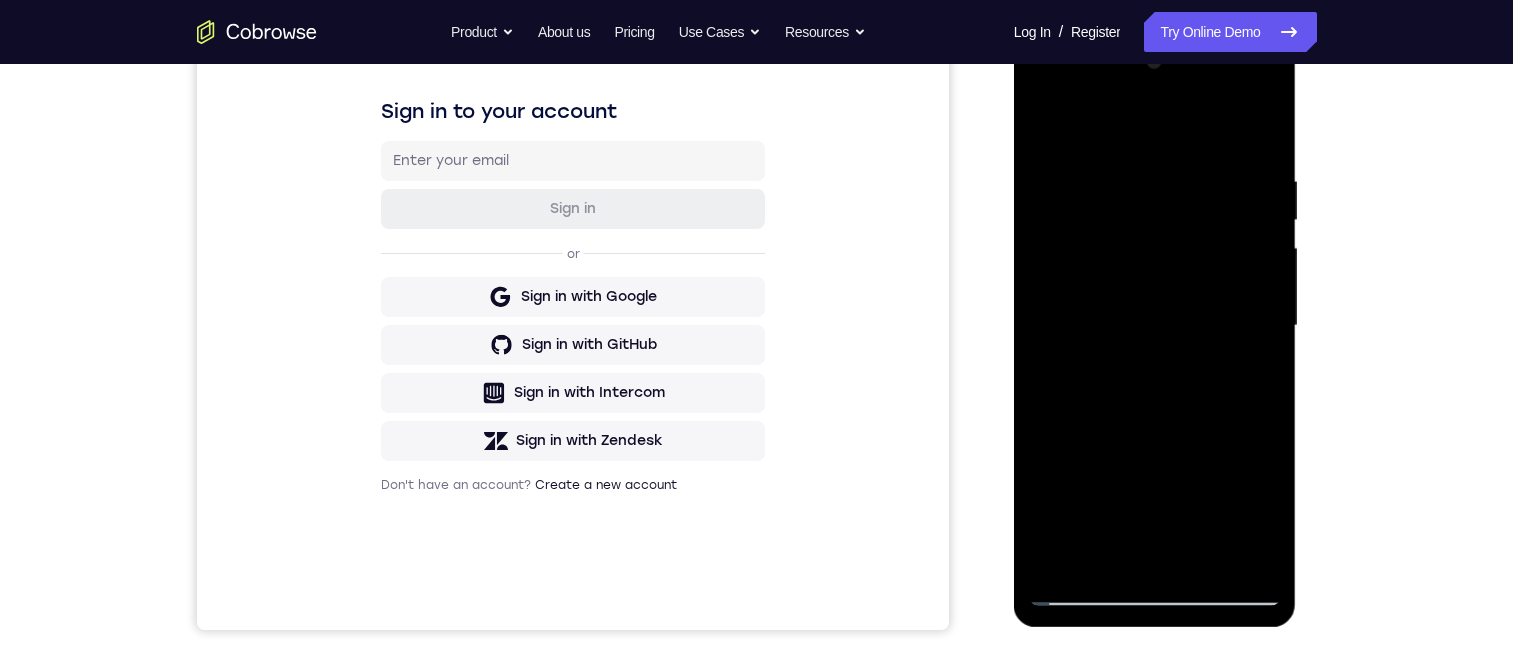 click at bounding box center [1155, 326] 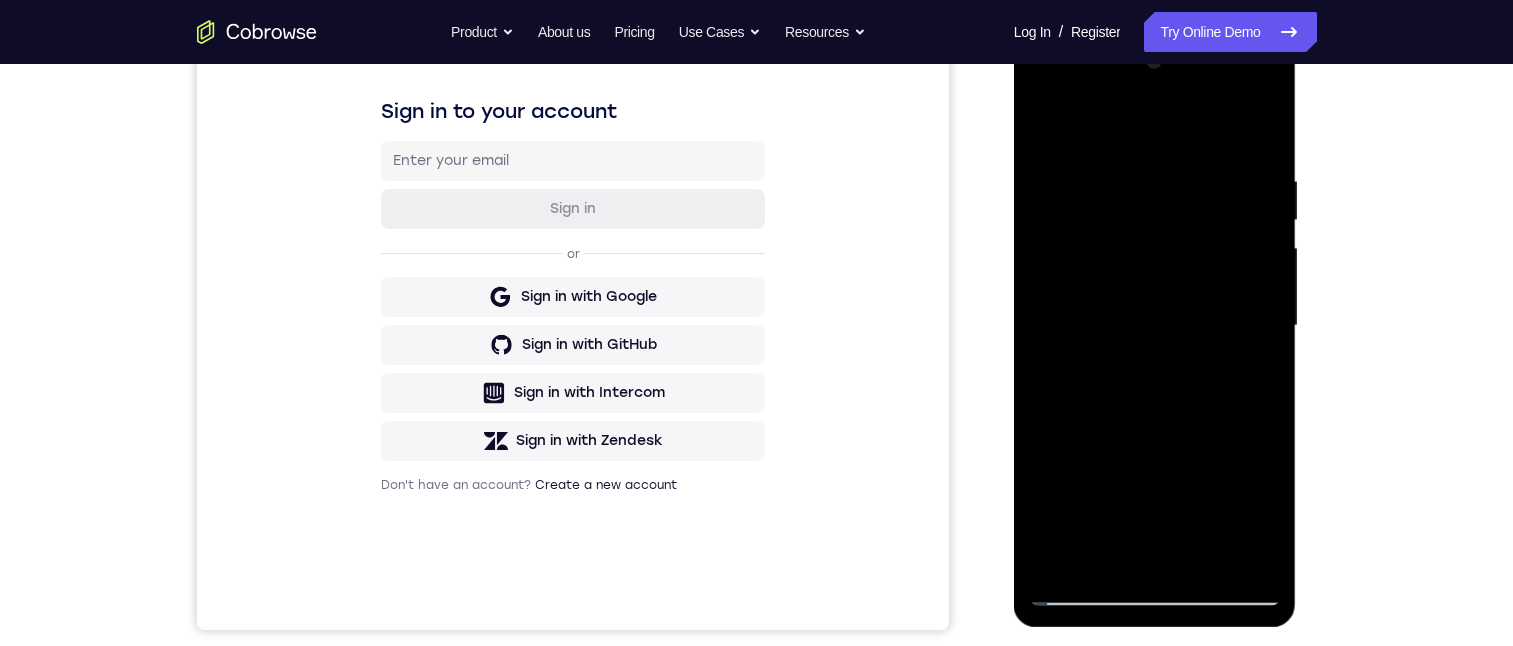 click at bounding box center (1155, 326) 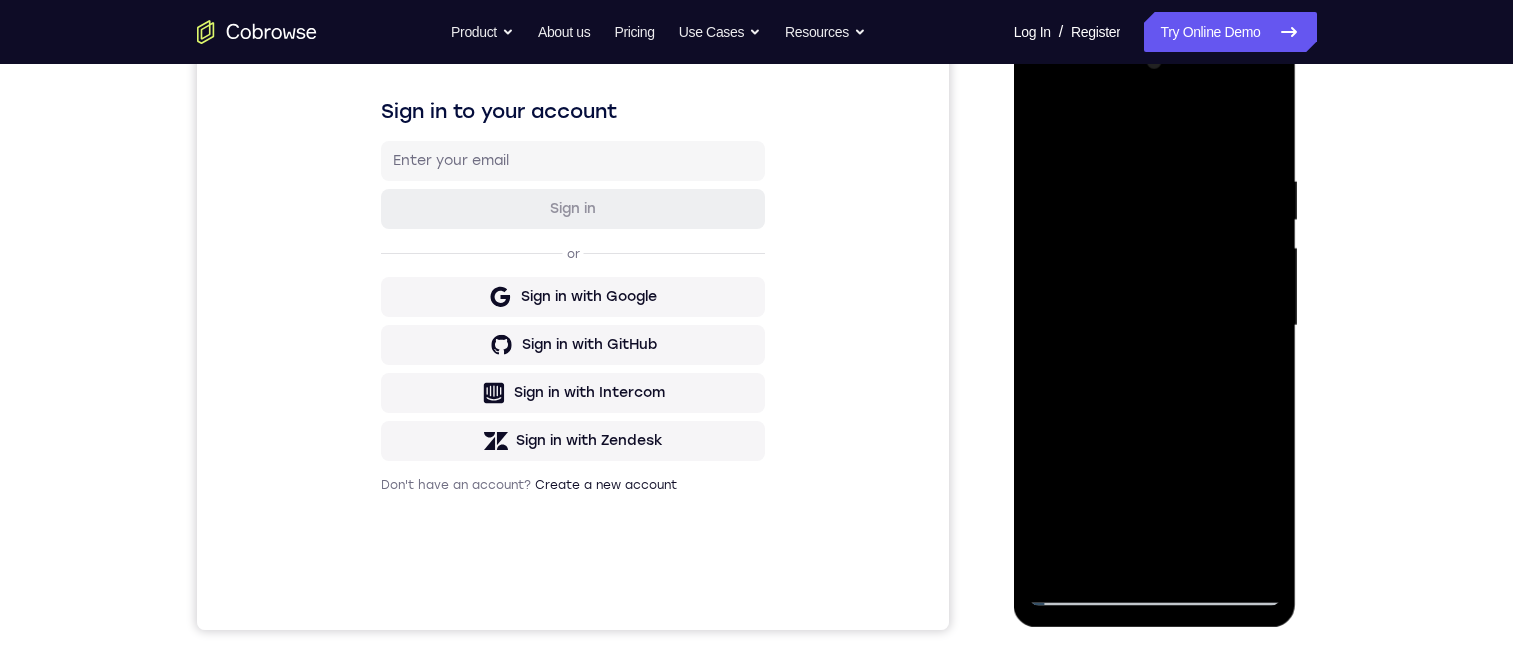 drag, startPoint x: 1164, startPoint y: 219, endPoint x: 1138, endPoint y: 428, distance: 210.61102 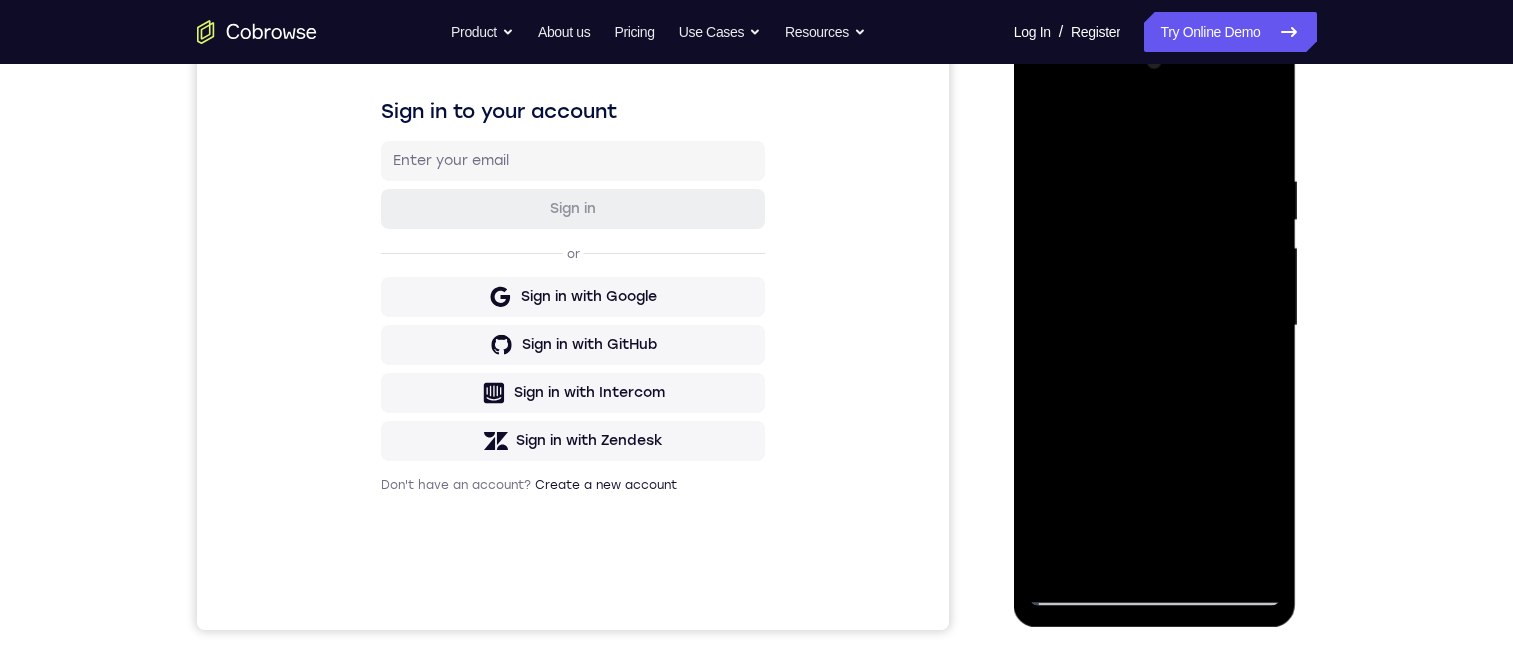 click at bounding box center (1155, 326) 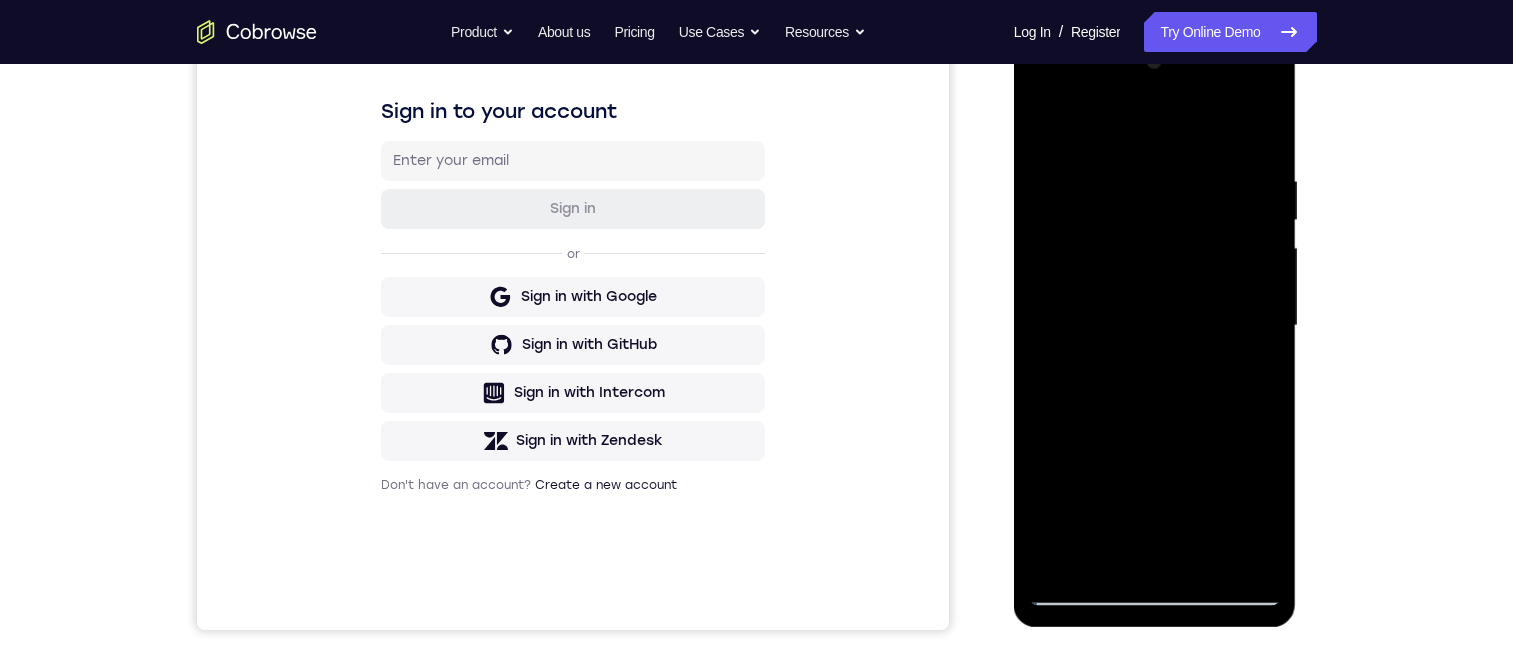 drag, startPoint x: 1107, startPoint y: 99, endPoint x: 1069, endPoint y: 107, distance: 38.832977 